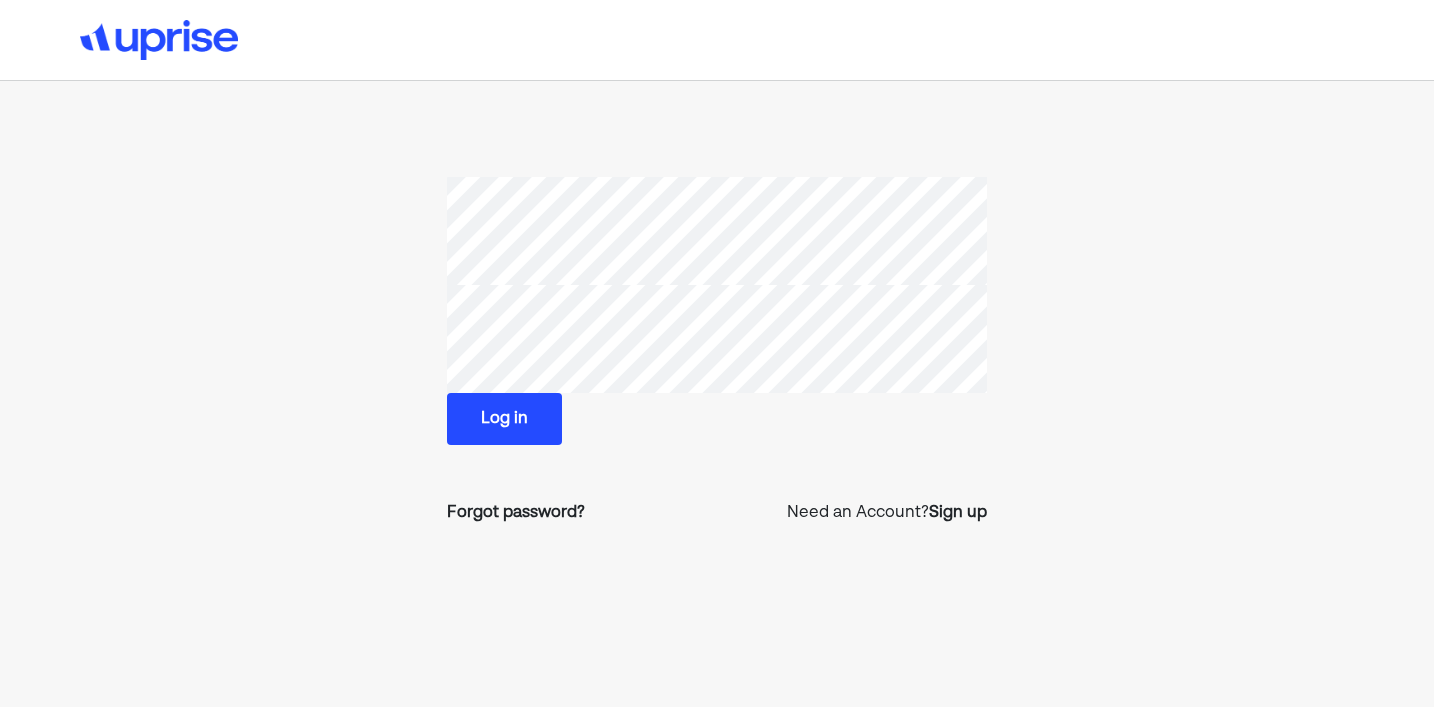 scroll, scrollTop: 0, scrollLeft: 0, axis: both 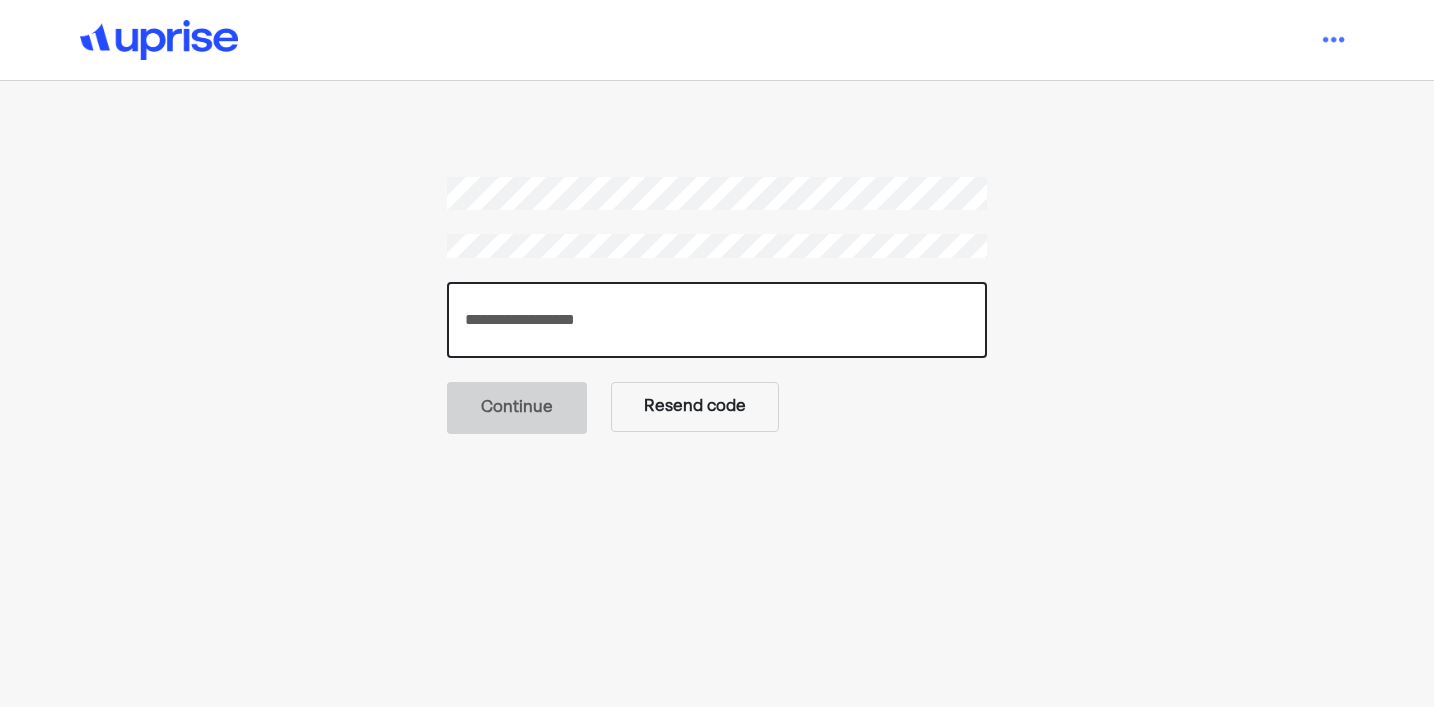click at bounding box center (717, 320) 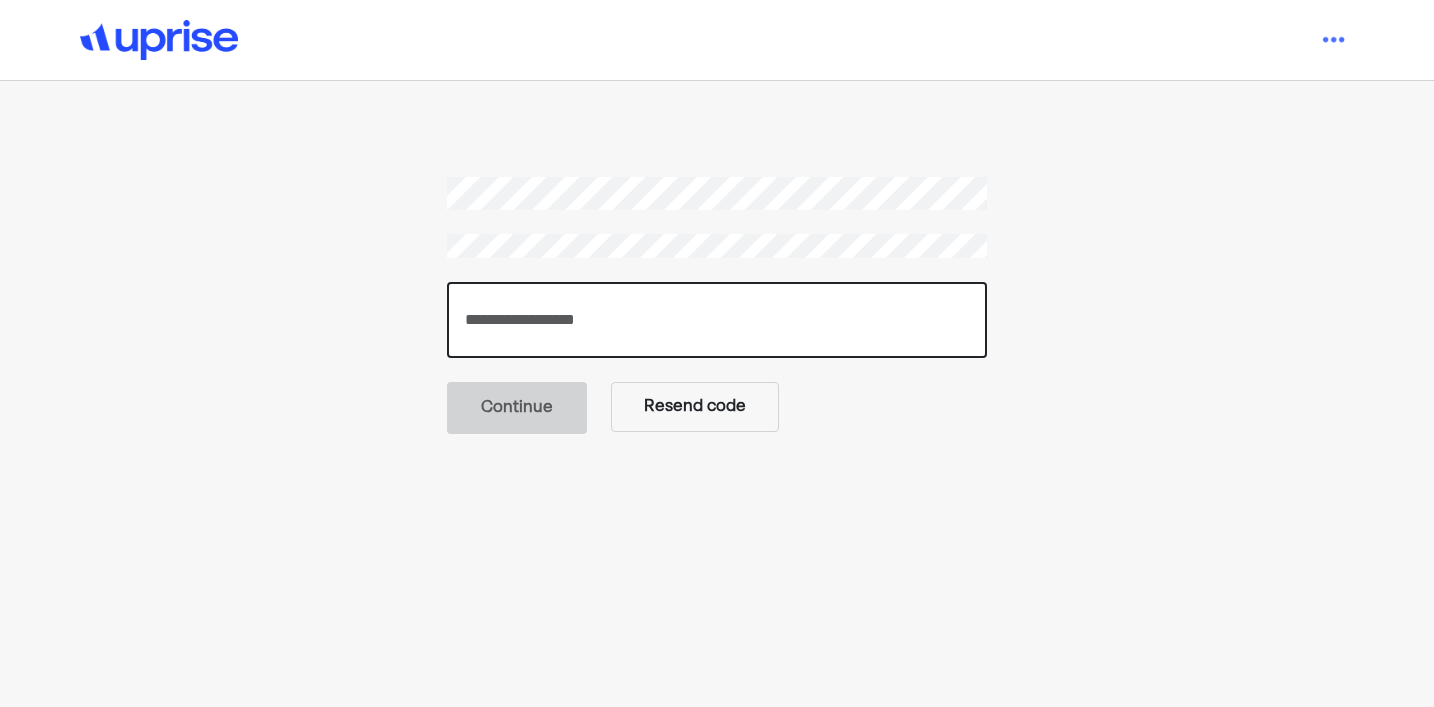 paste on "******" 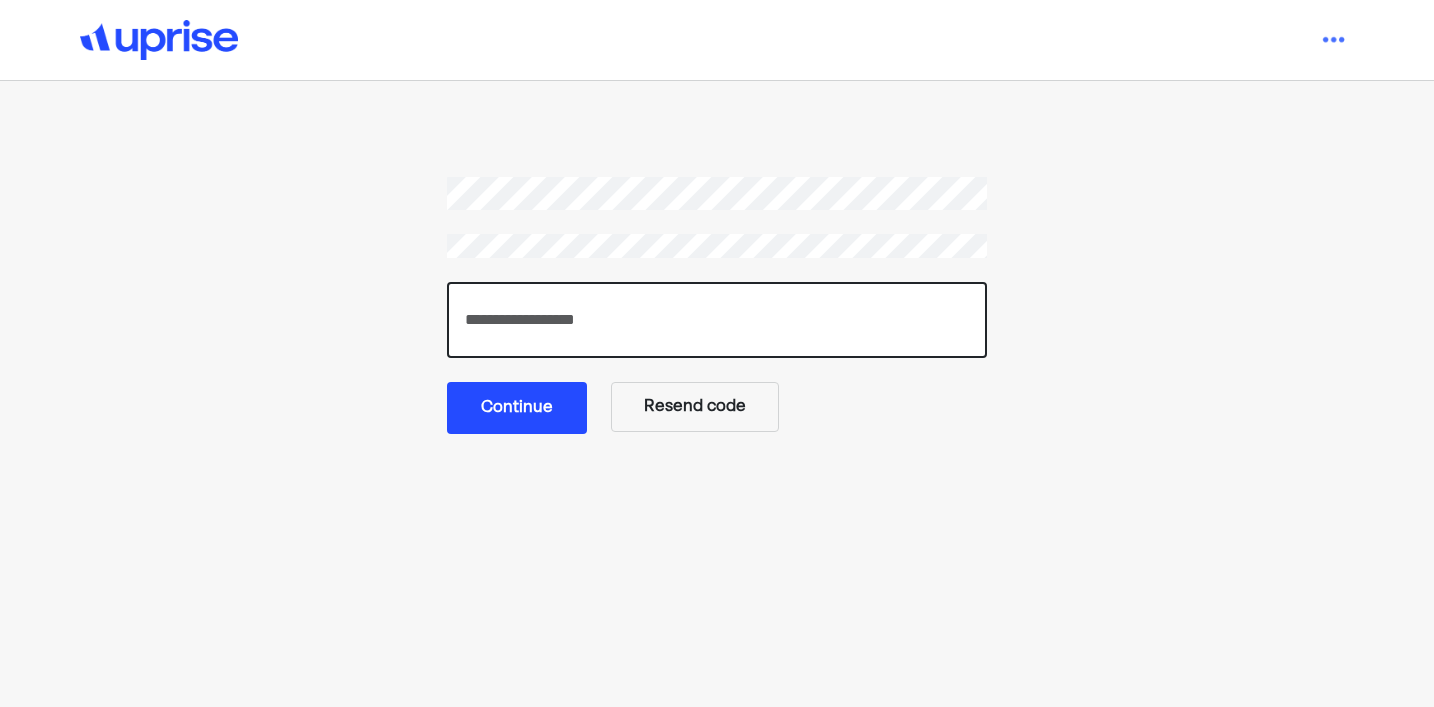 type on "******" 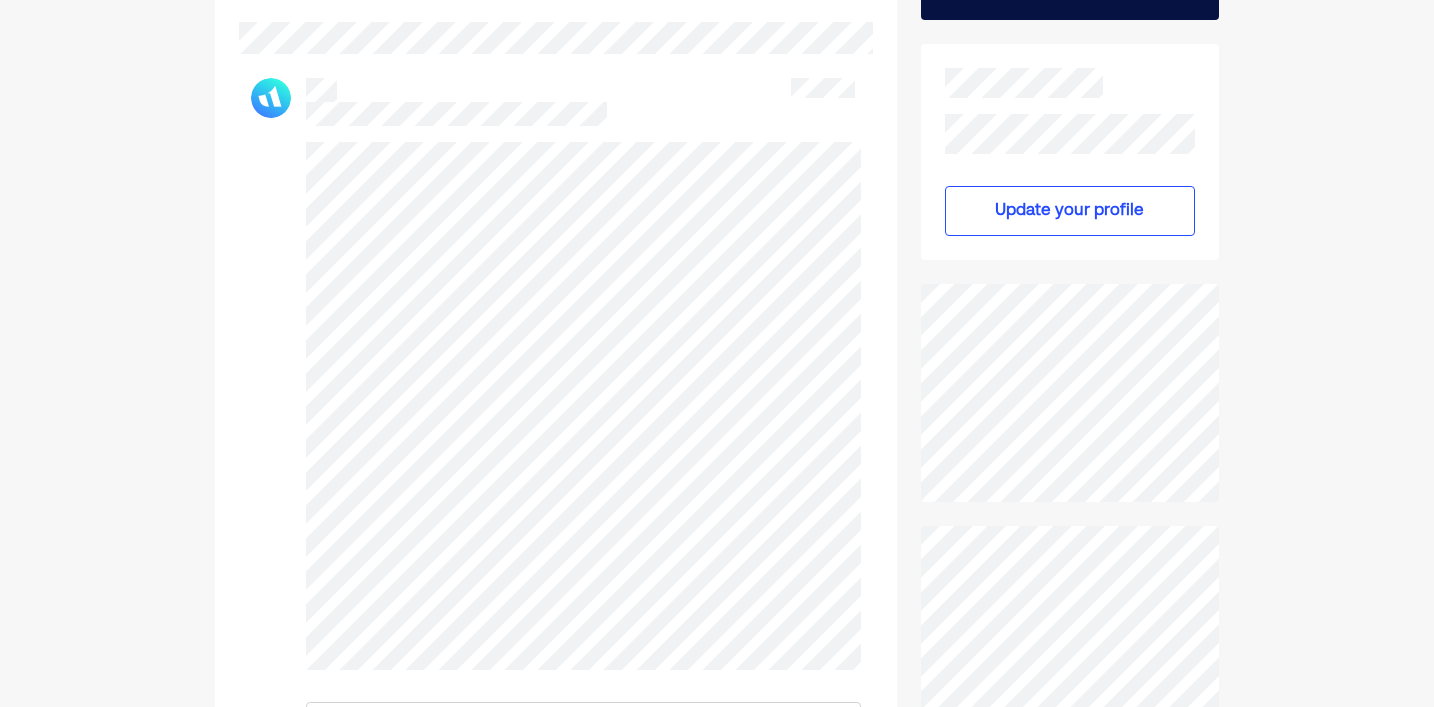 scroll, scrollTop: 365, scrollLeft: 0, axis: vertical 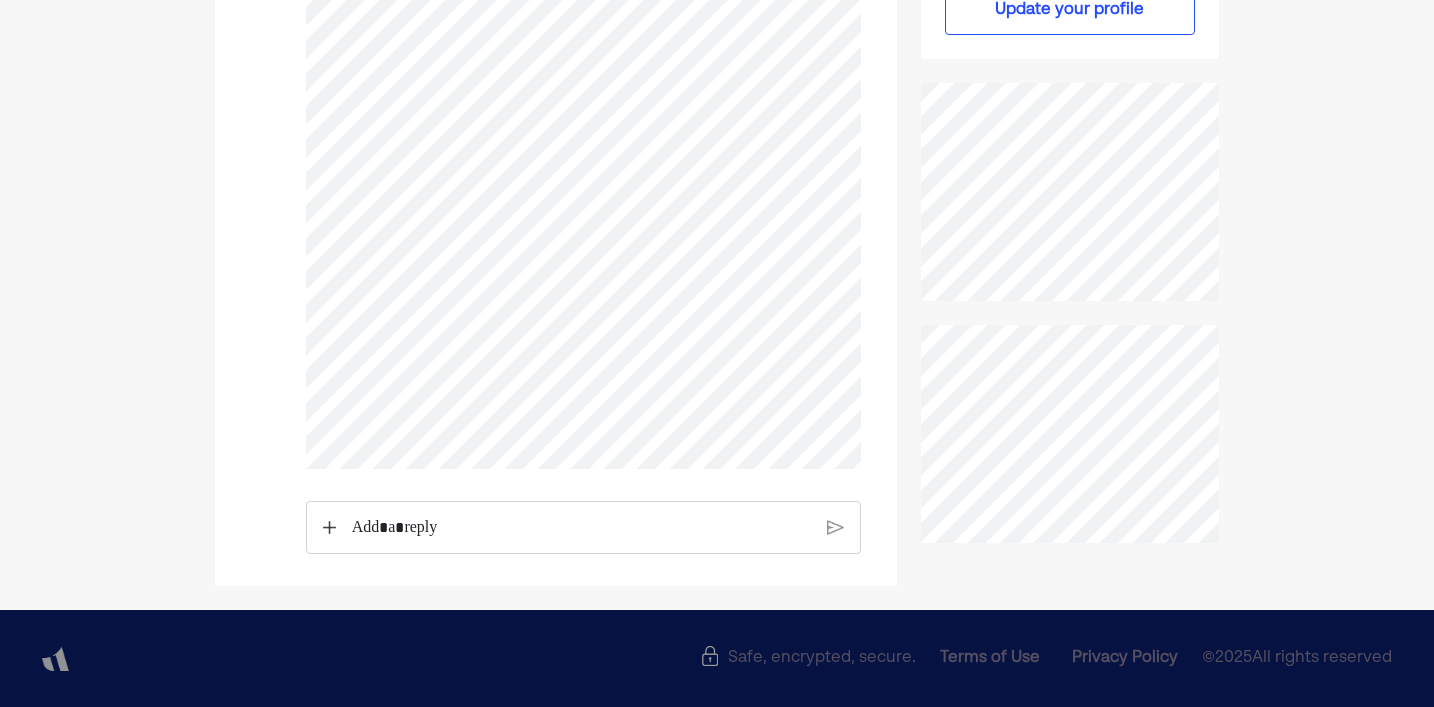 click at bounding box center [581, 528] 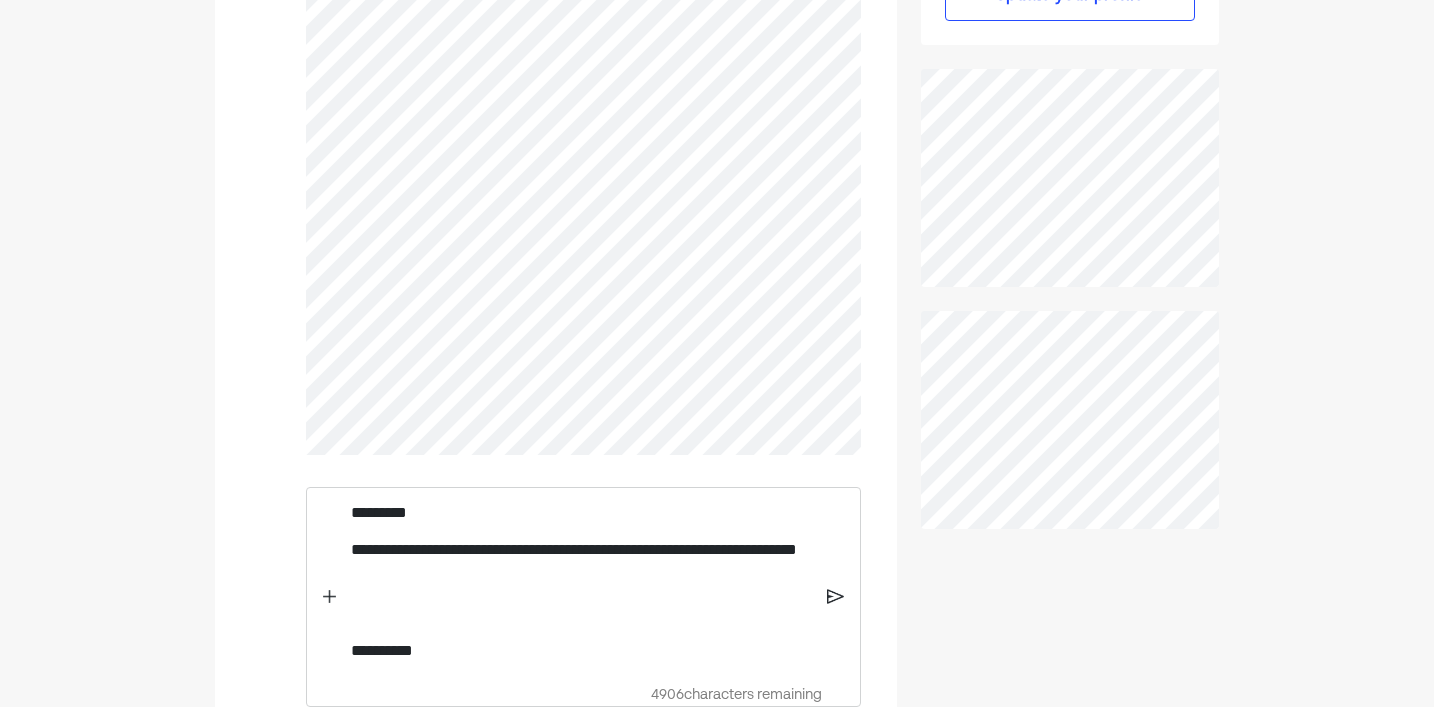 scroll, scrollTop: 528, scrollLeft: 0, axis: vertical 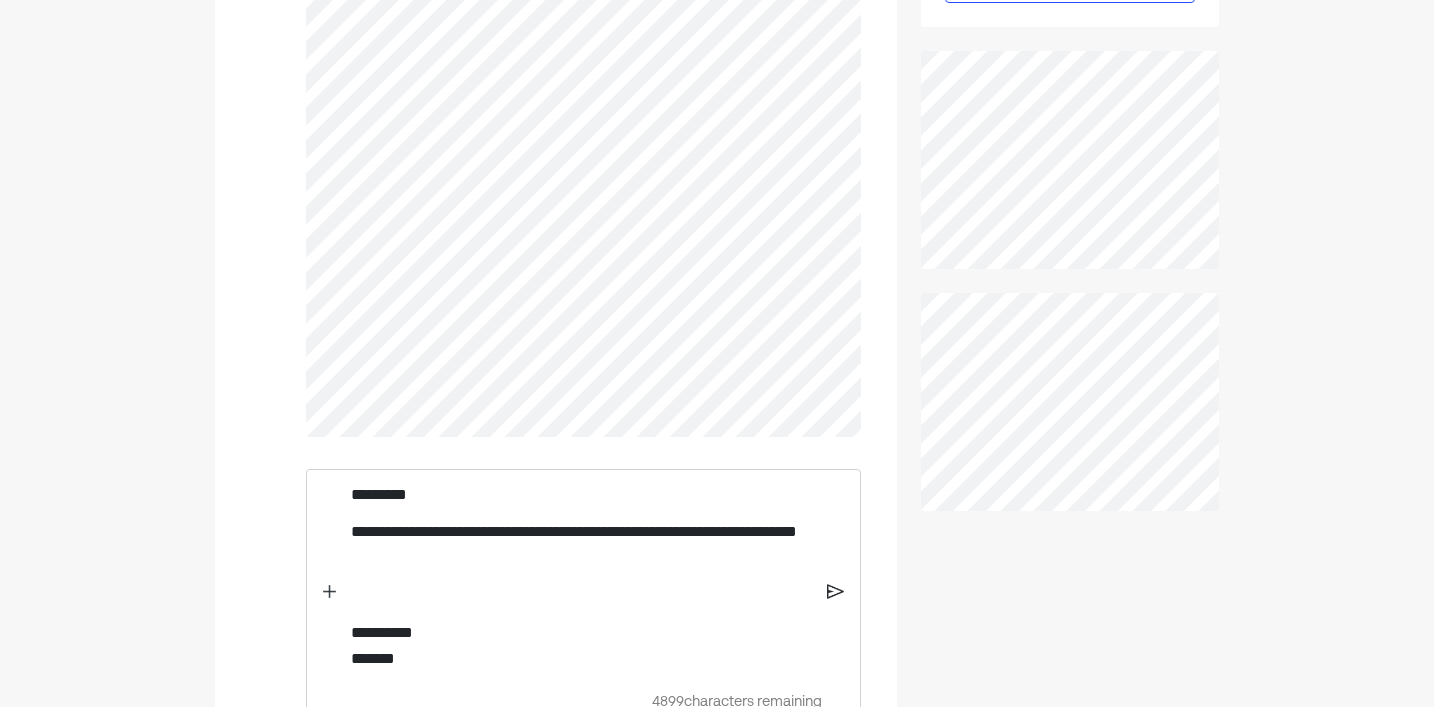 click on "**********" at bounding box center [581, 544] 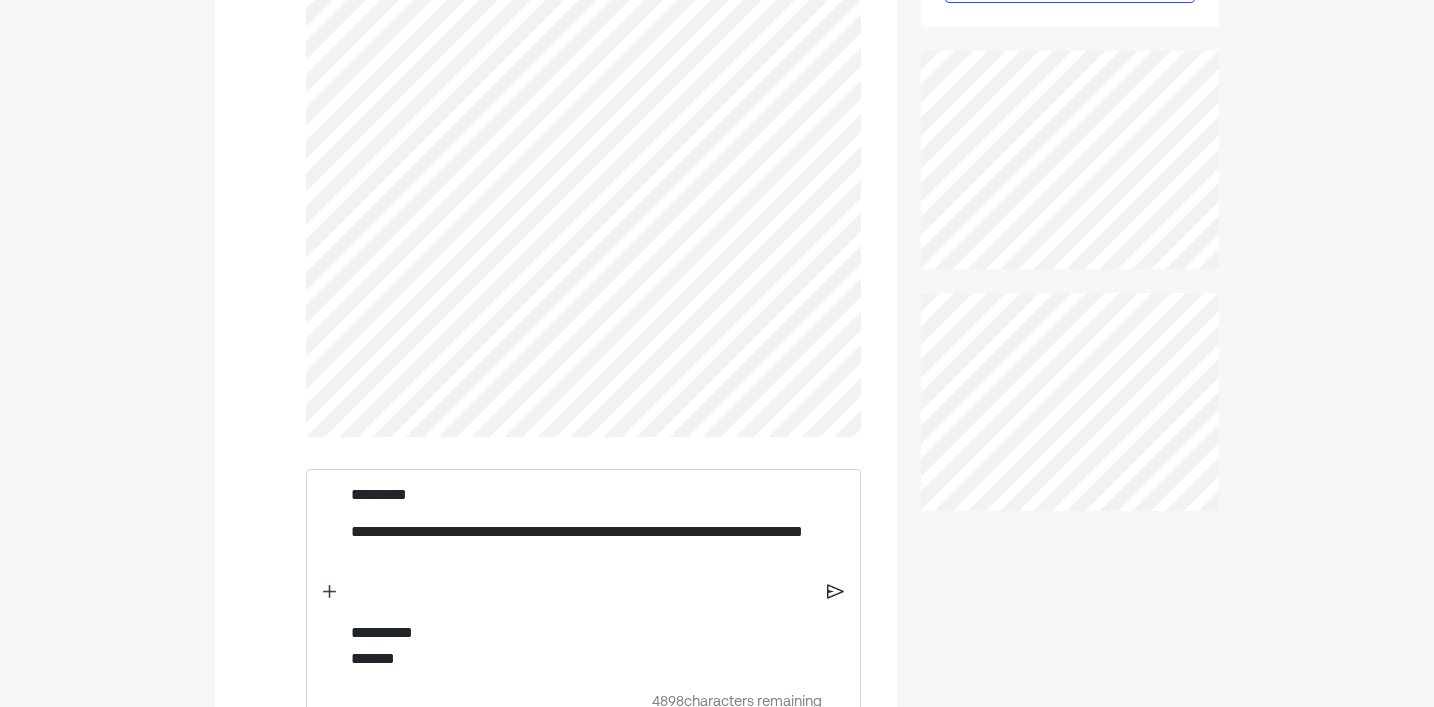 click on "**********" at bounding box center [581, 577] 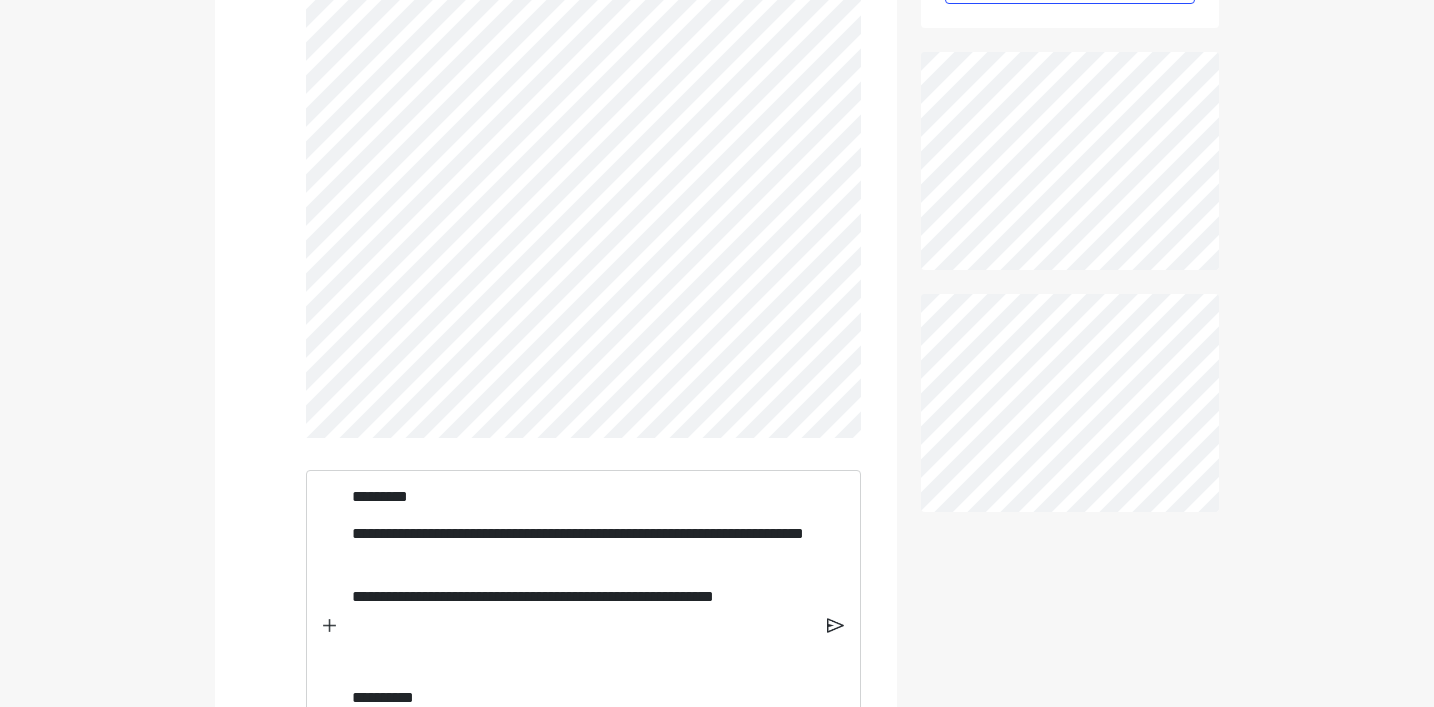 scroll, scrollTop: 769, scrollLeft: 0, axis: vertical 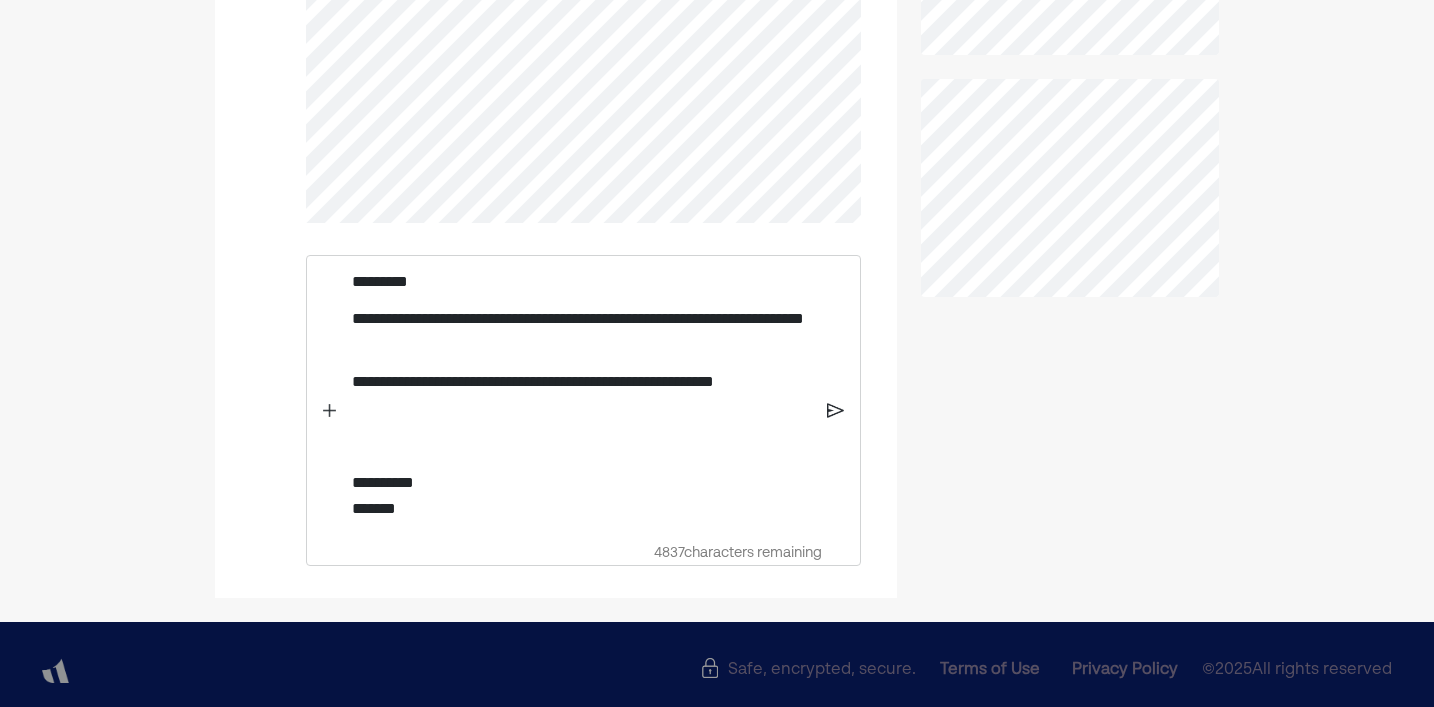 click on "**********" at bounding box center [581, 394] 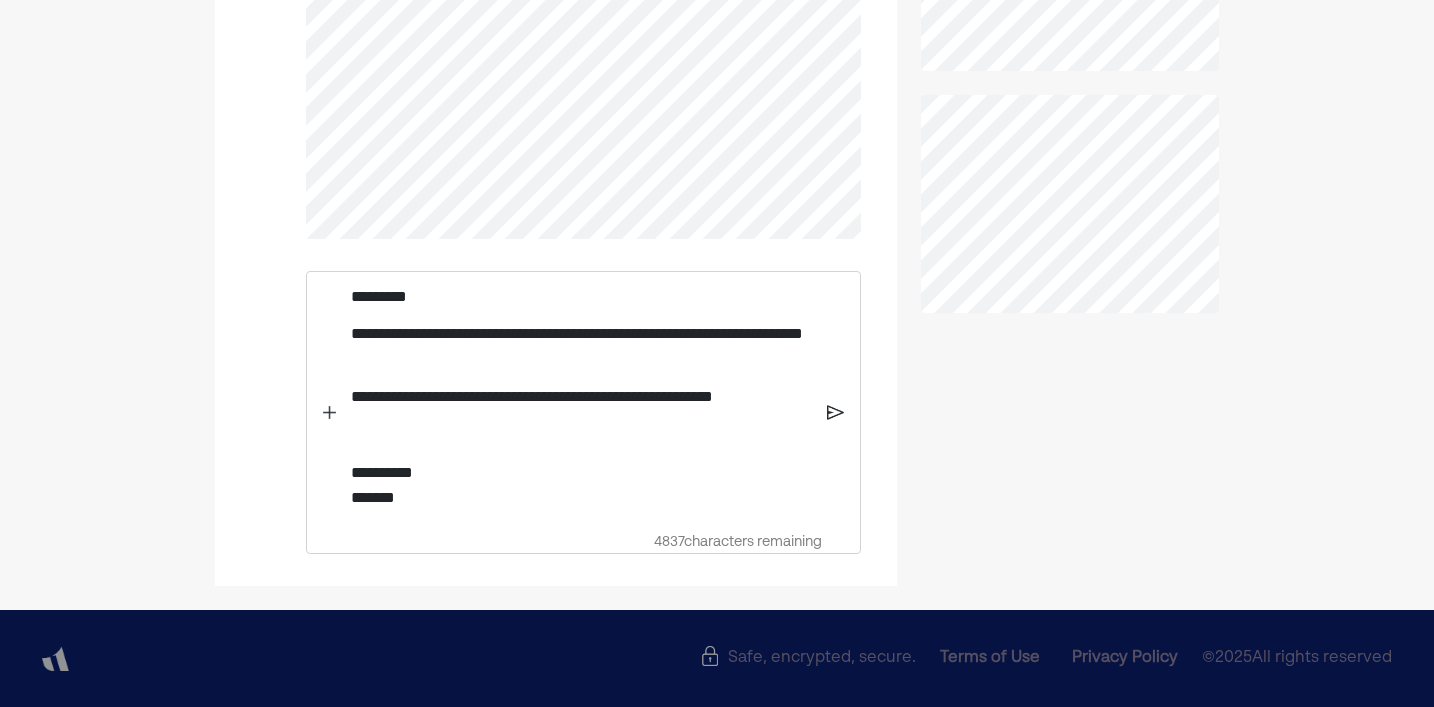 click on "**********" at bounding box center [581, 397] 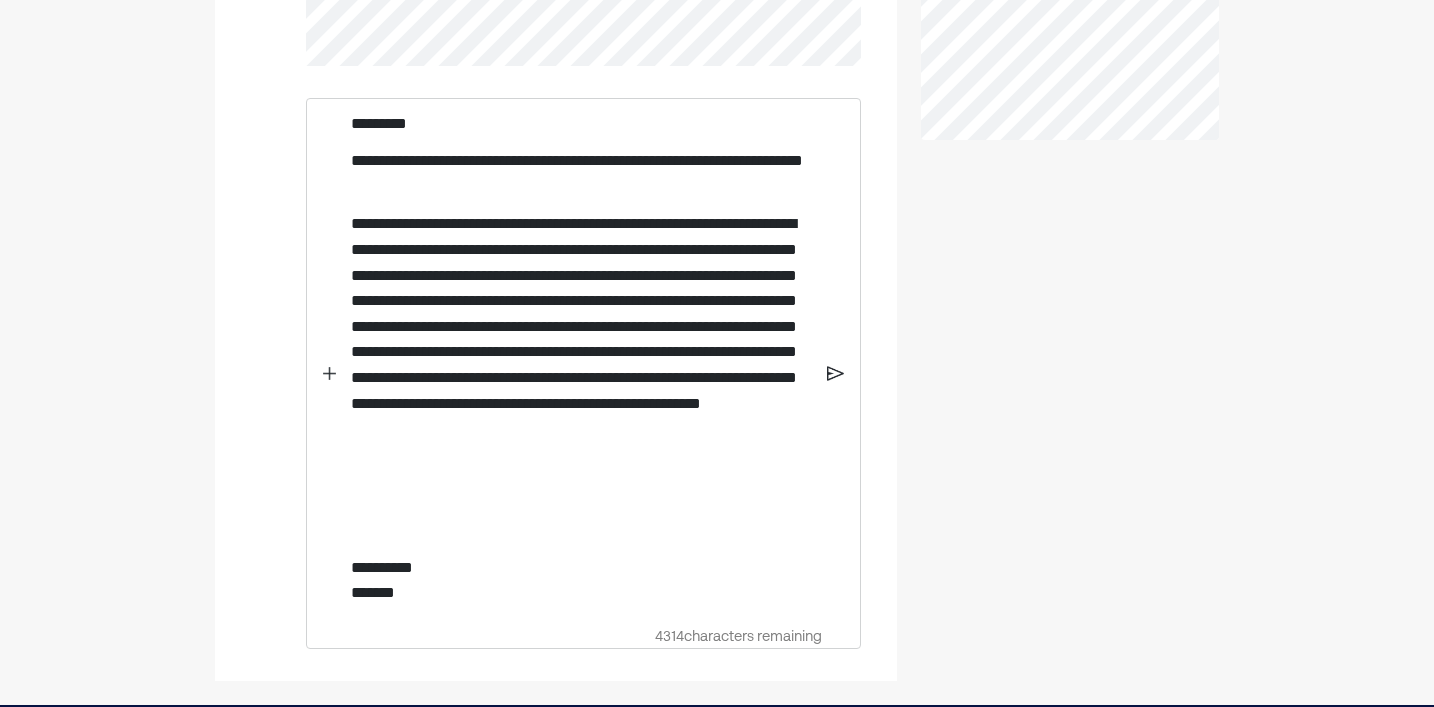 scroll, scrollTop: 935, scrollLeft: 0, axis: vertical 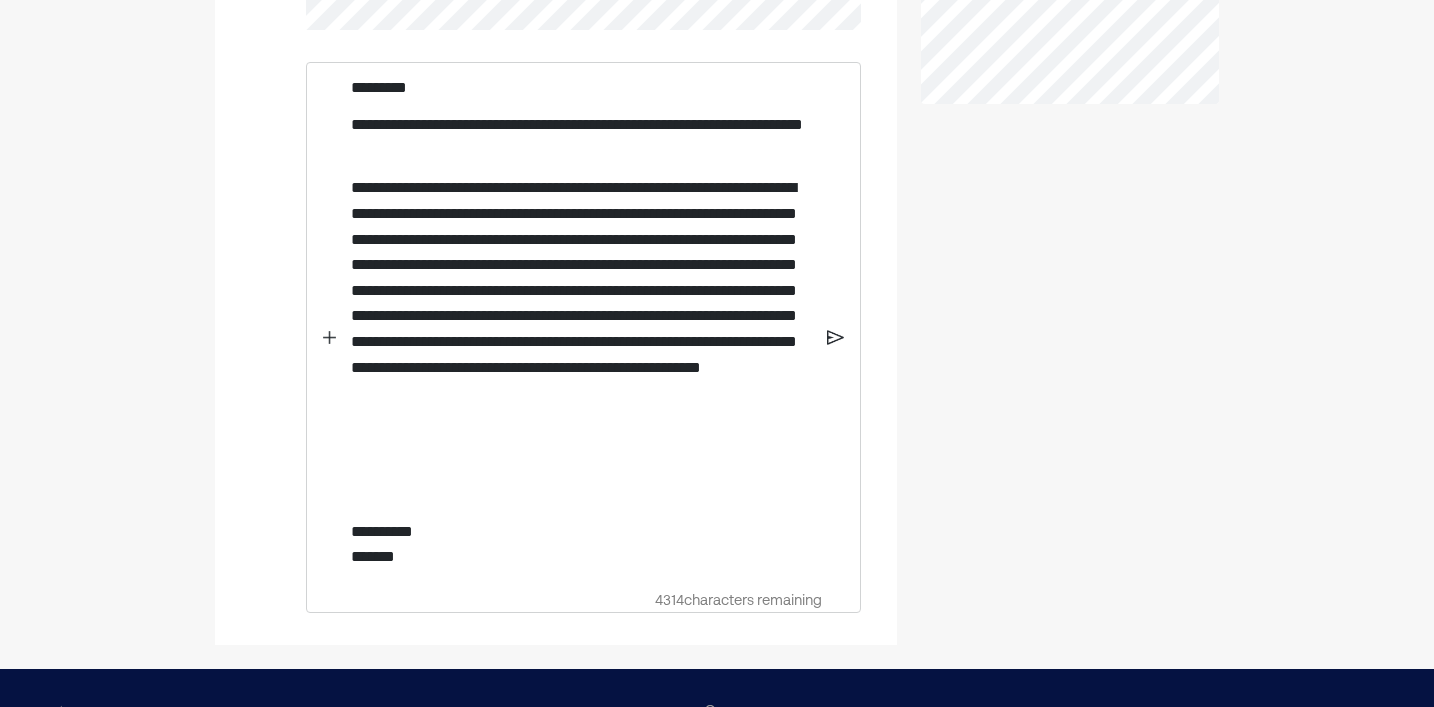 click on "**********" at bounding box center (581, 303) 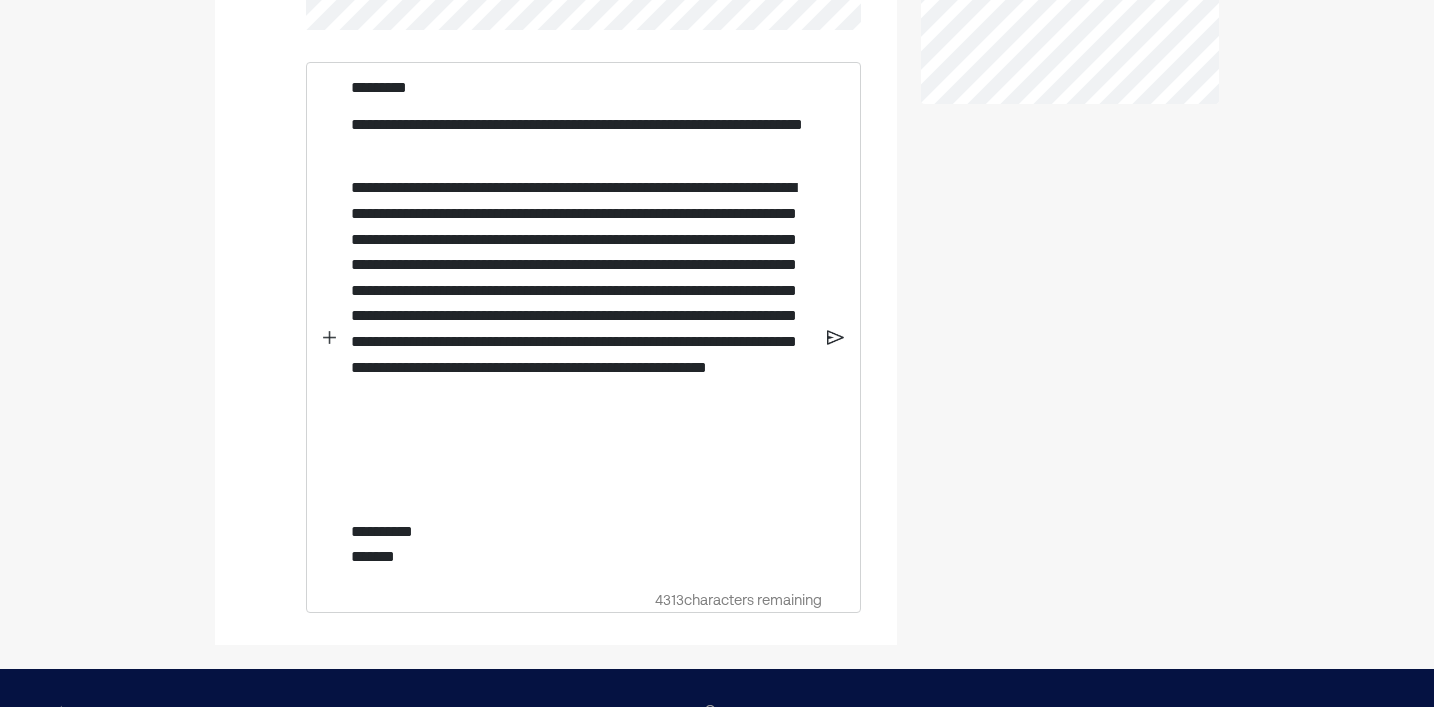 click at bounding box center [581, 456] 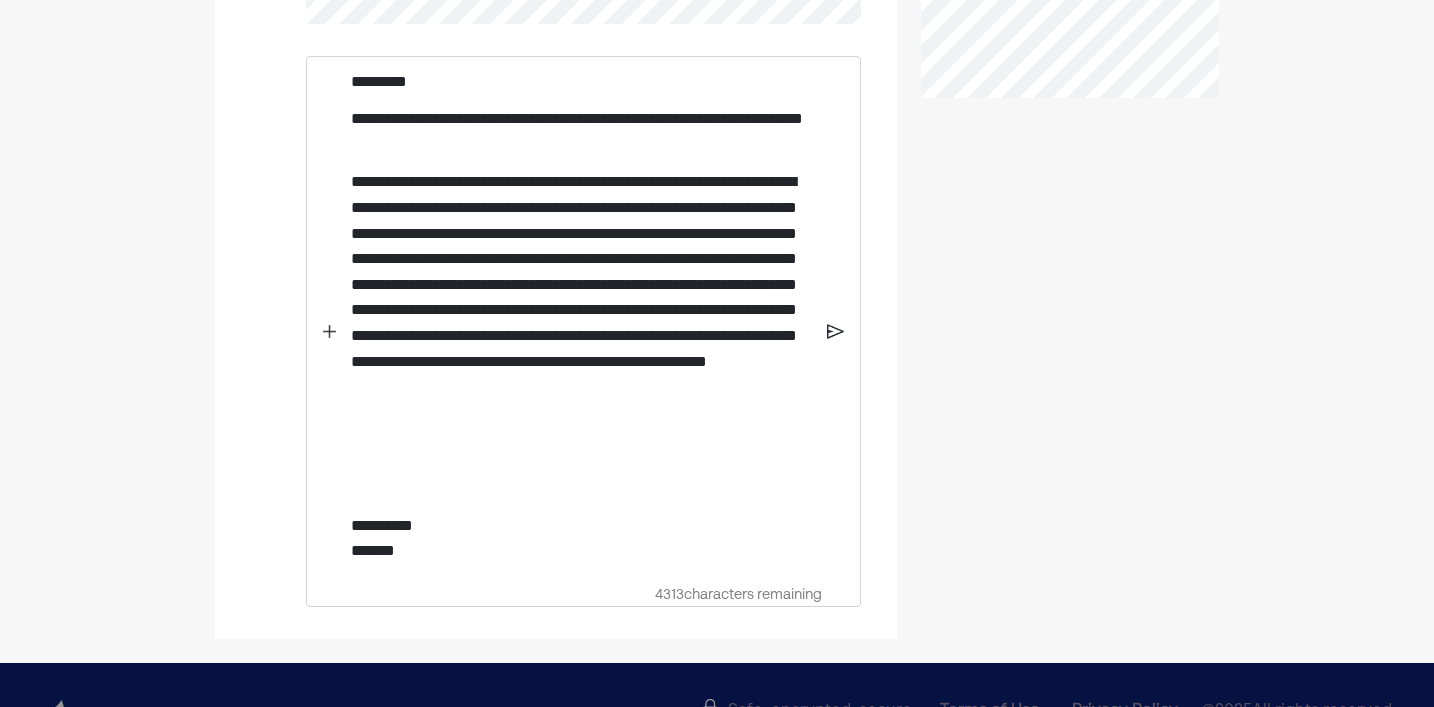 scroll, scrollTop: 943, scrollLeft: 0, axis: vertical 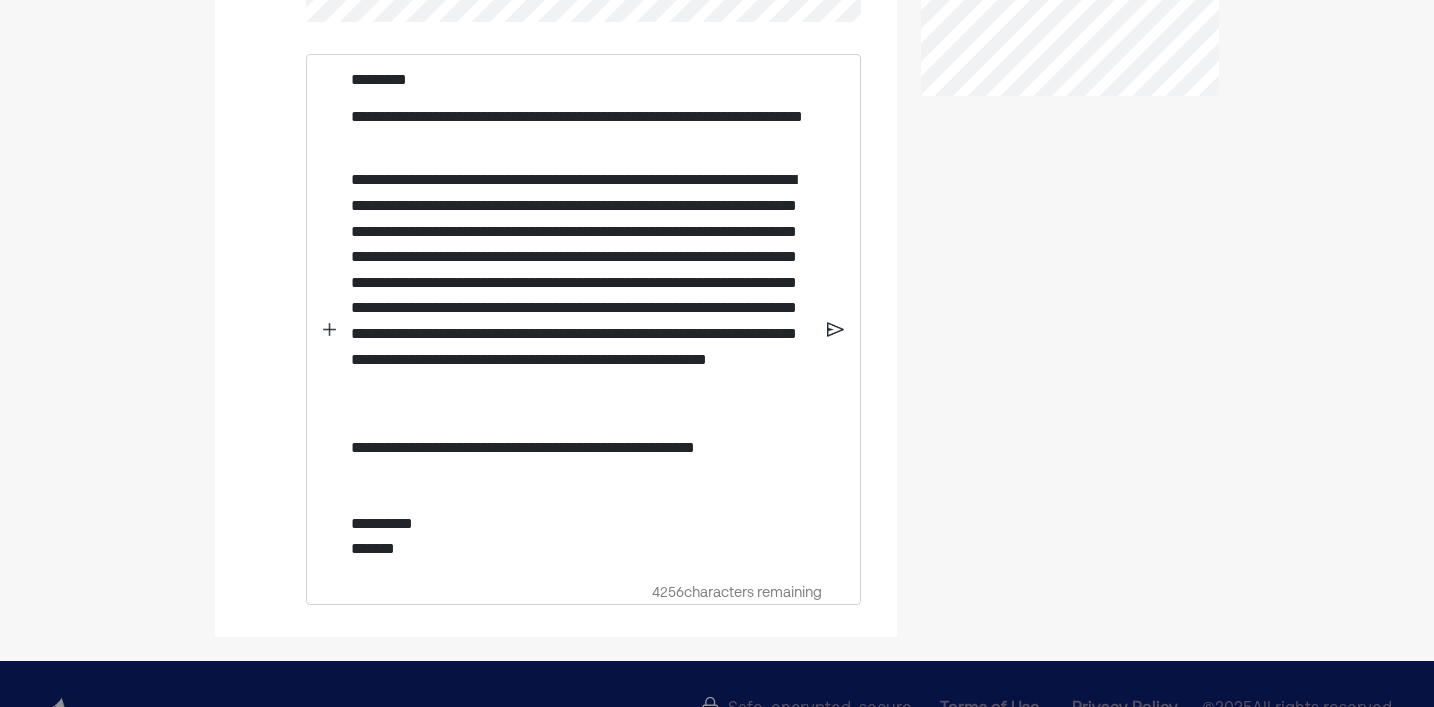 click at bounding box center [581, 486] 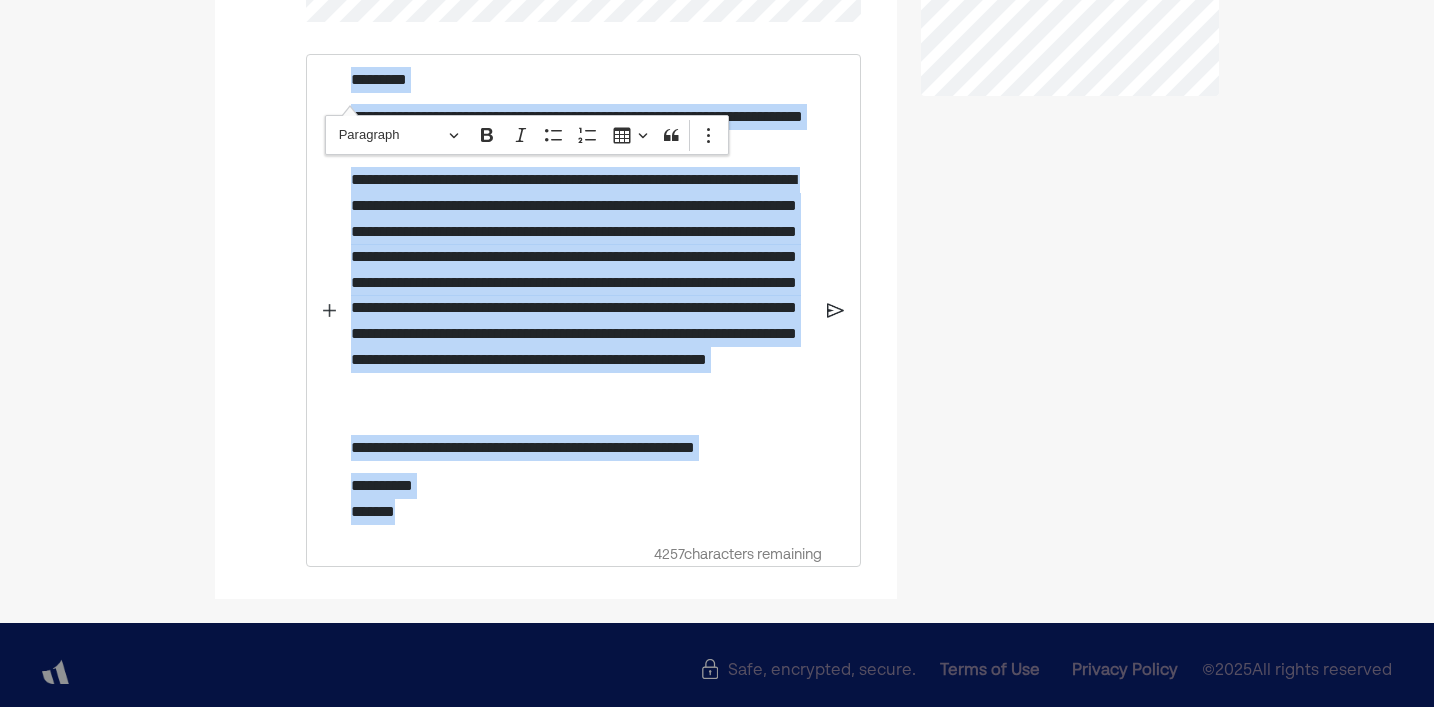 drag, startPoint x: 413, startPoint y: 532, endPoint x: 328, endPoint y: 89, distance: 451.08093 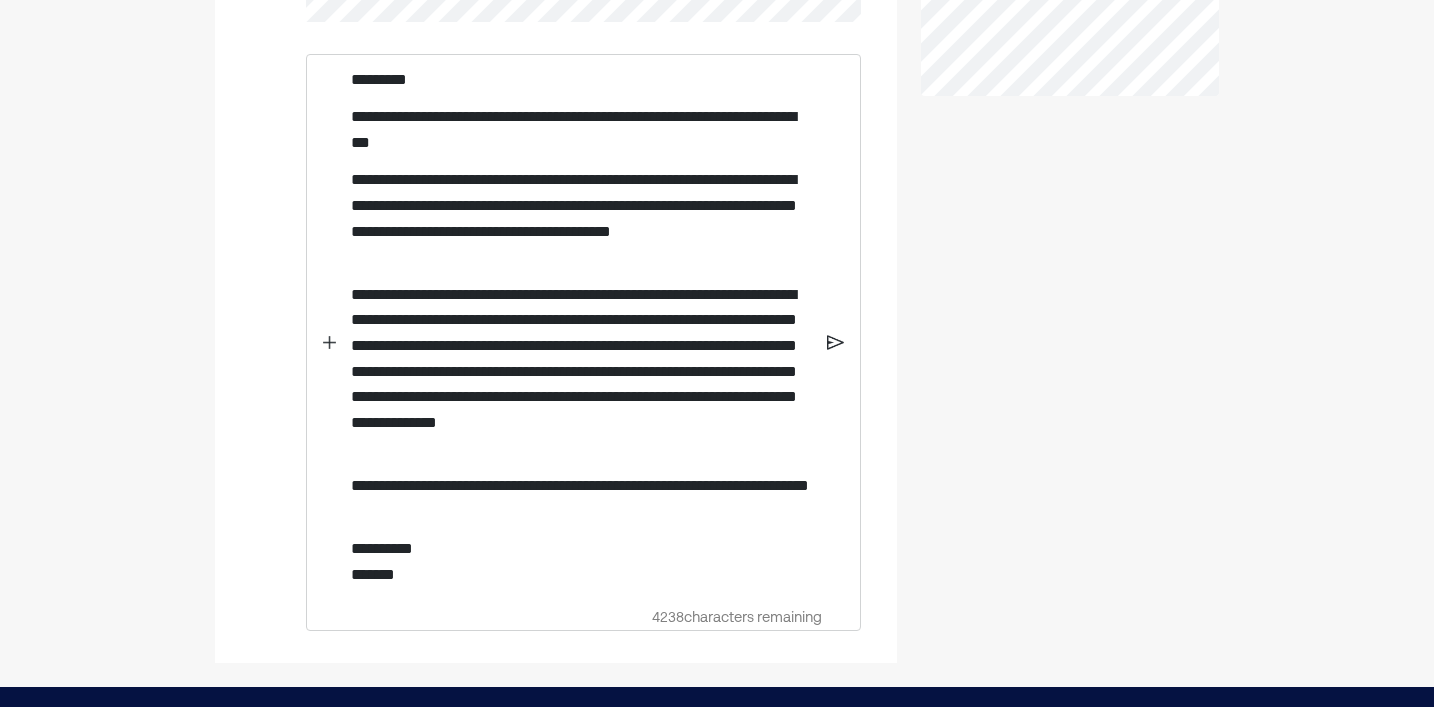 click on "**********" at bounding box center (581, 129) 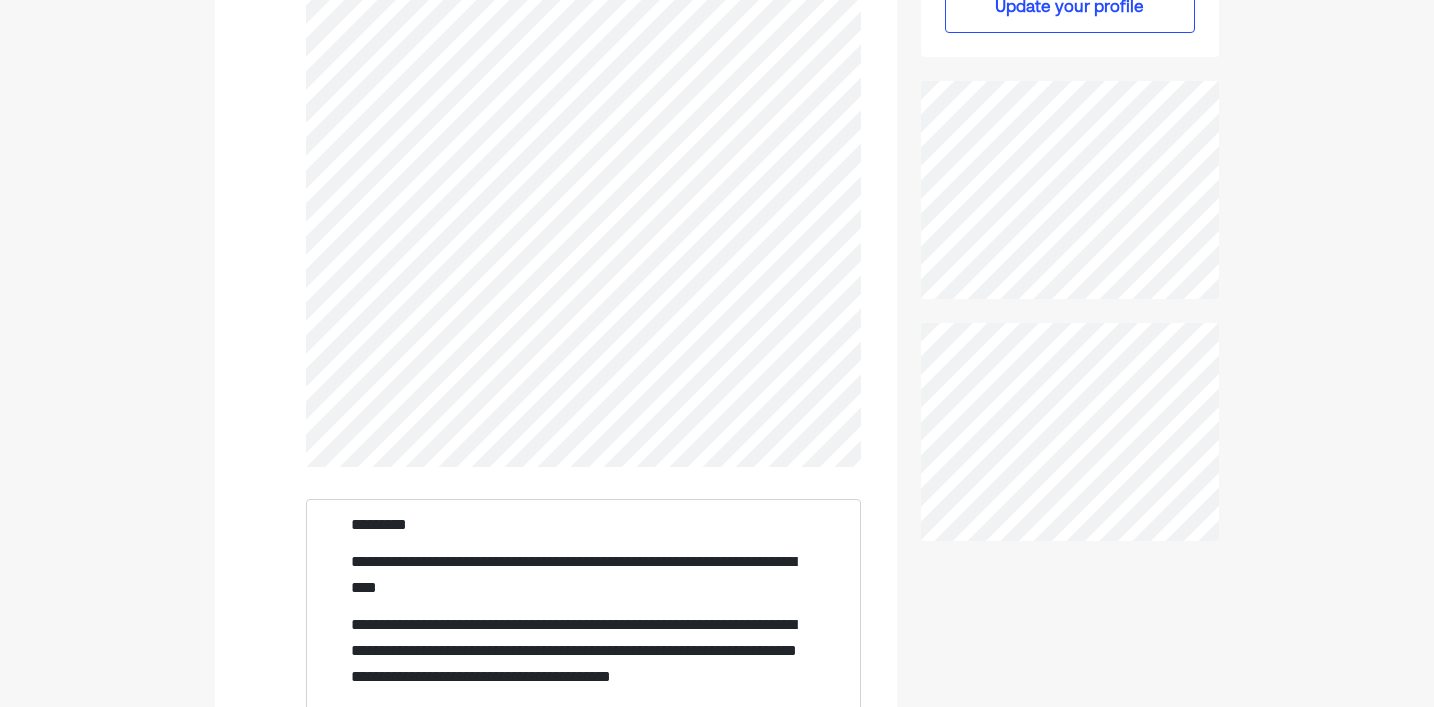 scroll, scrollTop: 1035, scrollLeft: 0, axis: vertical 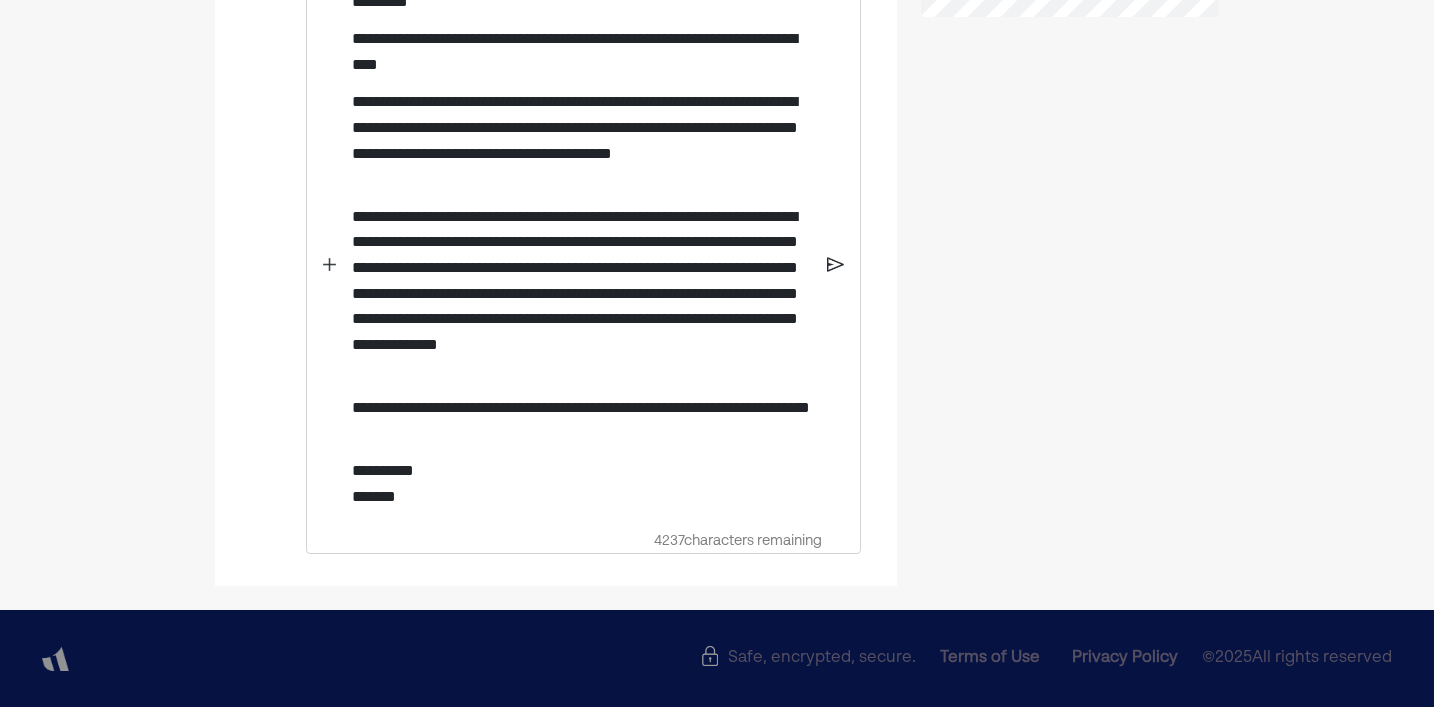 click at bounding box center (329, 264) 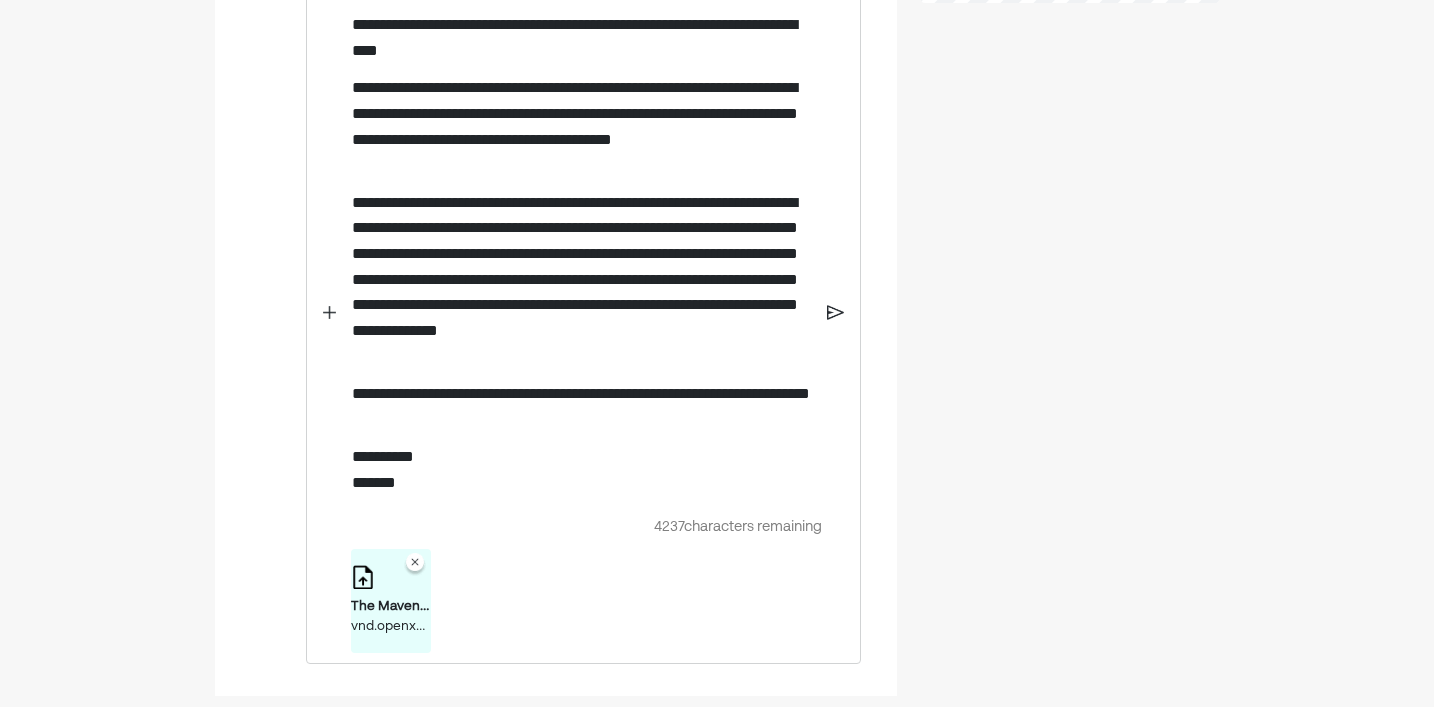 scroll, scrollTop: 1098, scrollLeft: 0, axis: vertical 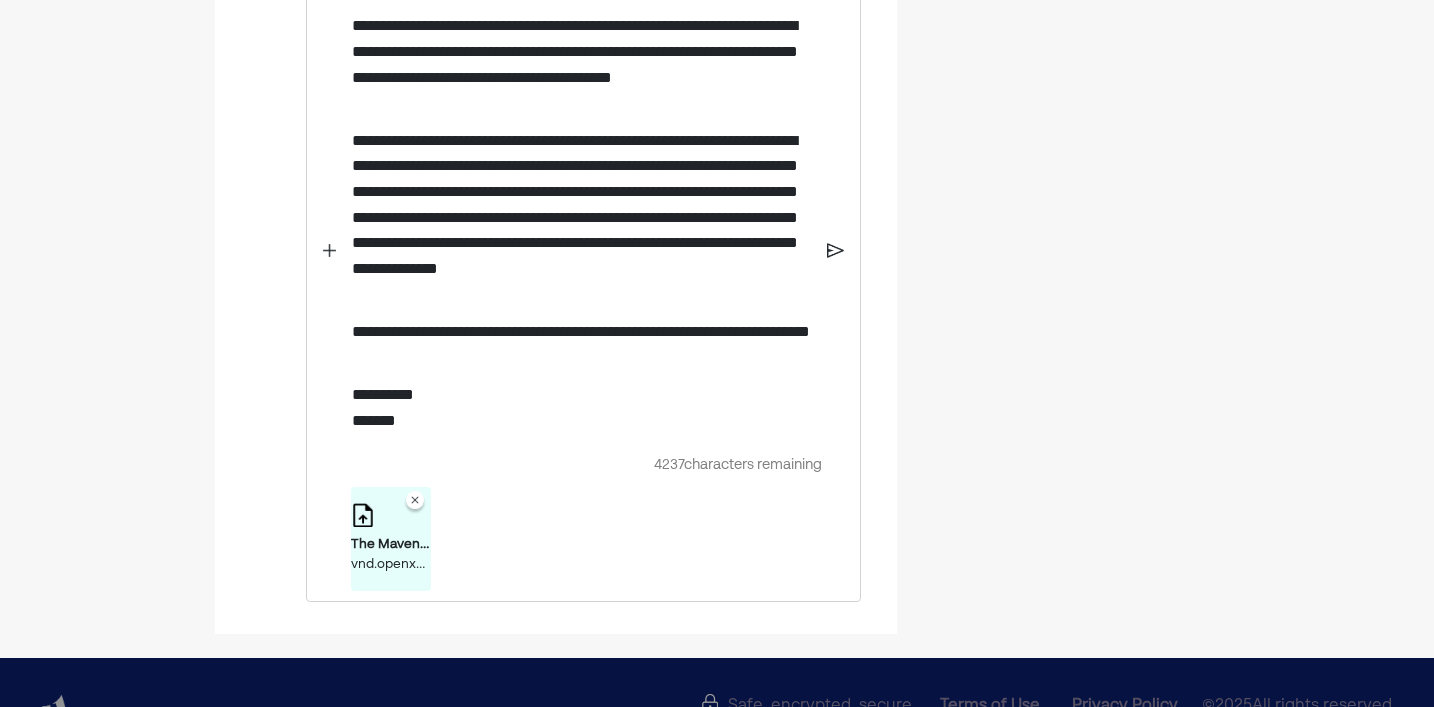 click at bounding box center [329, 250] 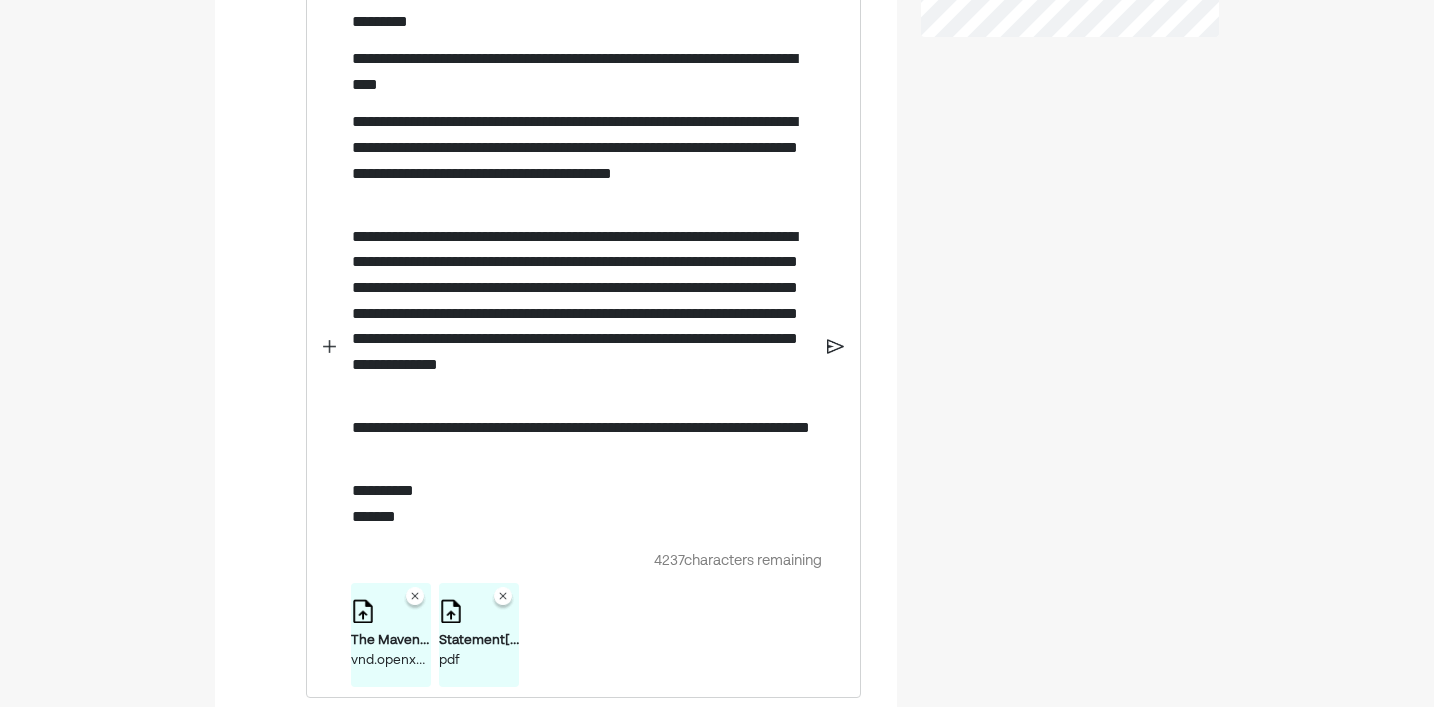 scroll, scrollTop: 994, scrollLeft: 0, axis: vertical 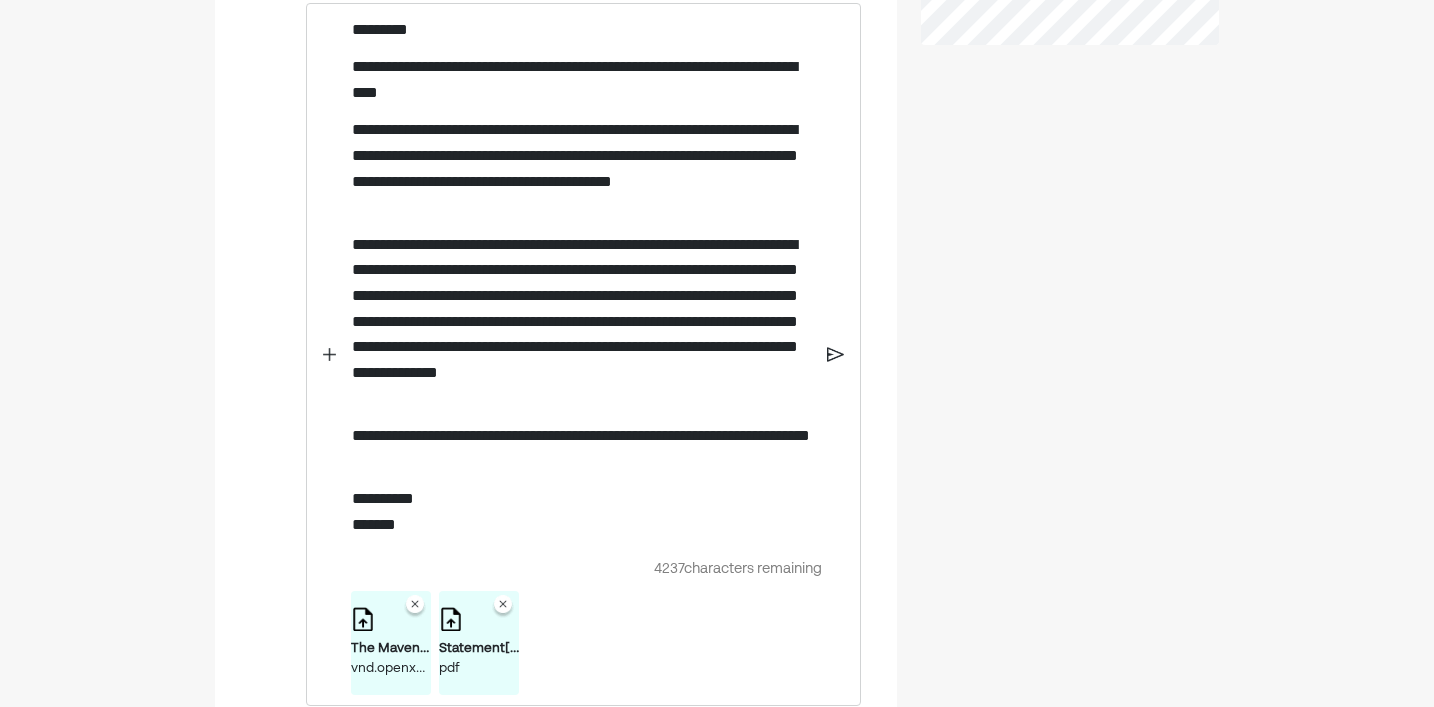 click at bounding box center [329, 354] 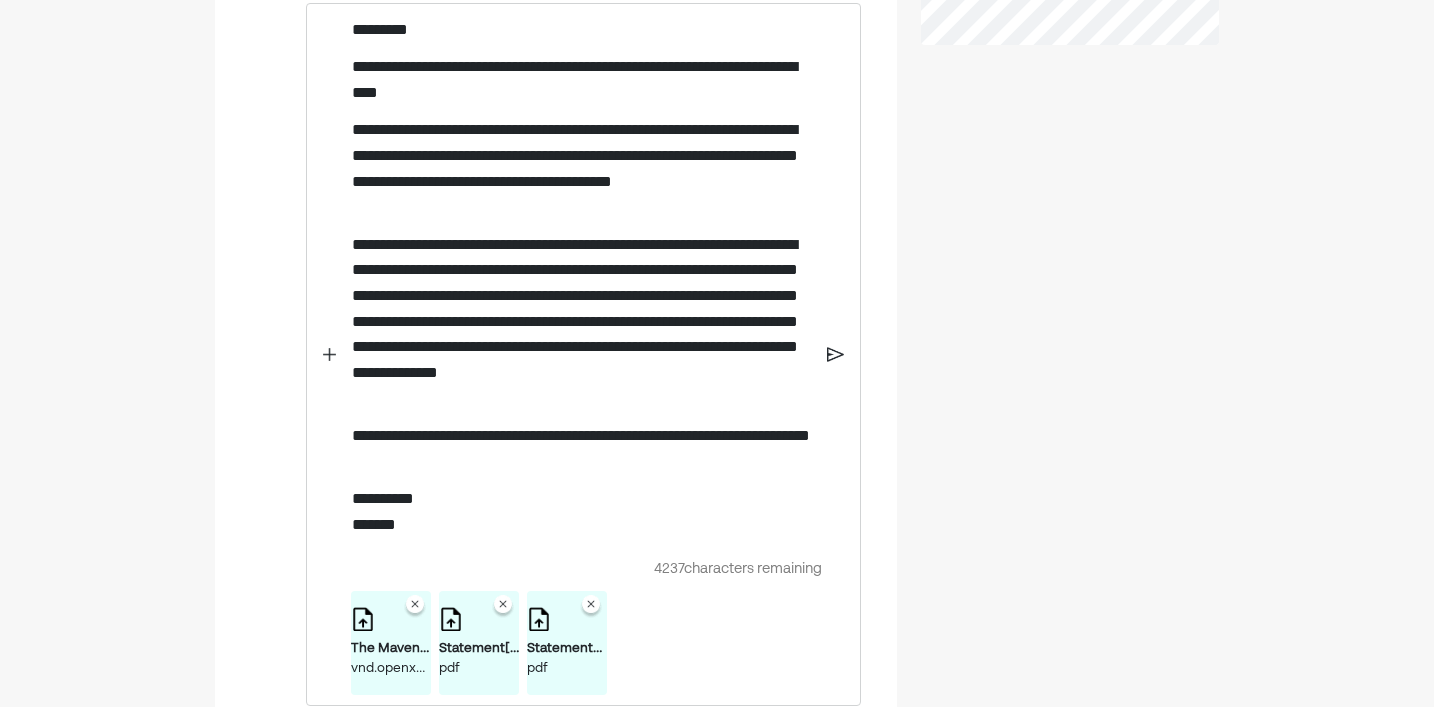 click on "**********" at bounding box center (583, 354) 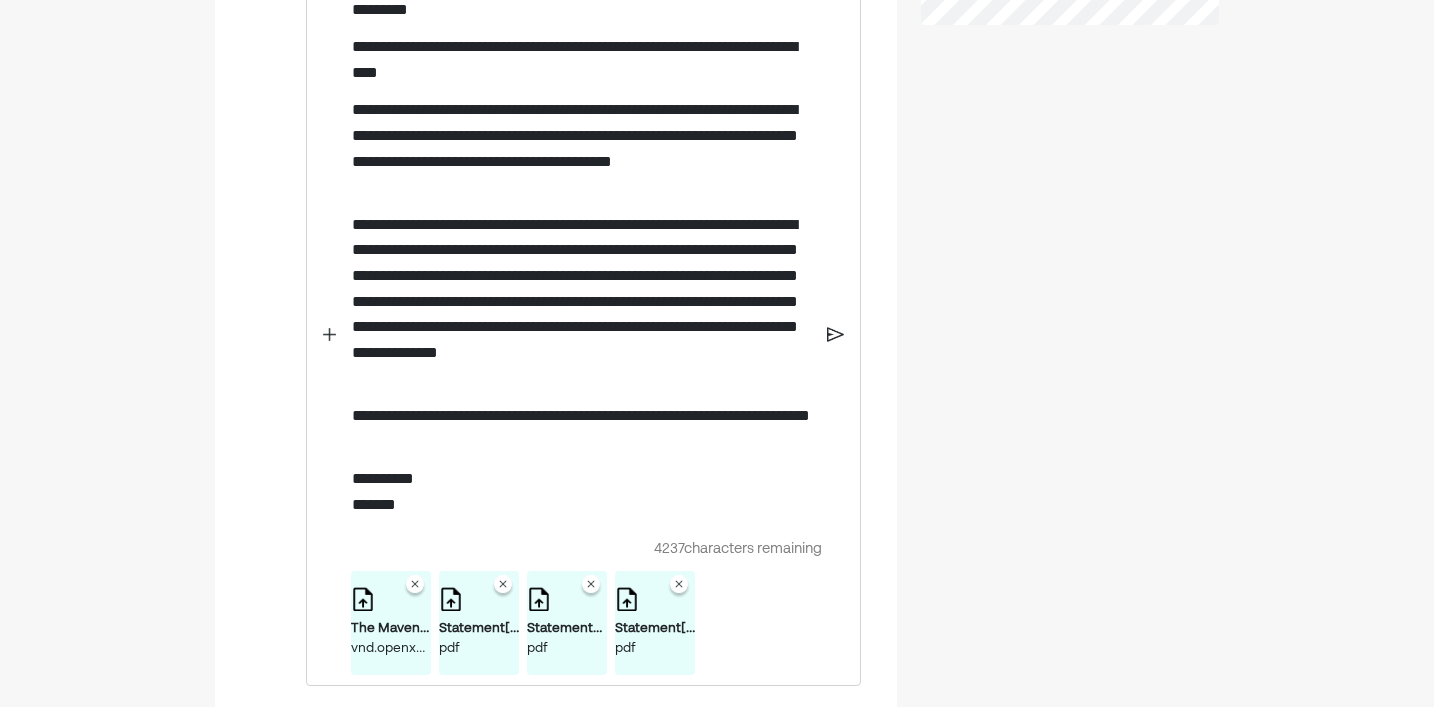 scroll, scrollTop: 1050, scrollLeft: 0, axis: vertical 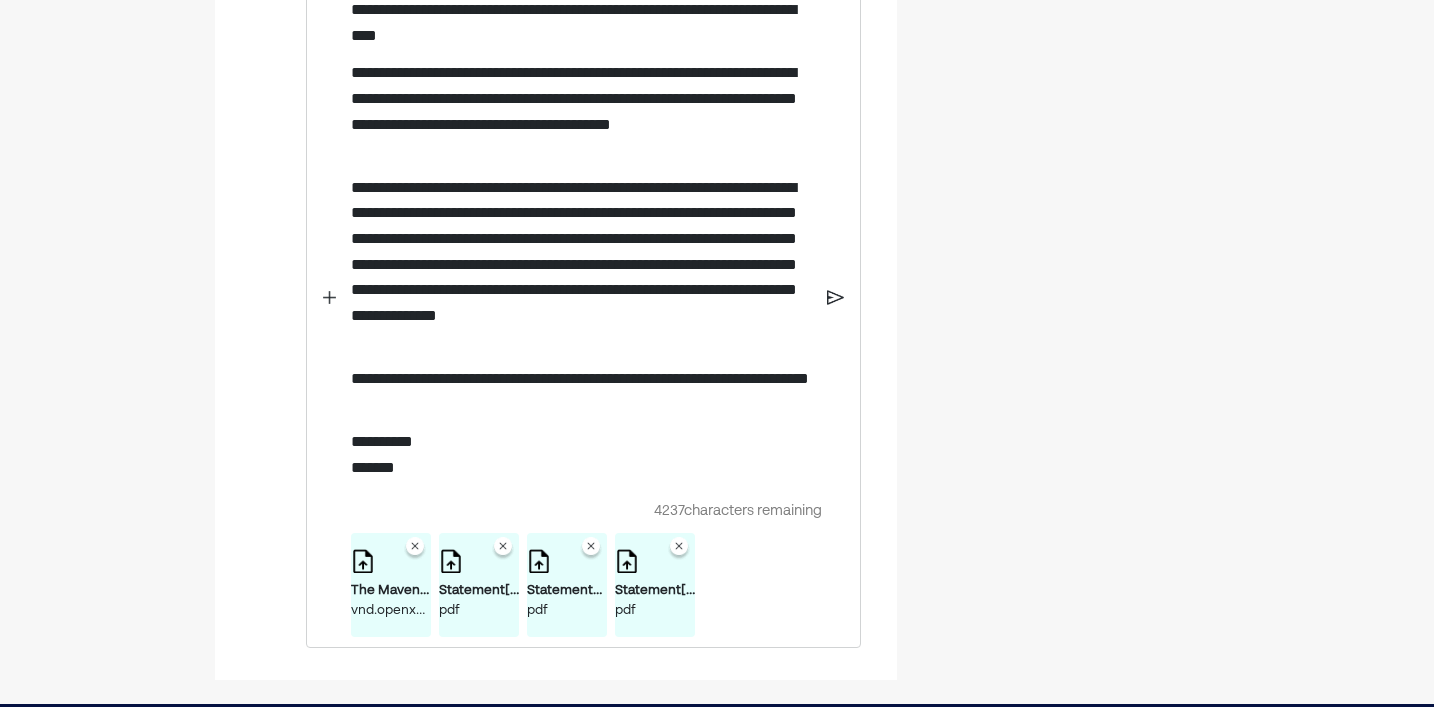 click on "**********" at bounding box center [581, 391] 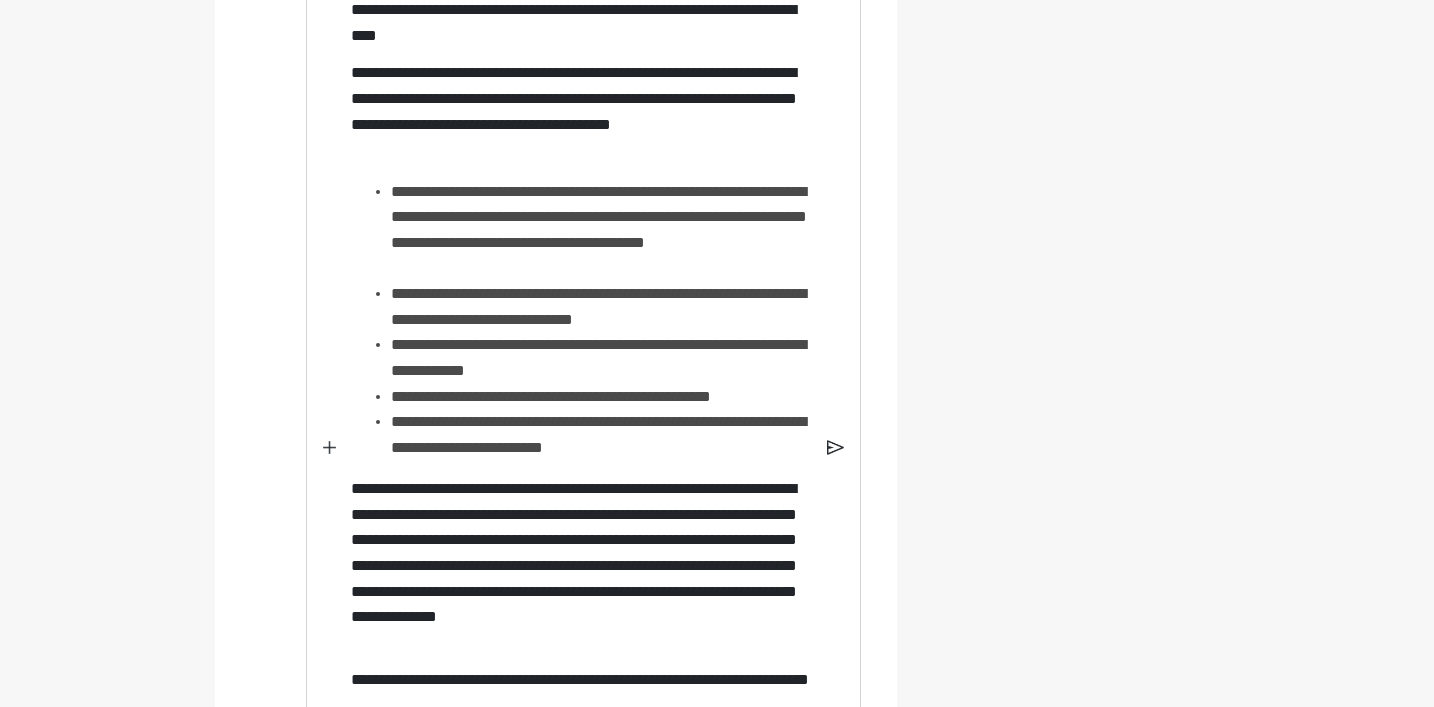 click on "**********" at bounding box center (601, 230) 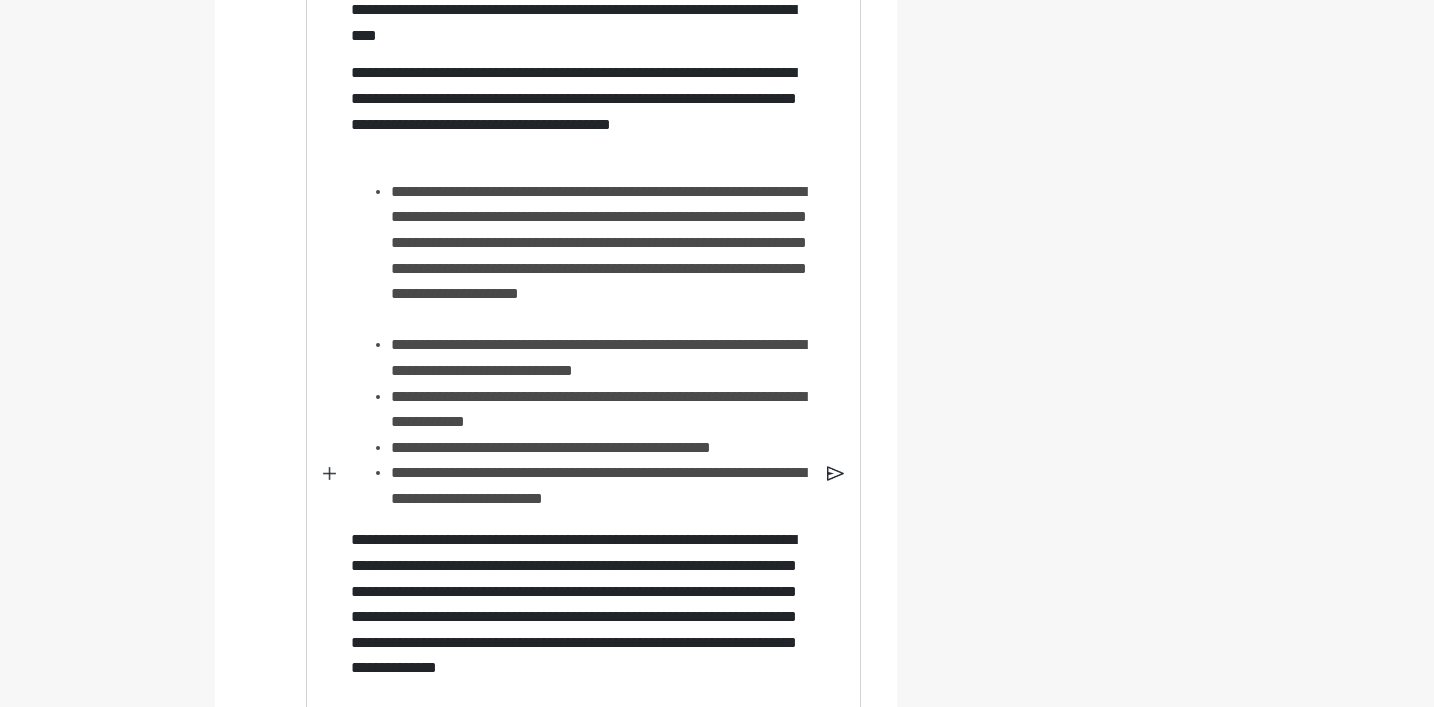 click on "**********" at bounding box center [601, 357] 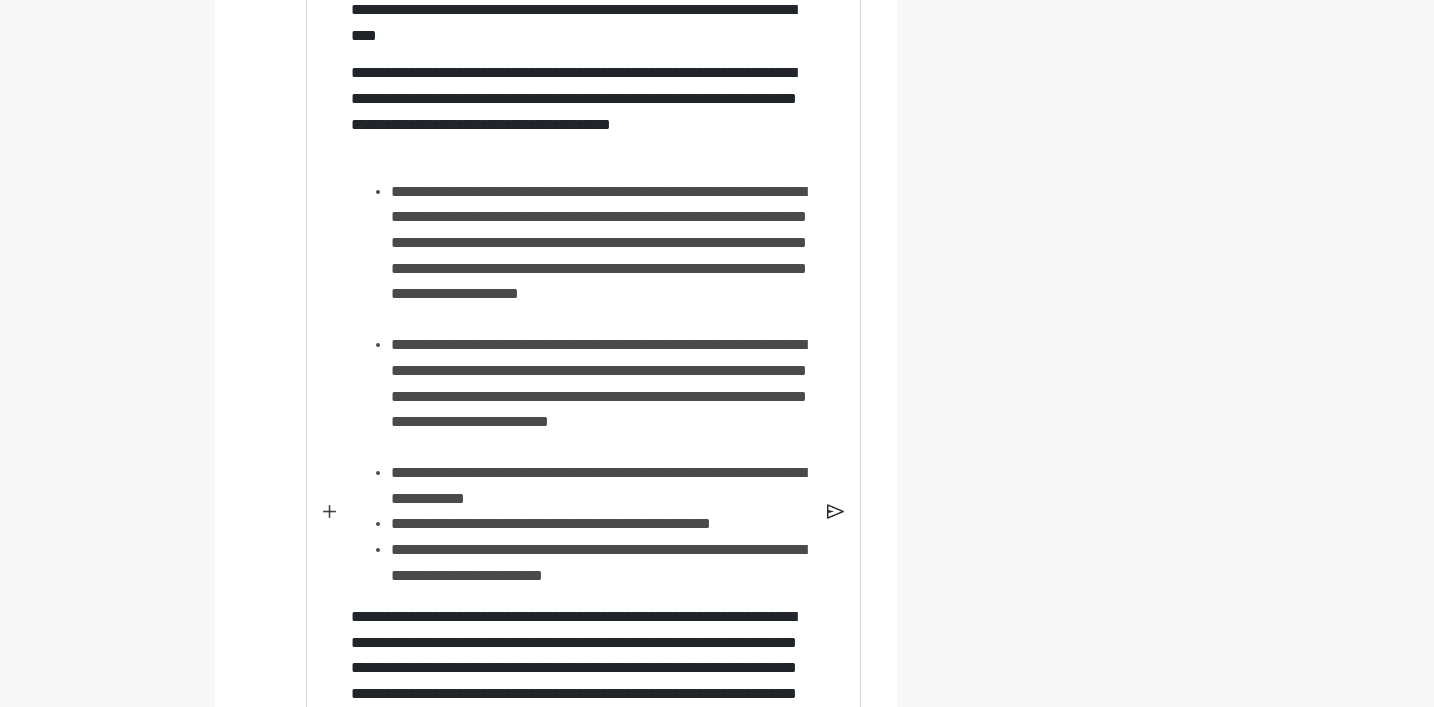 click on "**********" at bounding box center (601, 256) 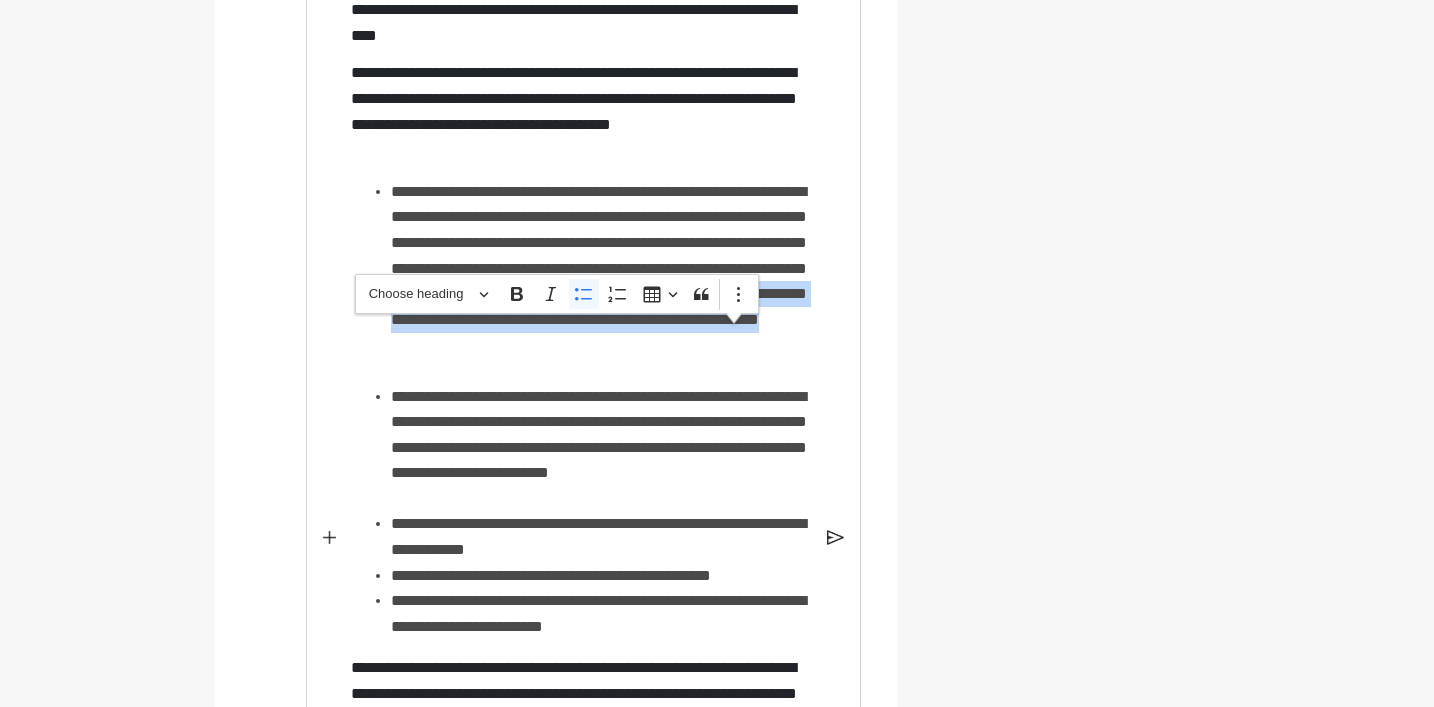 drag, startPoint x: 801, startPoint y: 388, endPoint x: 736, endPoint y: 341, distance: 80.21222 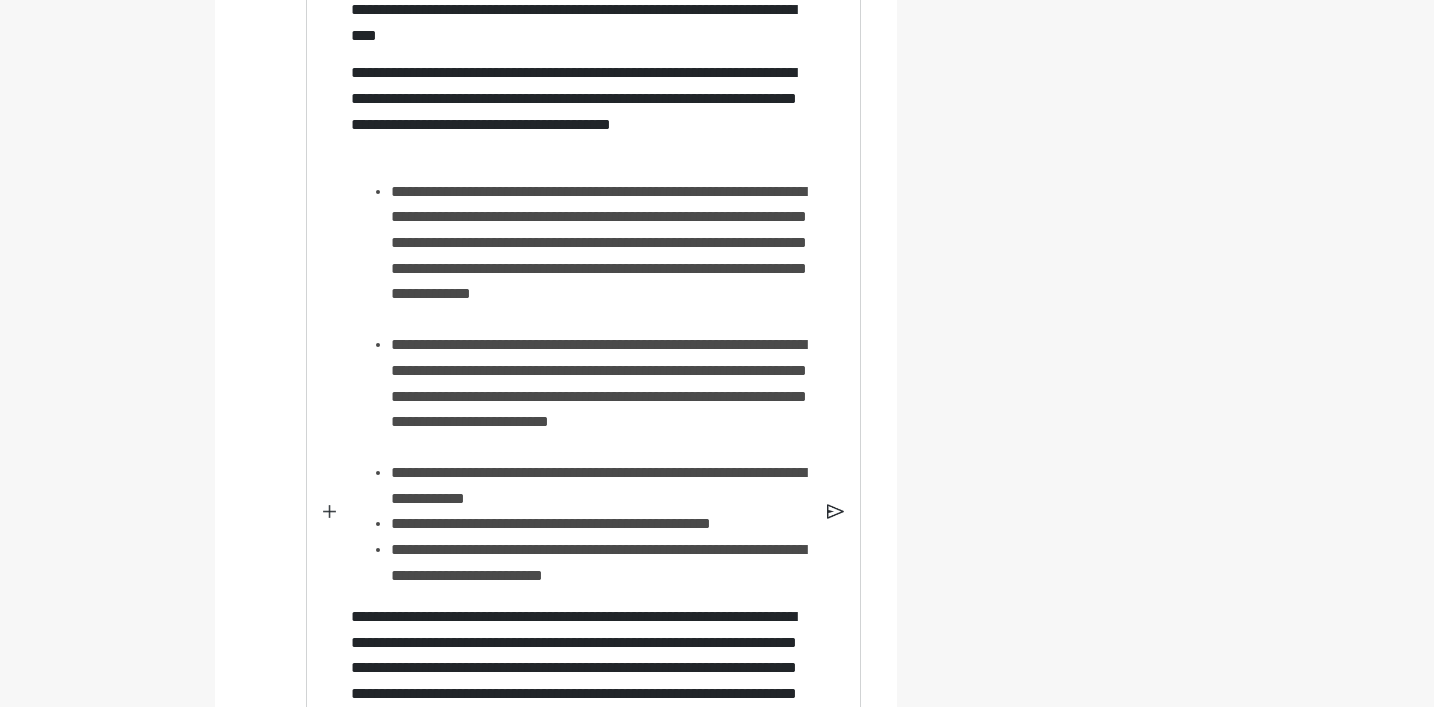 scroll, scrollTop: 1081, scrollLeft: 0, axis: vertical 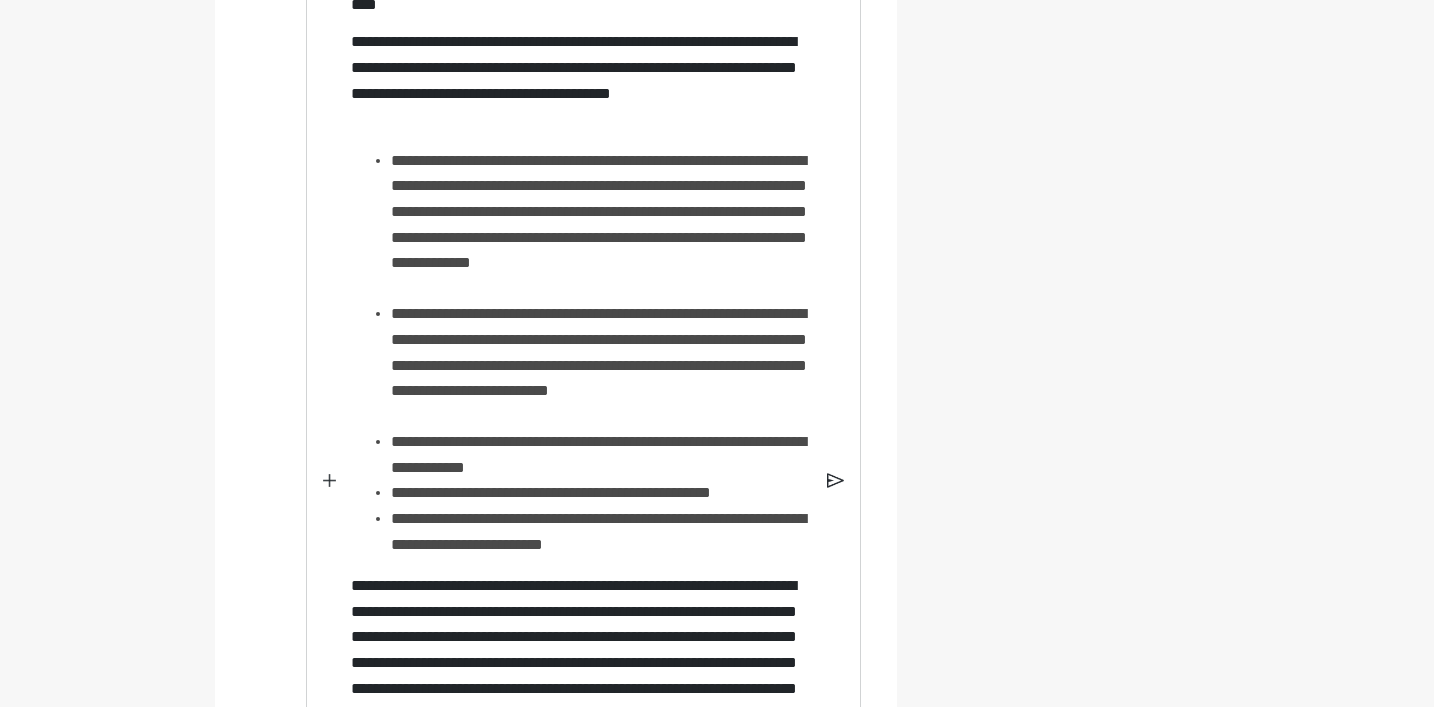 click on "**********" at bounding box center [601, 454] 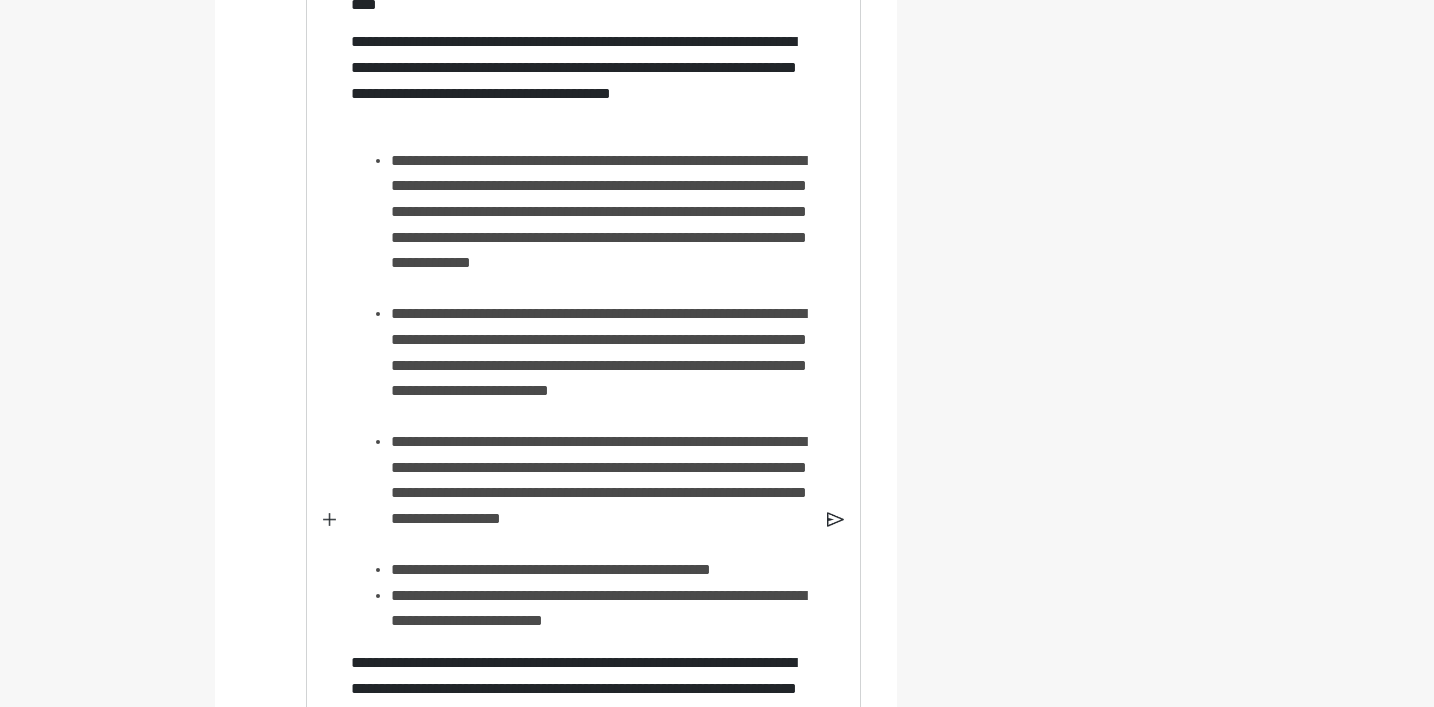 click on "**********" at bounding box center (601, 493) 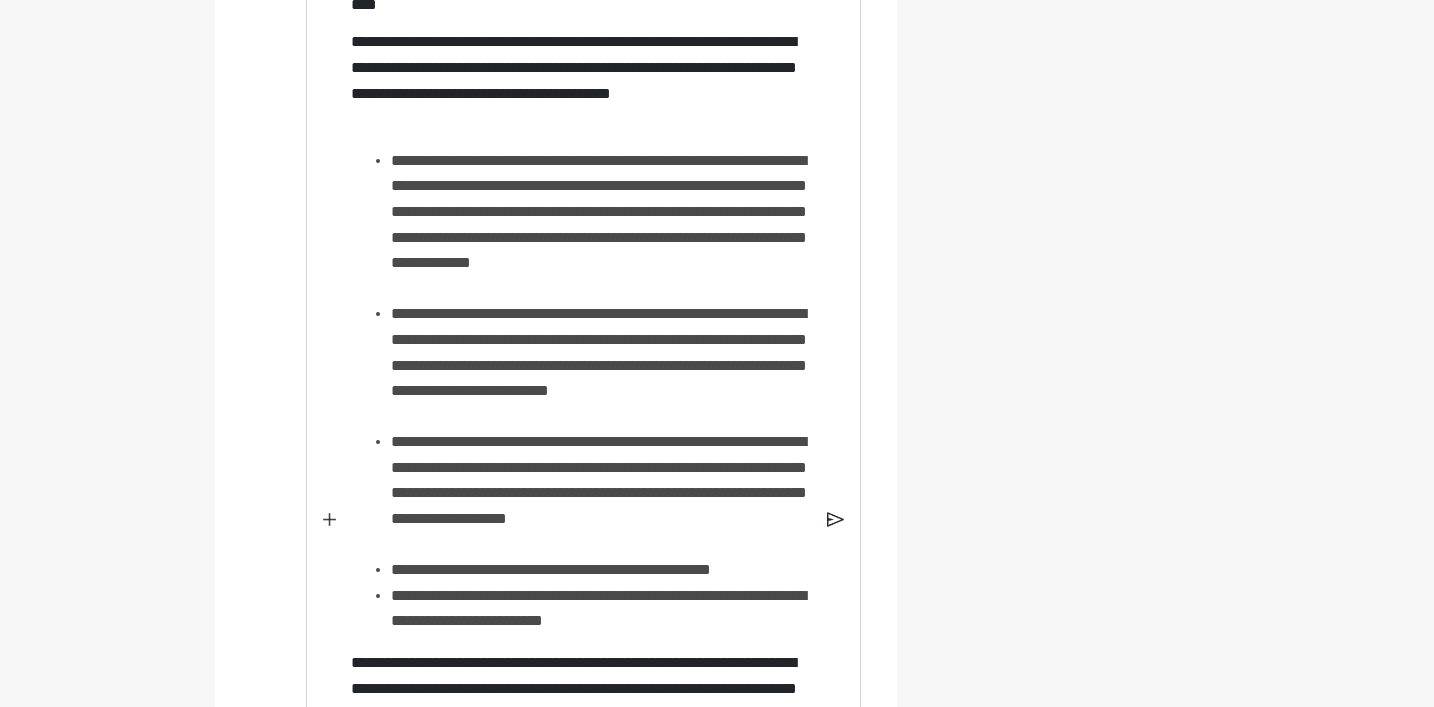 click on "**********" at bounding box center [601, 493] 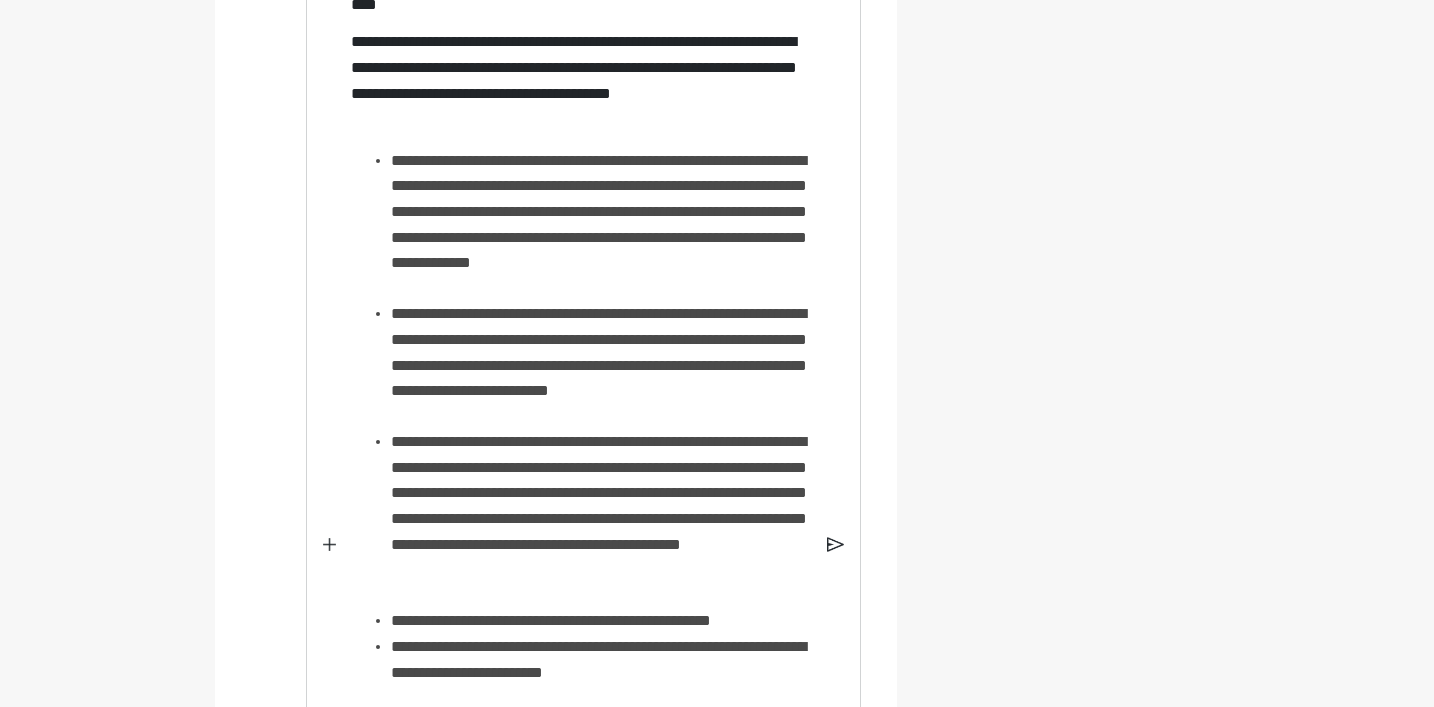 scroll, scrollTop: 1342, scrollLeft: 0, axis: vertical 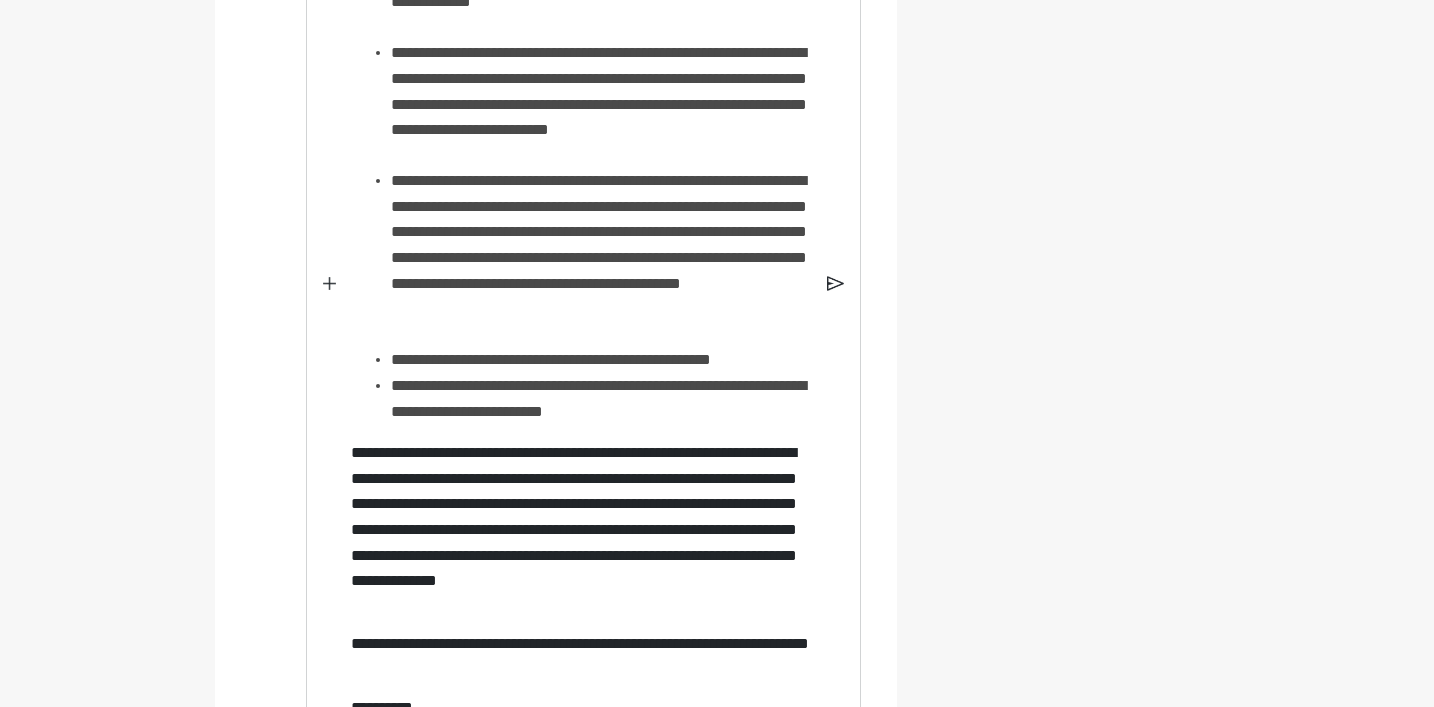 click on "**********" at bounding box center [601, 398] 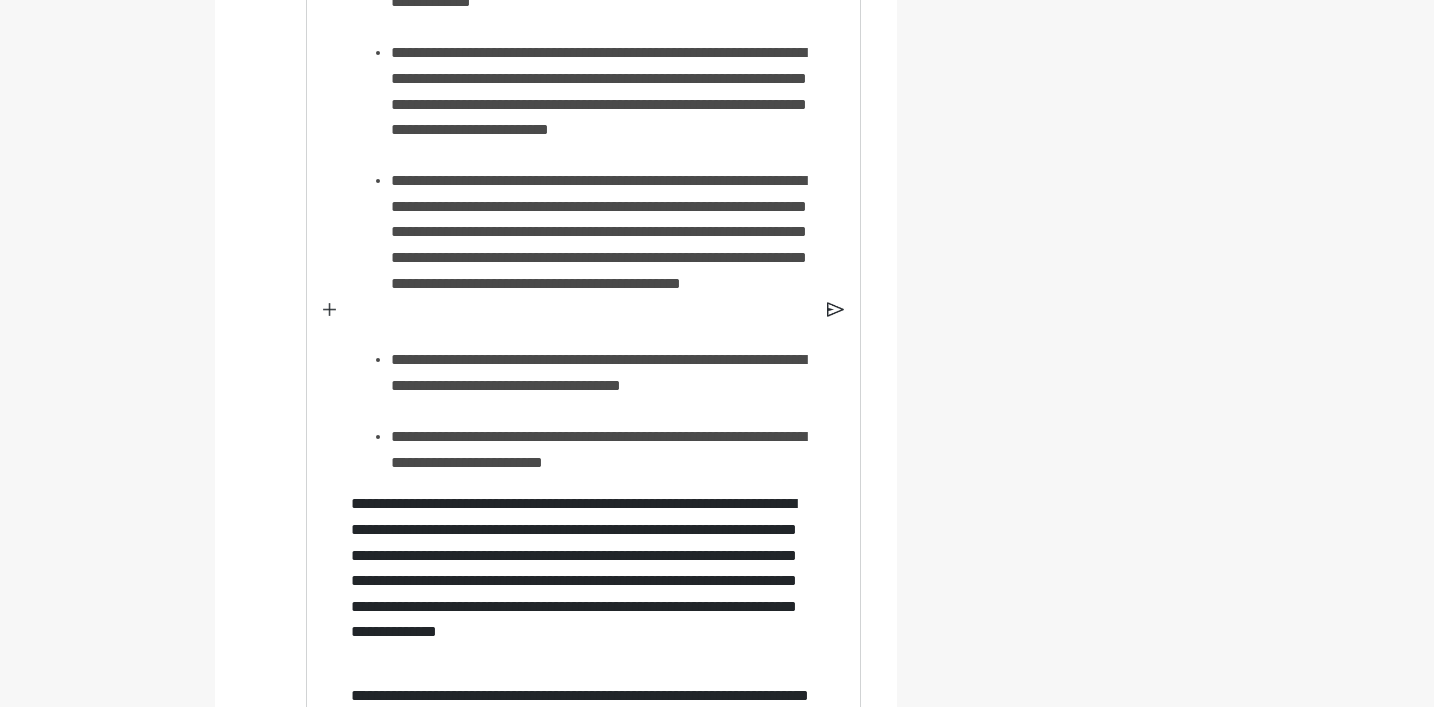 click on "**********" at bounding box center (601, 449) 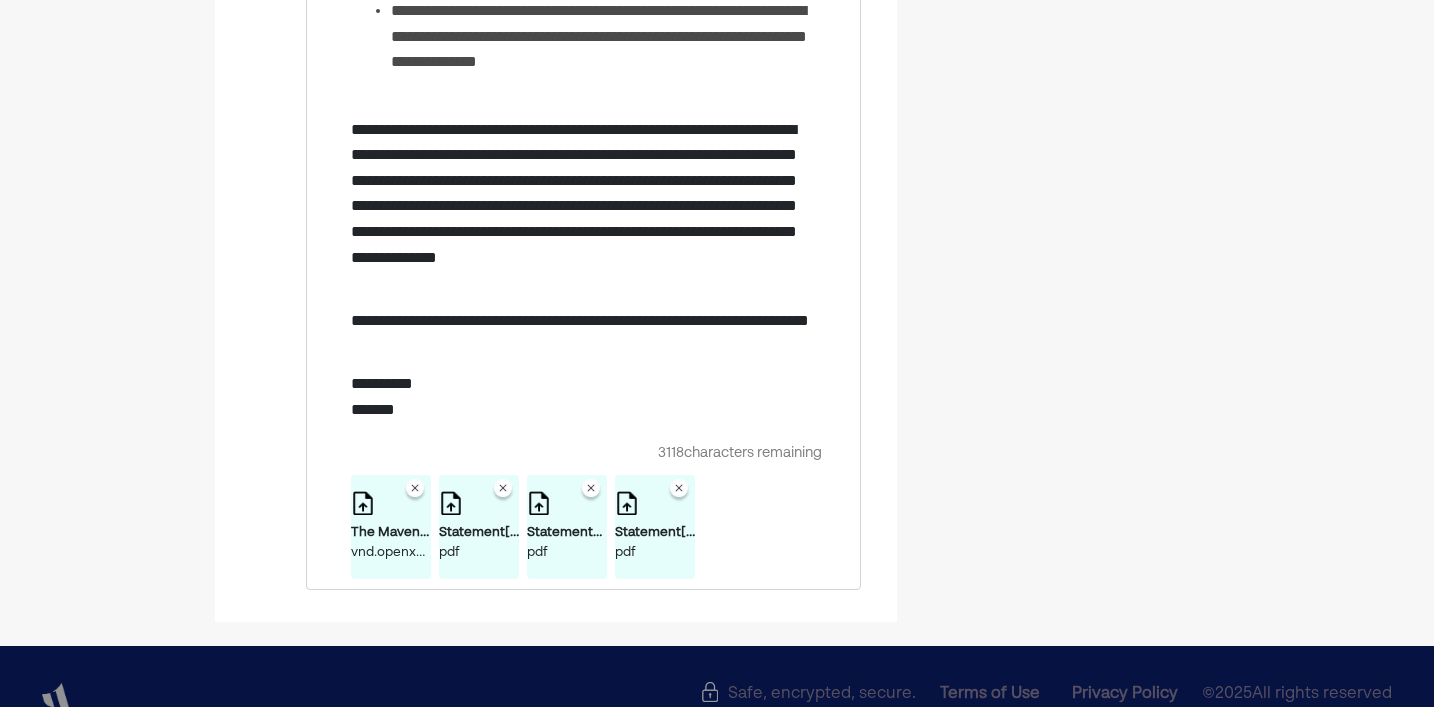 scroll, scrollTop: 1819, scrollLeft: 0, axis: vertical 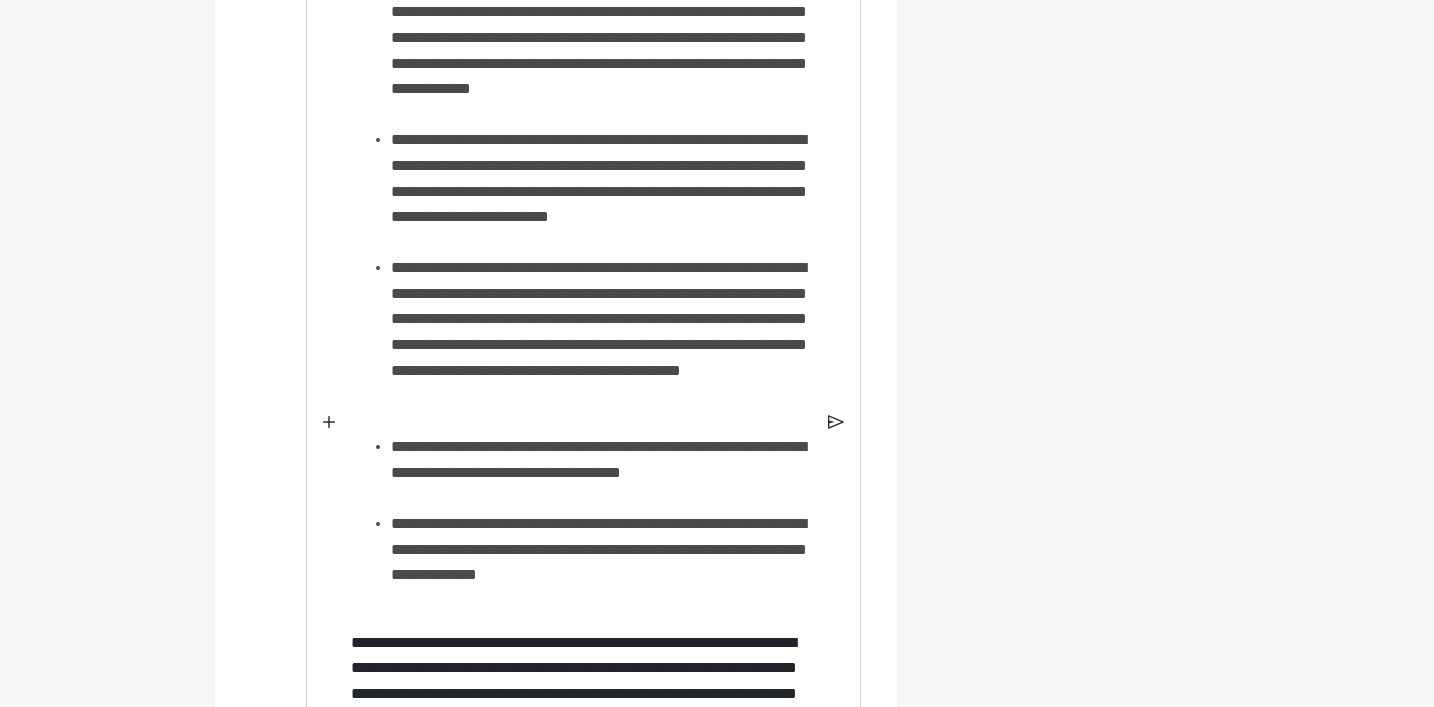 click at bounding box center [329, 422] 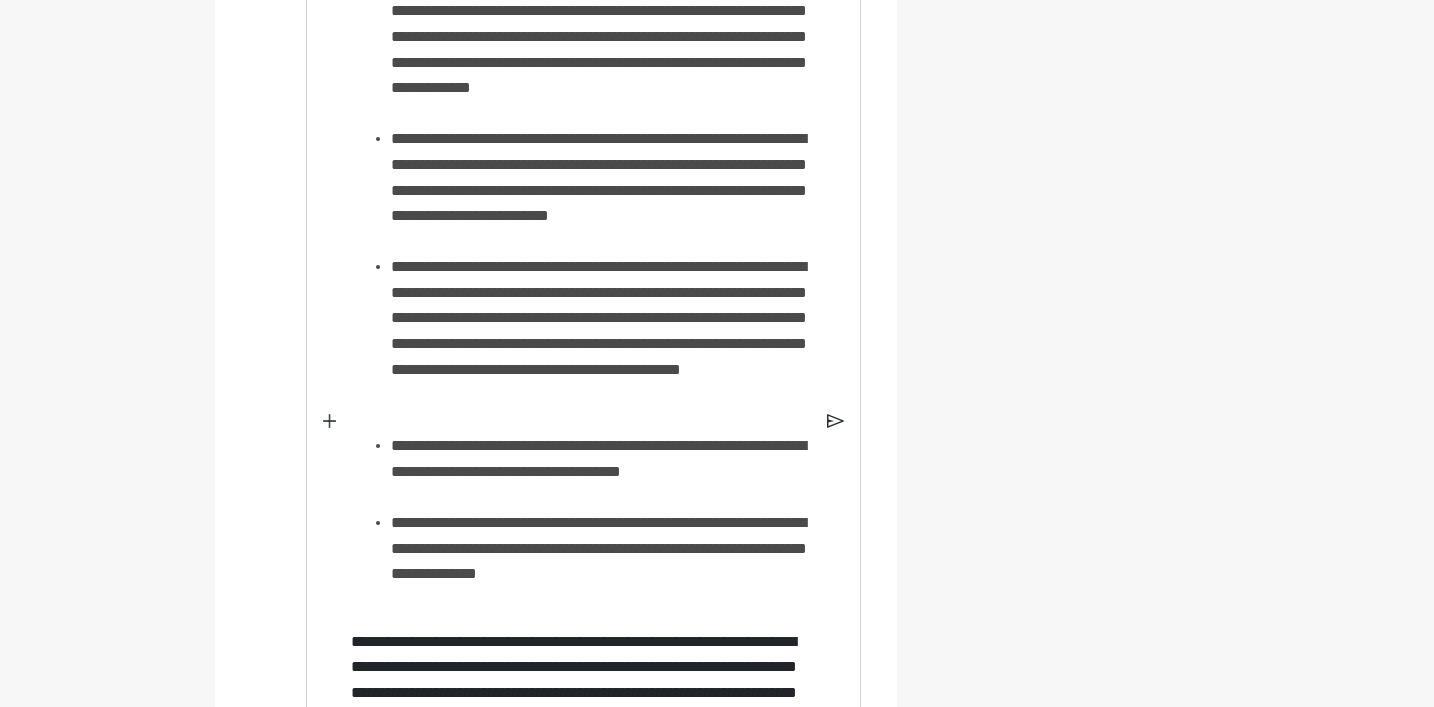 scroll, scrollTop: 1255, scrollLeft: 0, axis: vertical 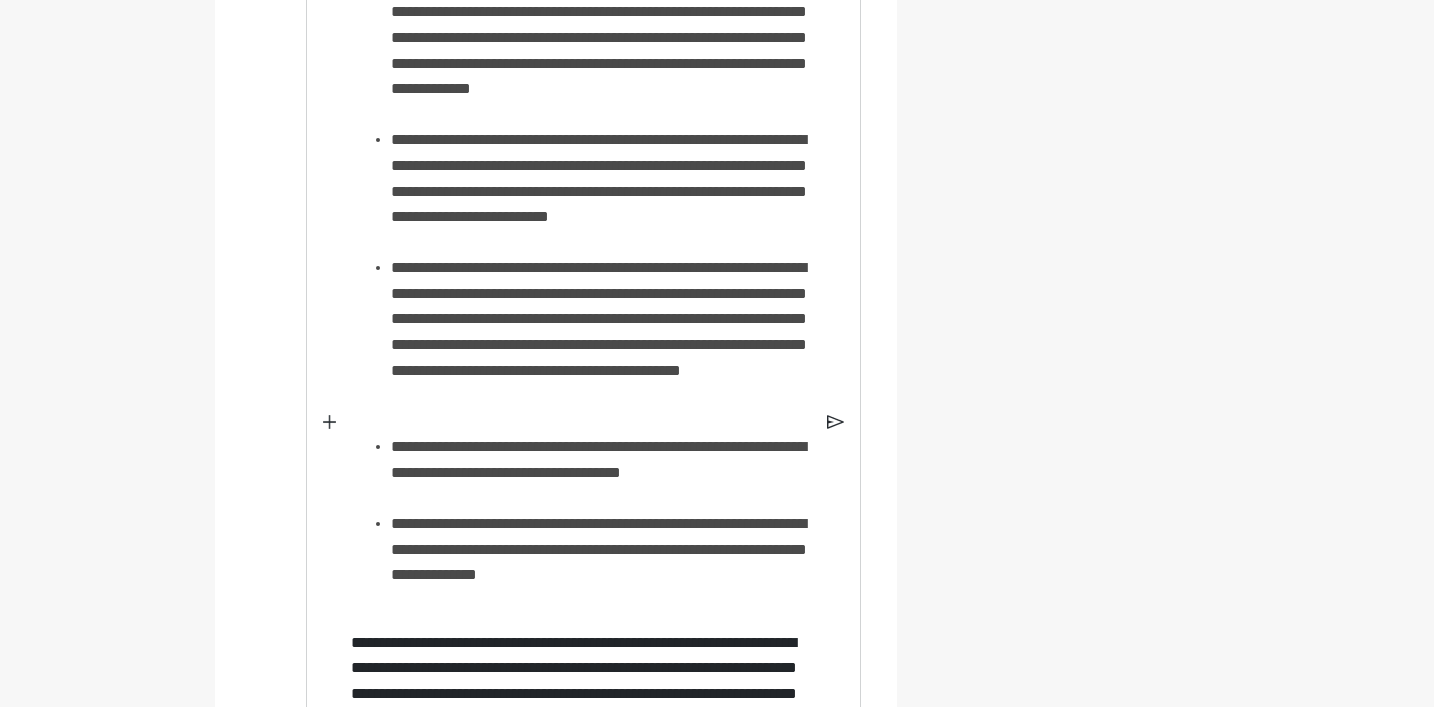 click on "**********" at bounding box center [601, 344] 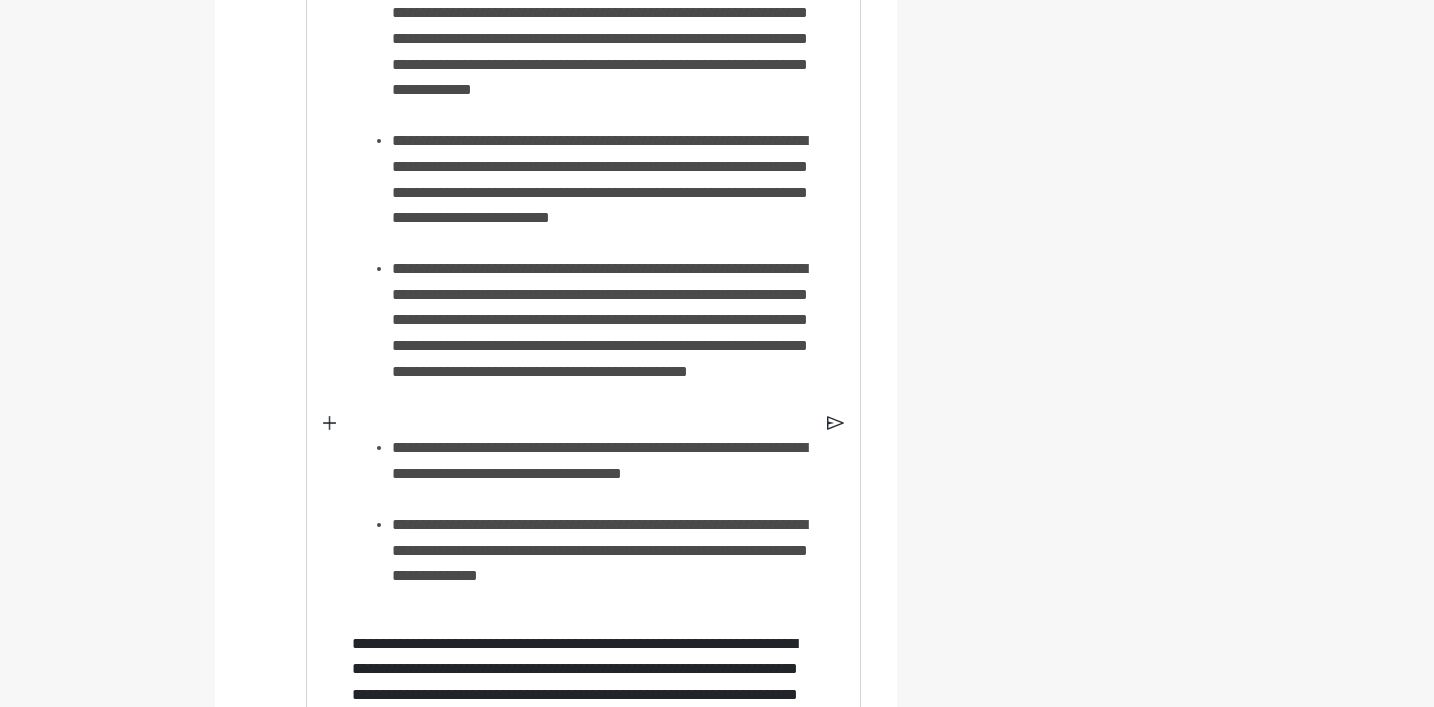 scroll, scrollTop: 1256, scrollLeft: 0, axis: vertical 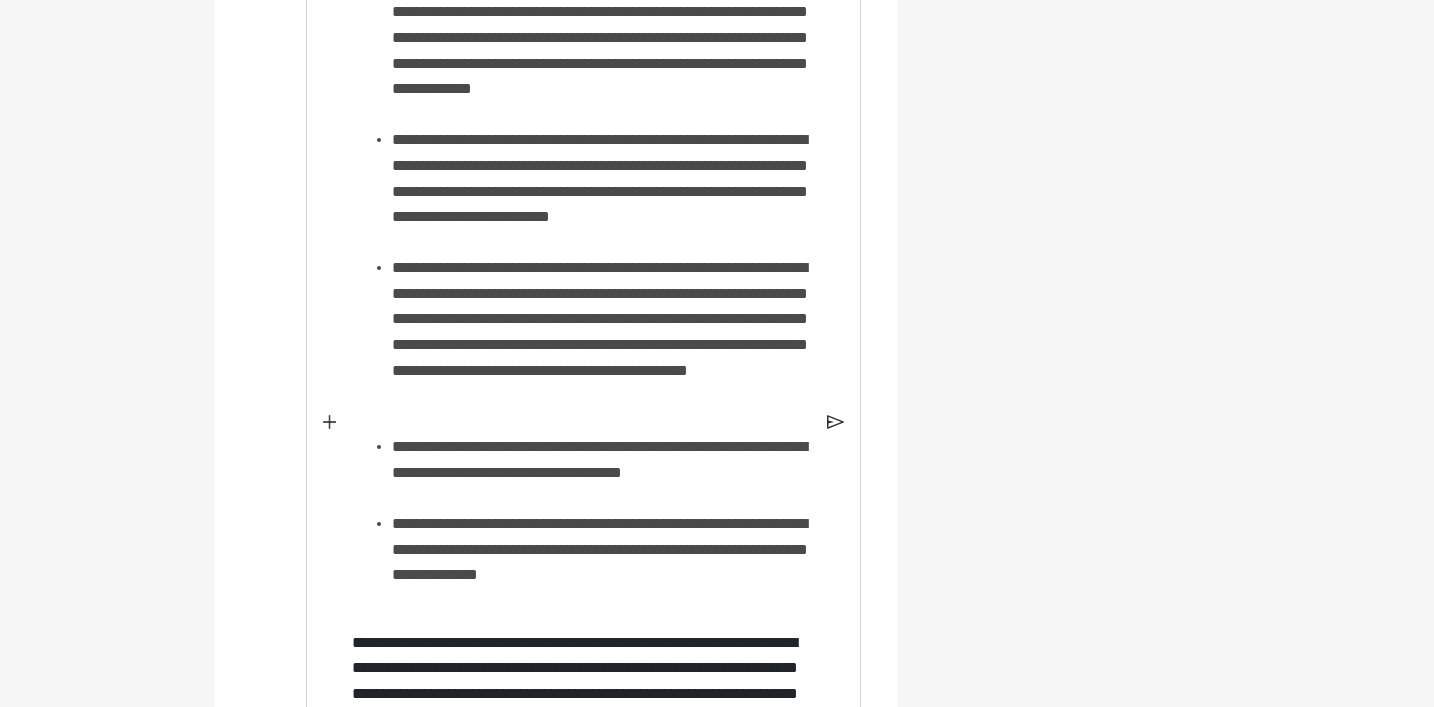 click at bounding box center (329, 422) 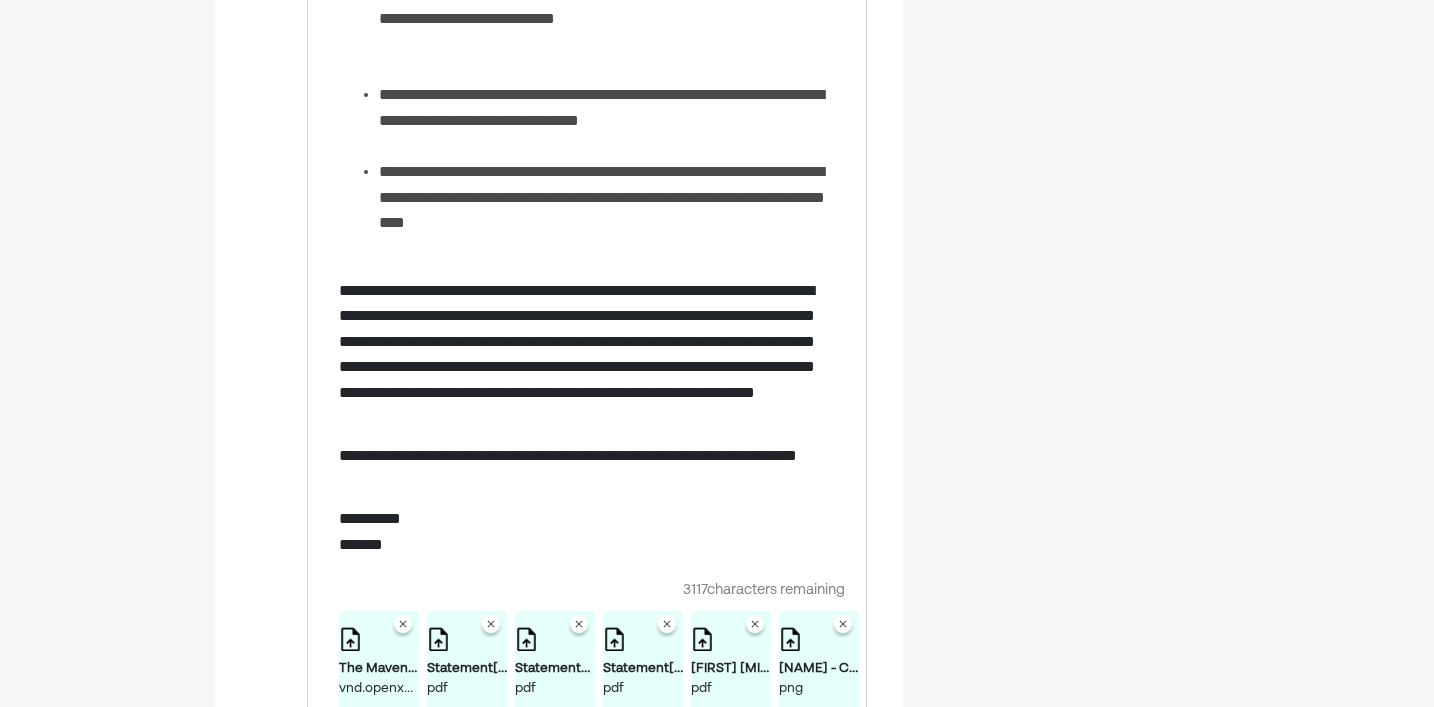 scroll, scrollTop: 1796, scrollLeft: 0, axis: vertical 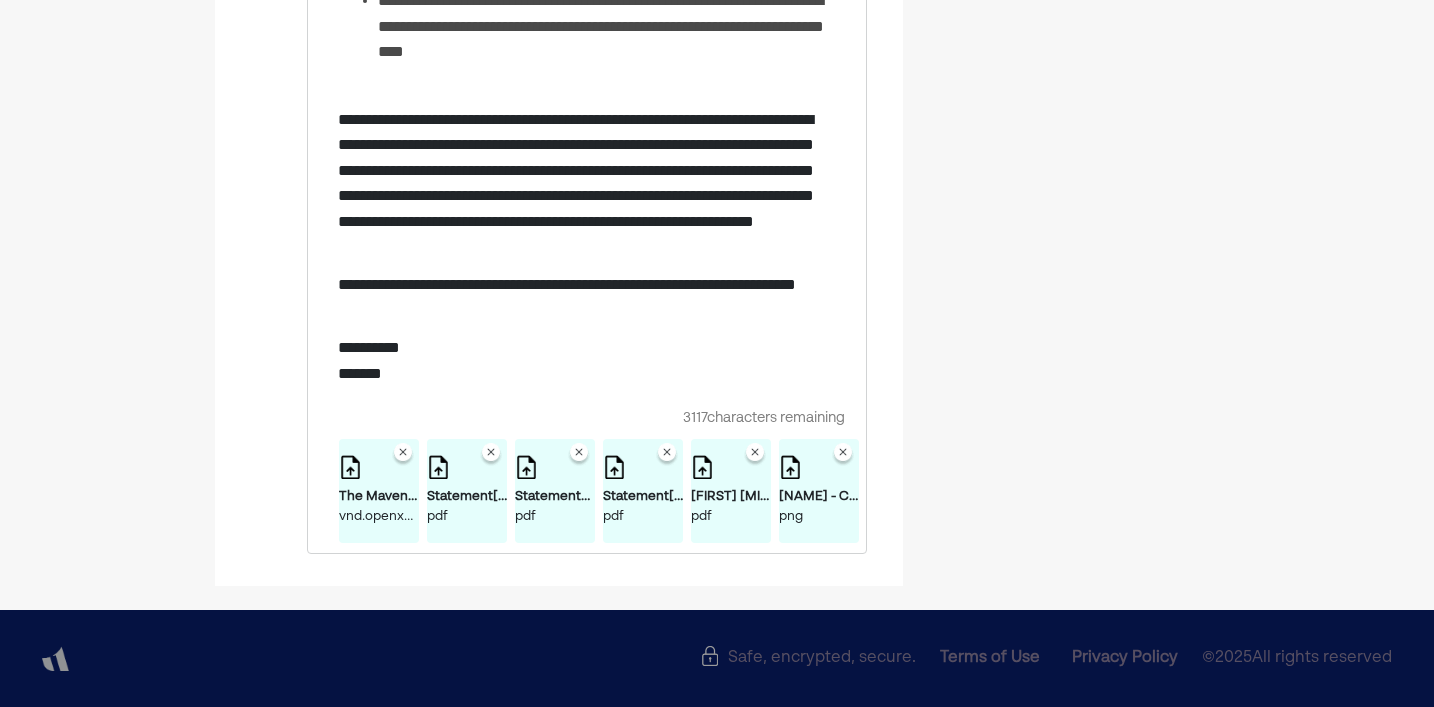 click on "**********" at bounding box center (586, 360) 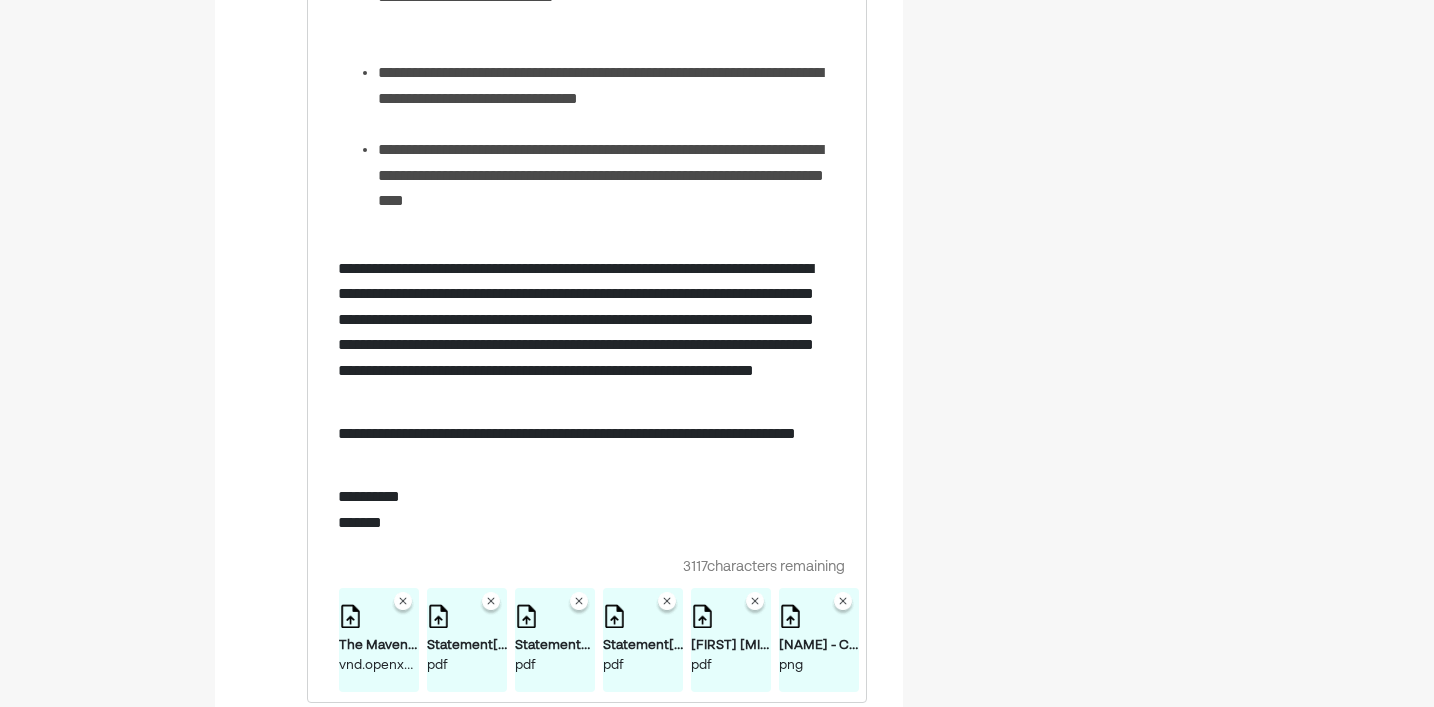 scroll, scrollTop: 1794, scrollLeft: 0, axis: vertical 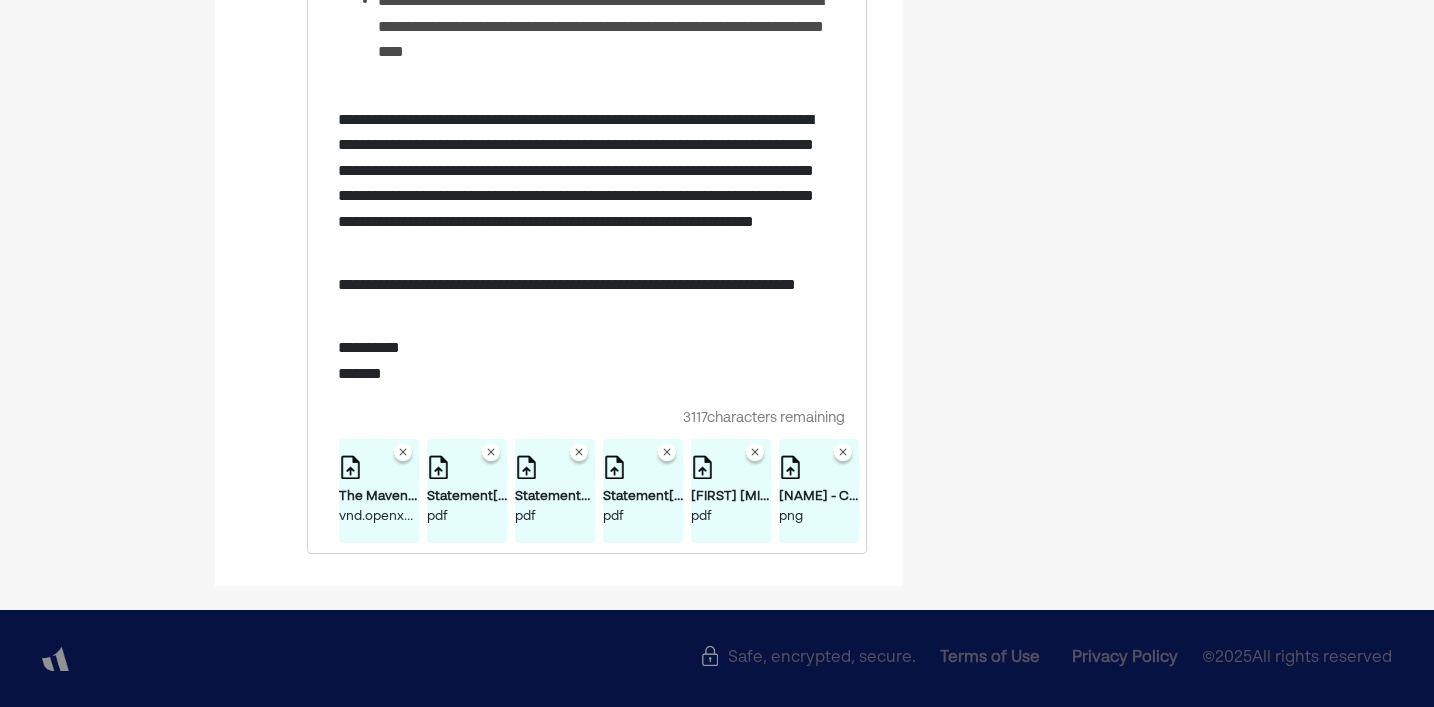 click on "**********" at bounding box center (586, 297) 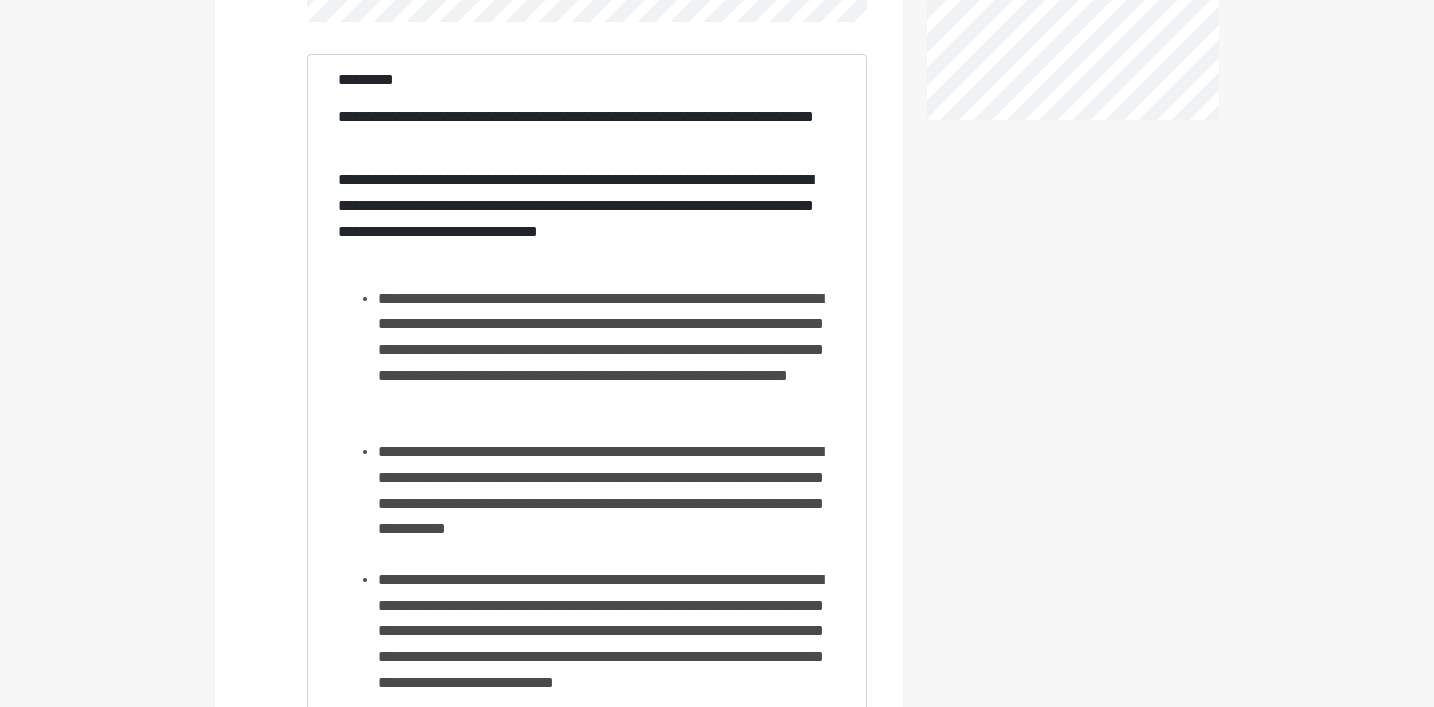 scroll, scrollTop: 685, scrollLeft: 0, axis: vertical 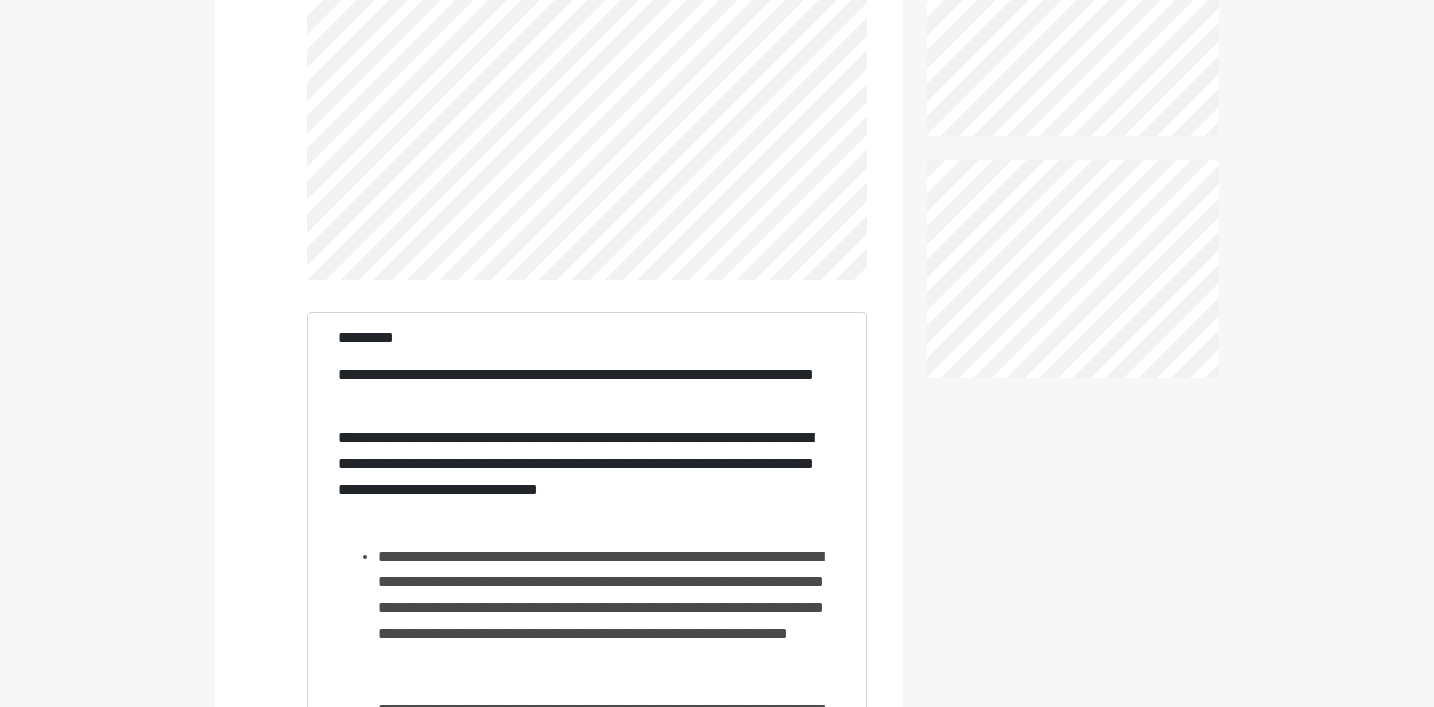 click on "**********" at bounding box center (587, 902) 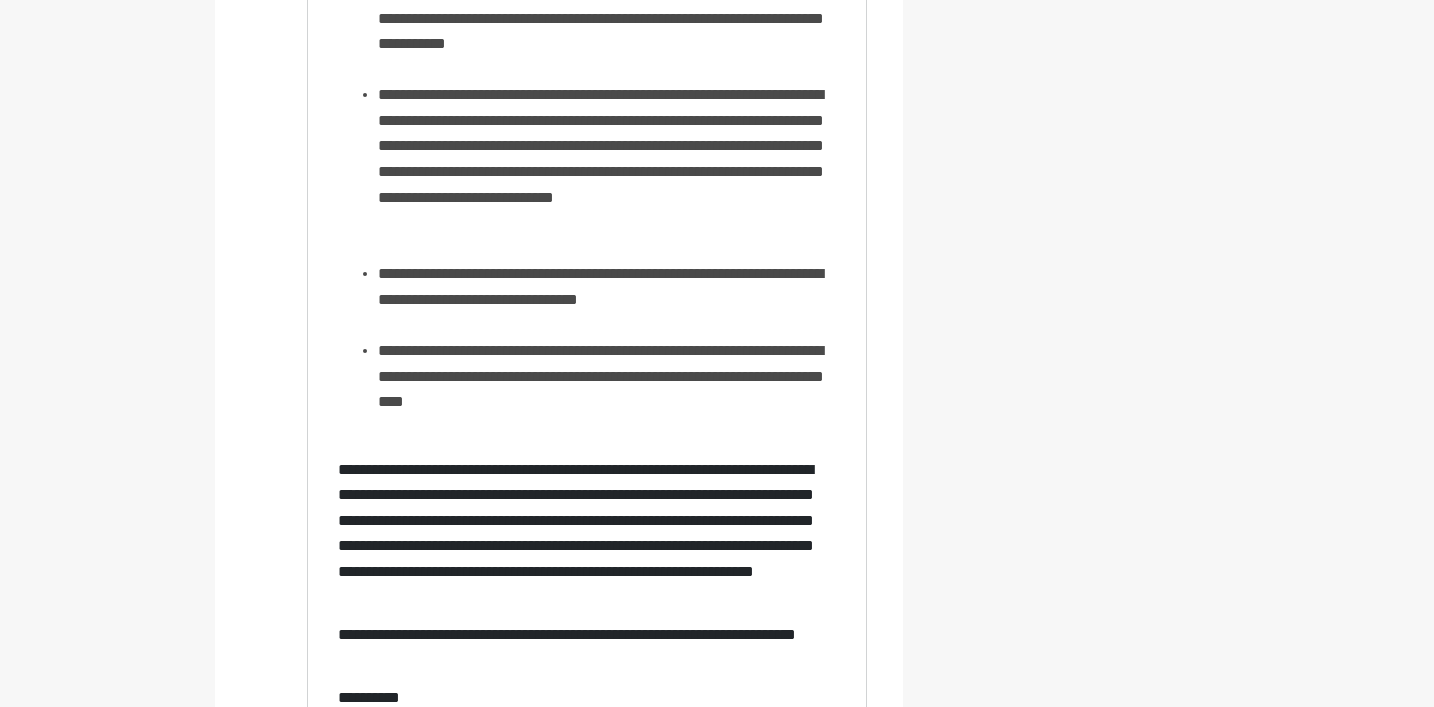 scroll, scrollTop: 1794, scrollLeft: 0, axis: vertical 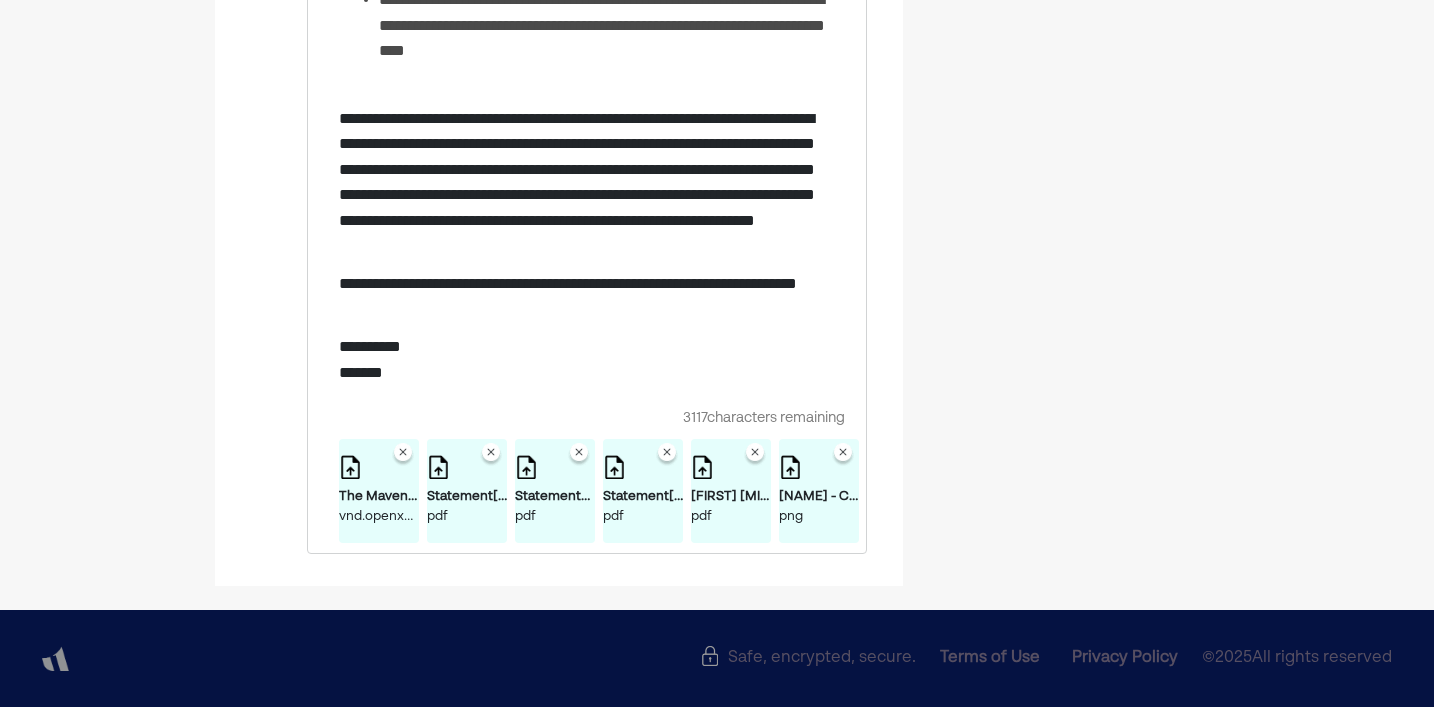 click at bounding box center (403, 455) 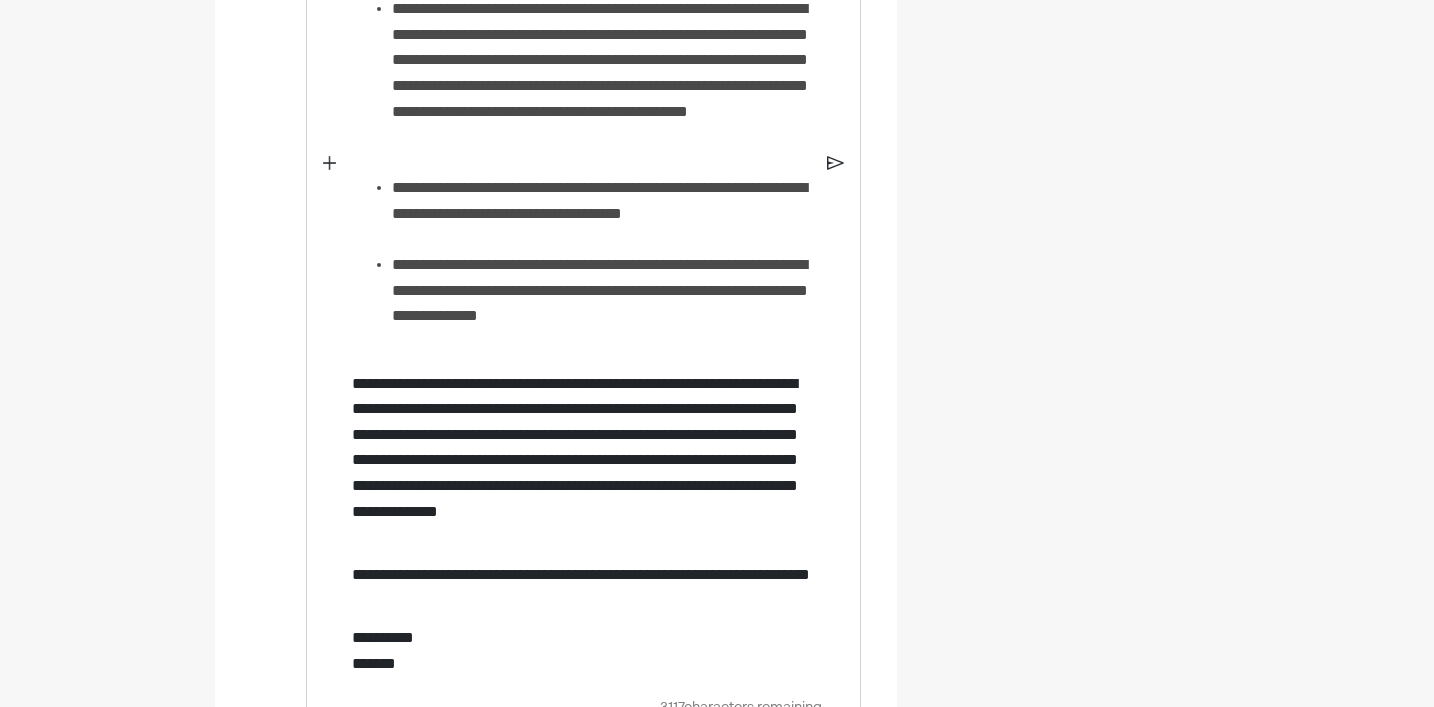 scroll, scrollTop: 1811, scrollLeft: 0, axis: vertical 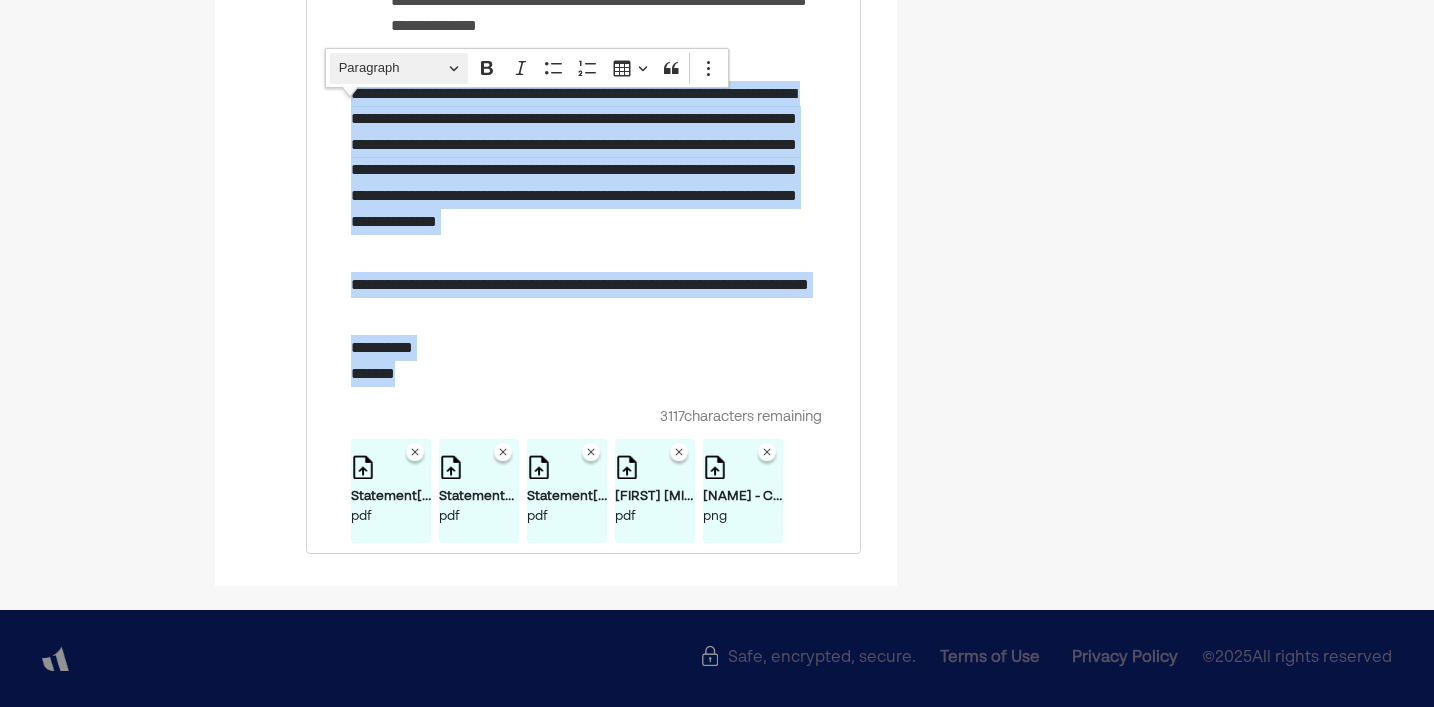 drag, startPoint x: 429, startPoint y: 384, endPoint x: 343, endPoint y: 73, distance: 322.67166 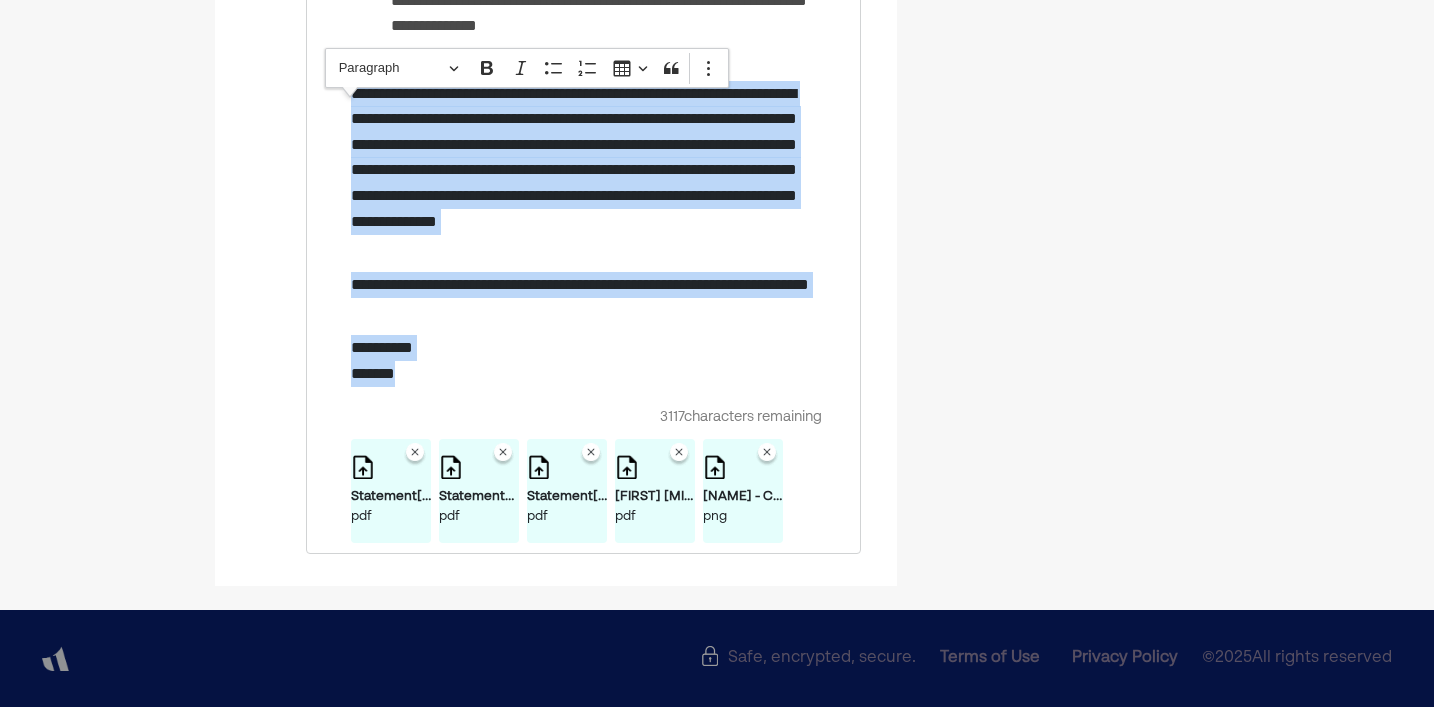 click on "**********" at bounding box center (581, 360) 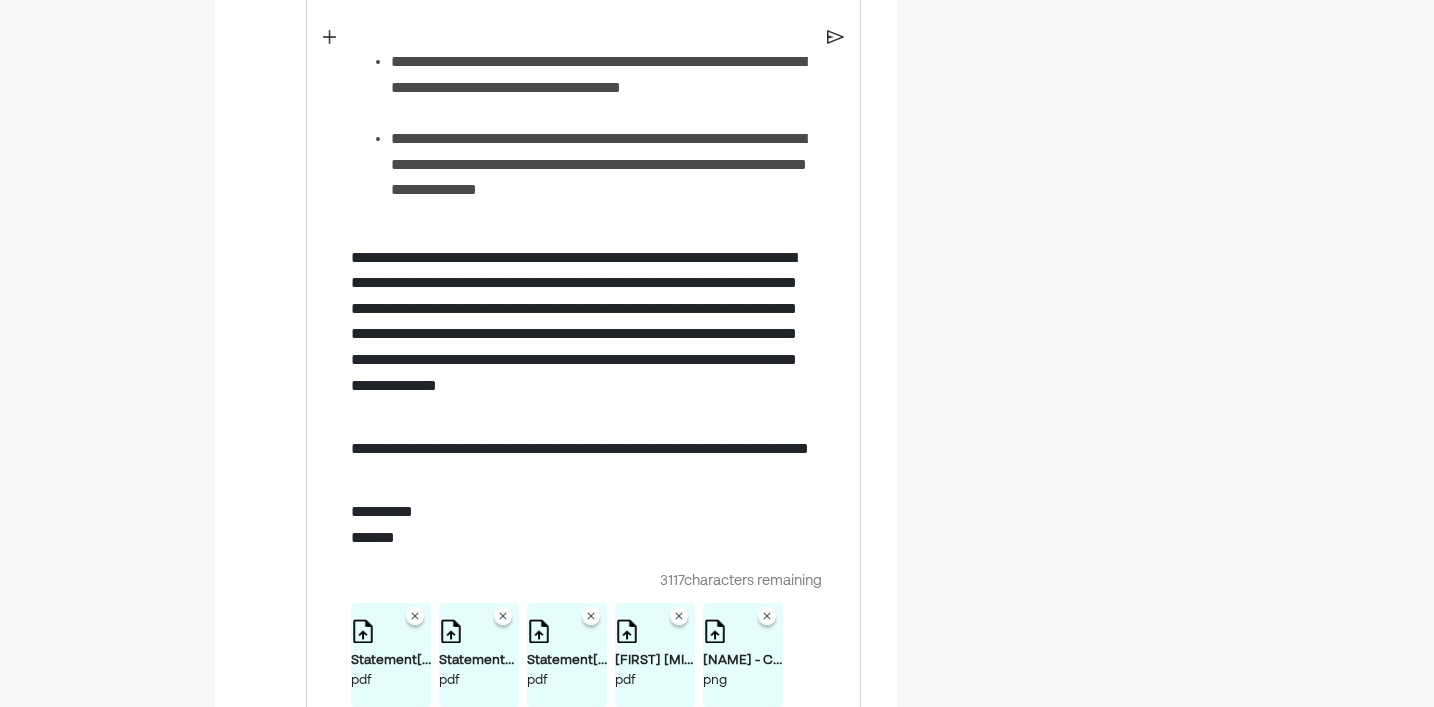 click at bounding box center (835, 37) 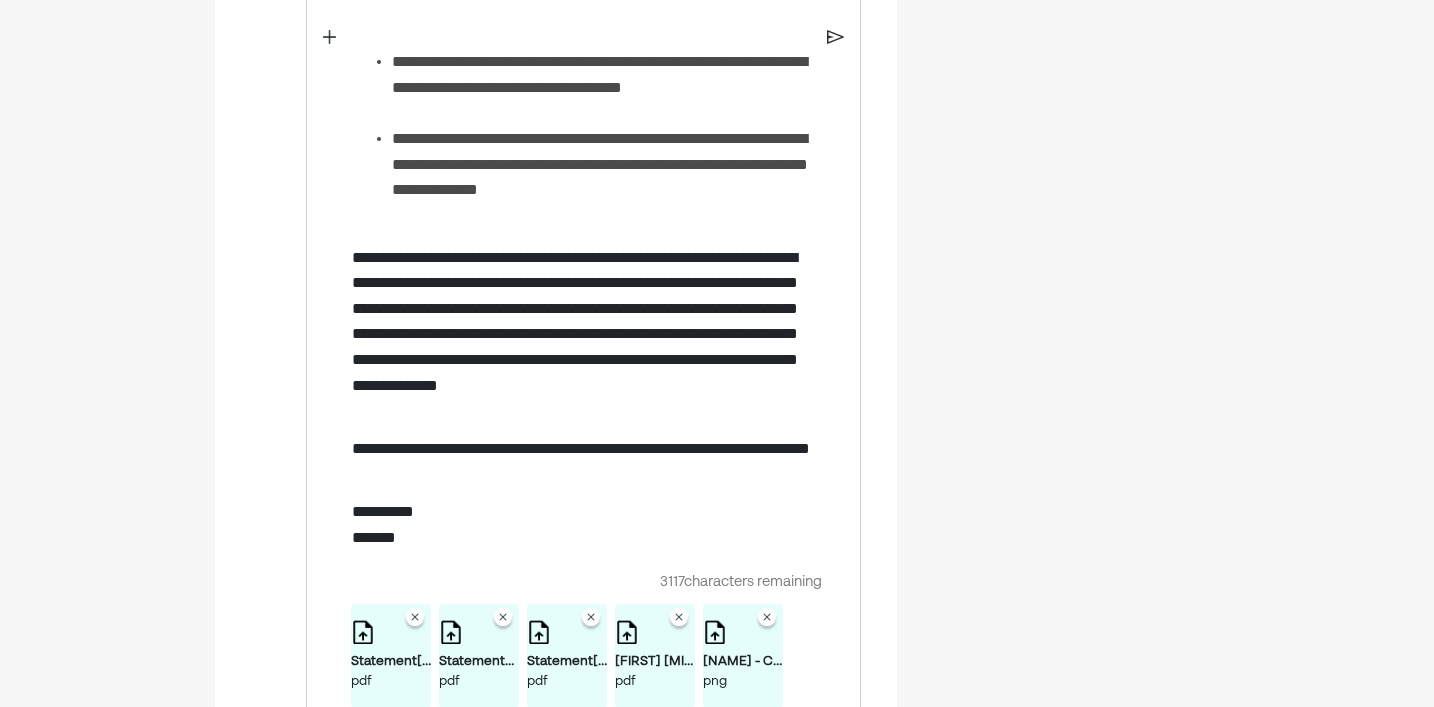 scroll, scrollTop: 1896, scrollLeft: 0, axis: vertical 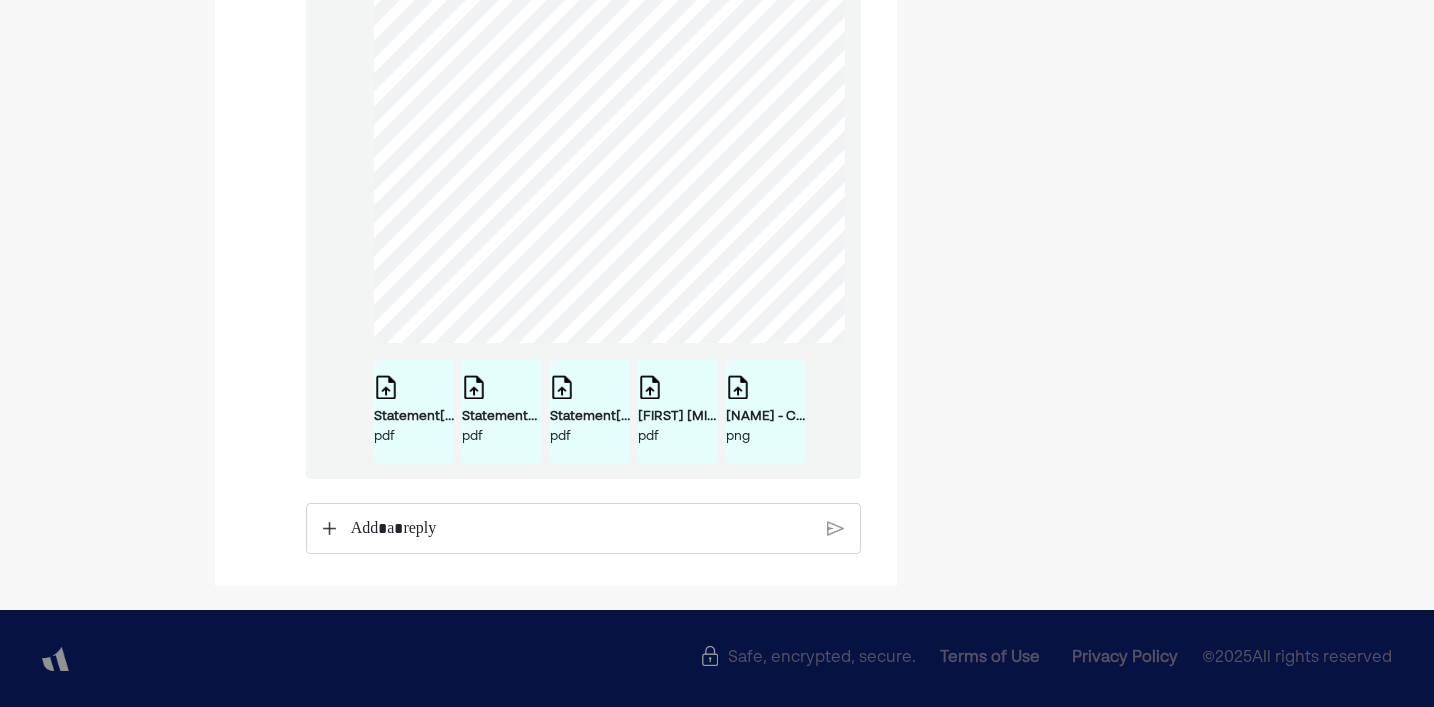 click at bounding box center (581, 529) 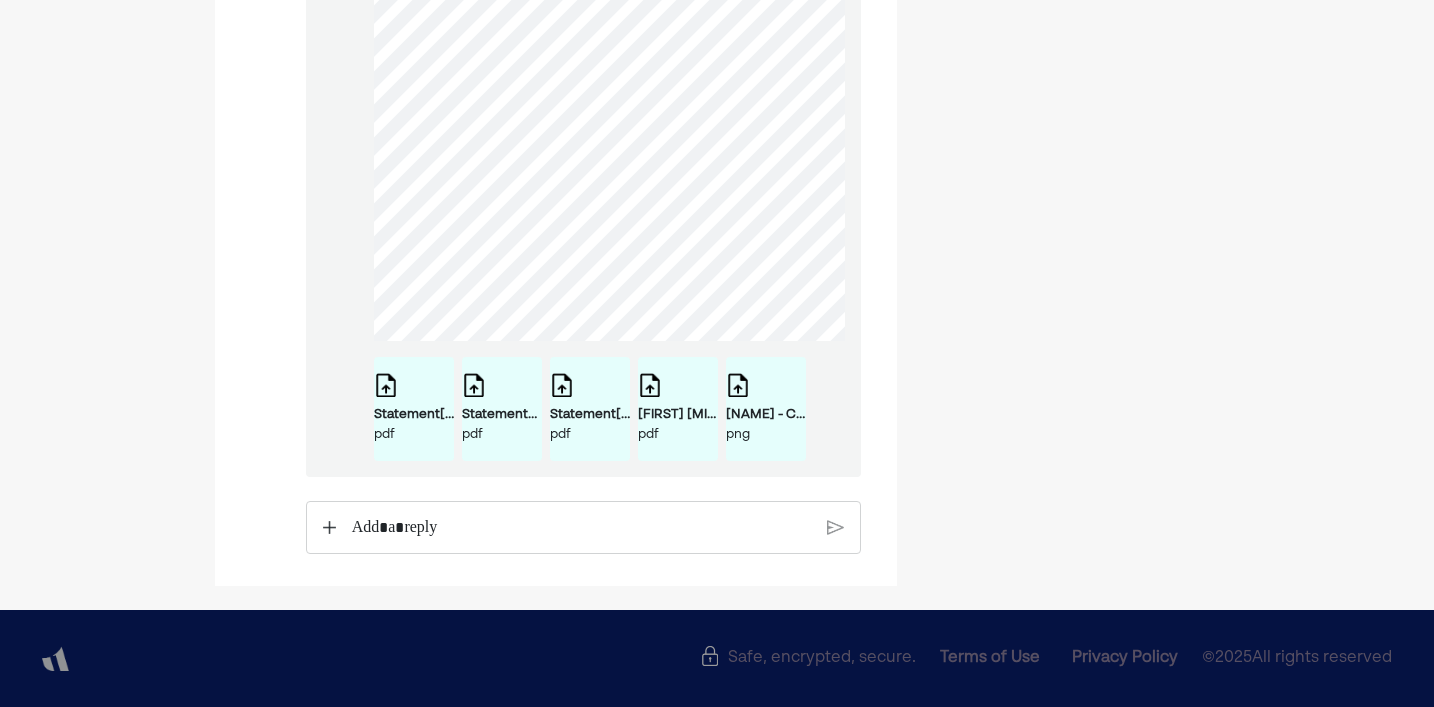 click on "LAUREN LEILANI CHING - COINBASE 8:1.png png" at bounding box center (766, 409) 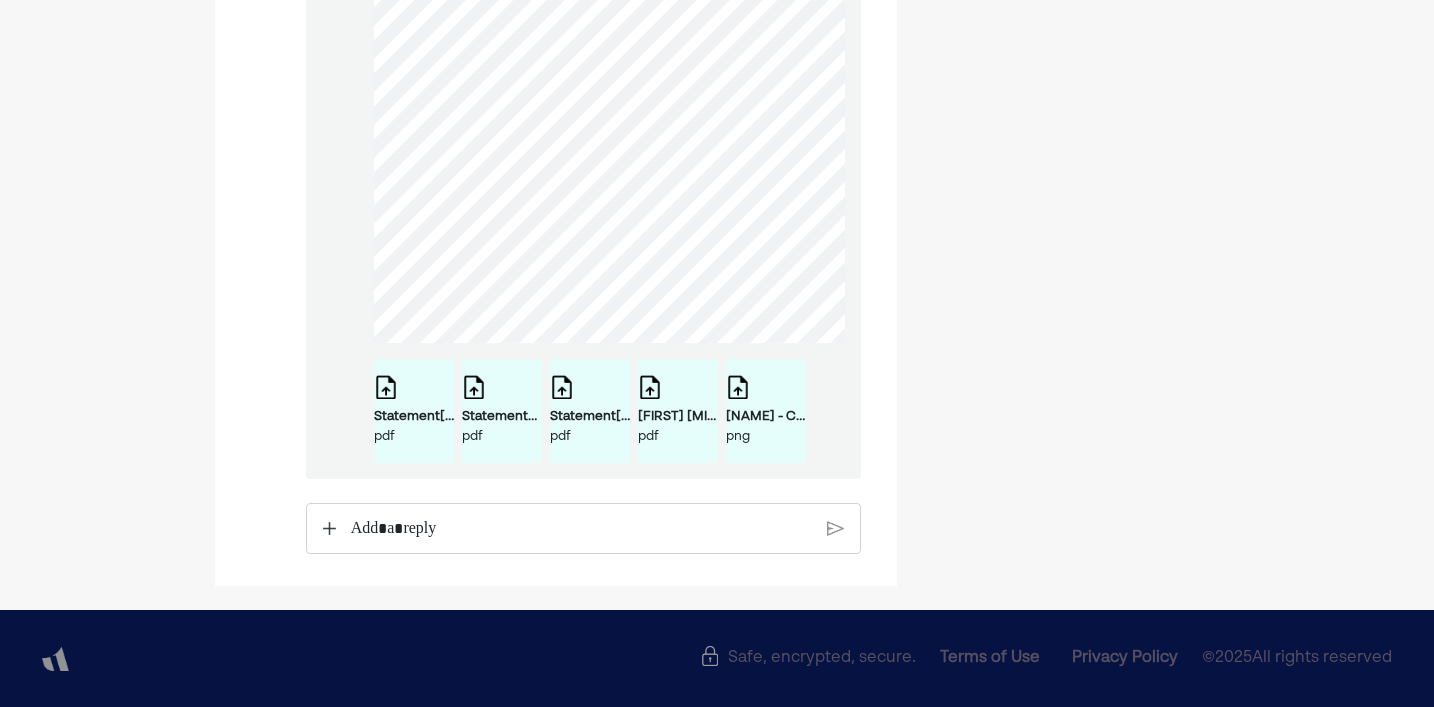 click at bounding box center (581, 529) 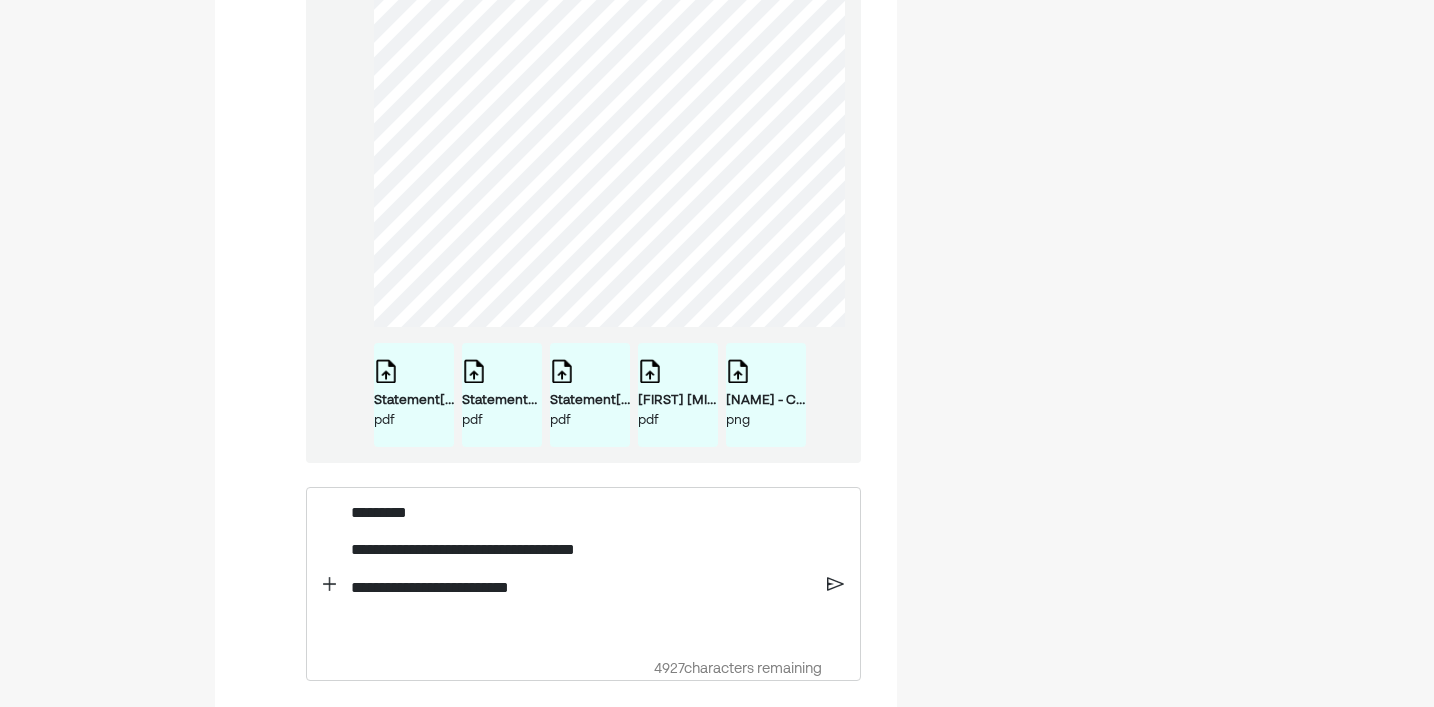 scroll, scrollTop: 1898, scrollLeft: 0, axis: vertical 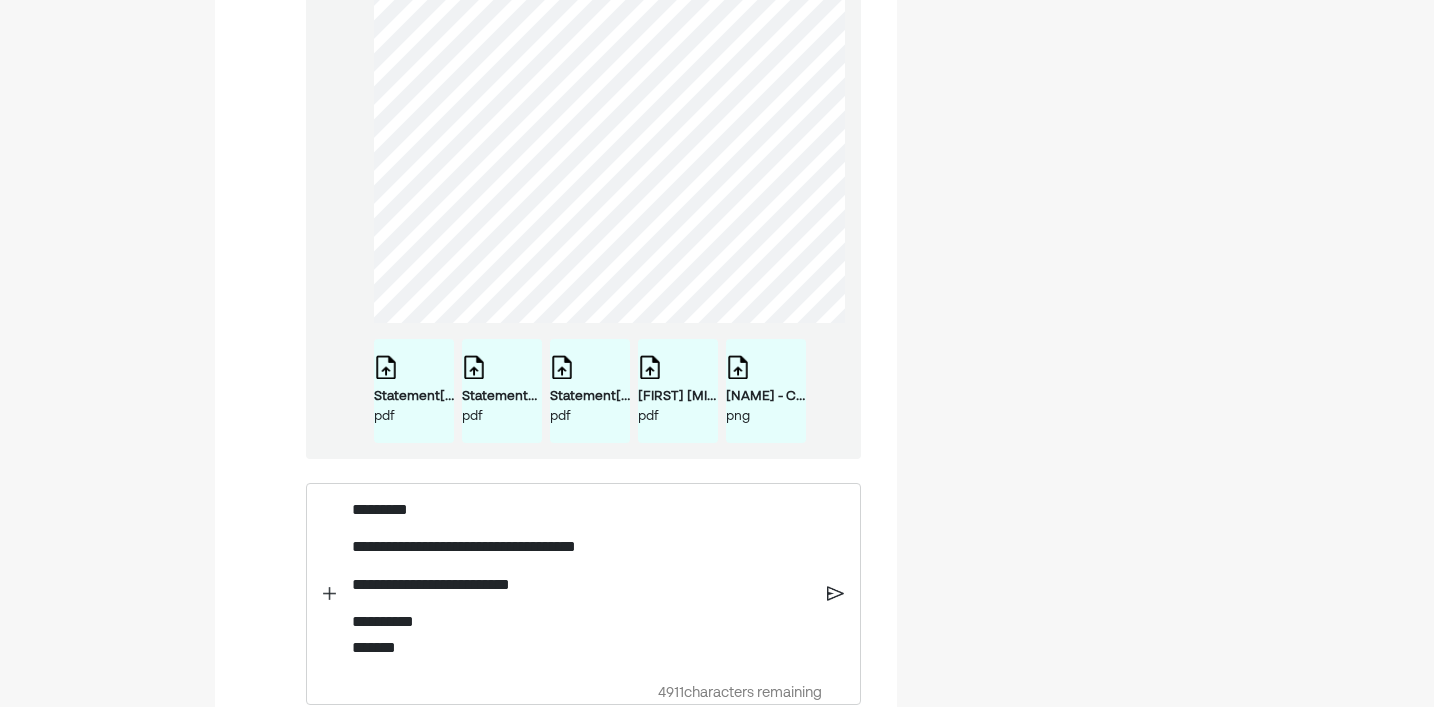 click at bounding box center (329, 594) 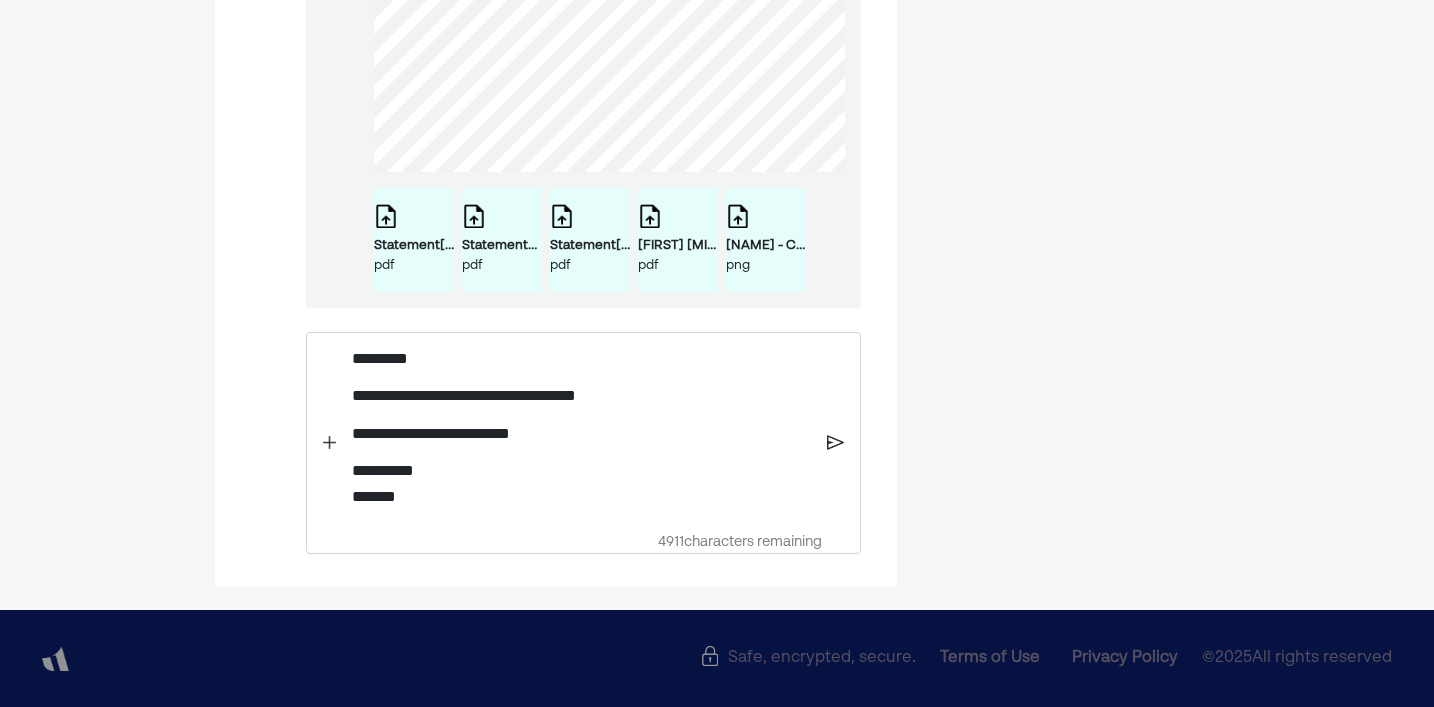scroll, scrollTop: 2065, scrollLeft: 0, axis: vertical 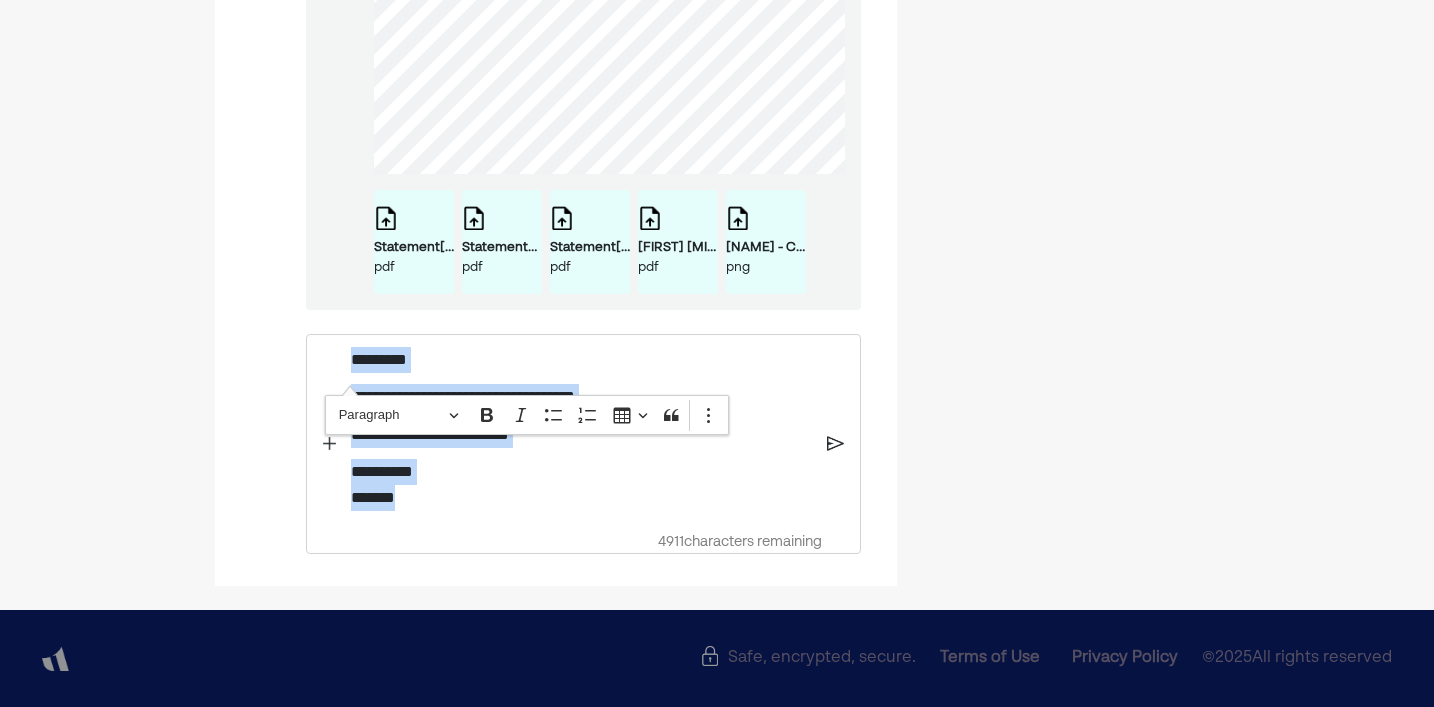 drag, startPoint x: 413, startPoint y: 492, endPoint x: 348, endPoint y: 357, distance: 149.83324 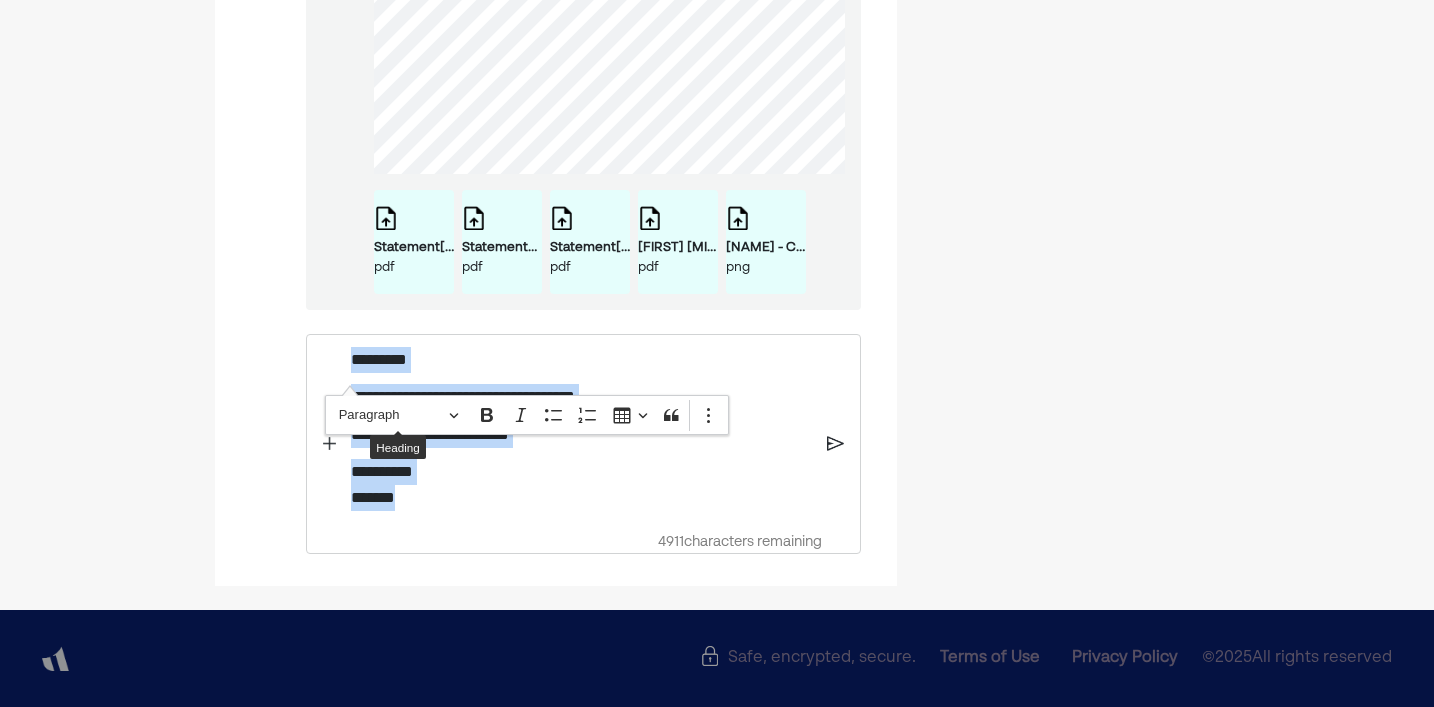 copy on "**********" 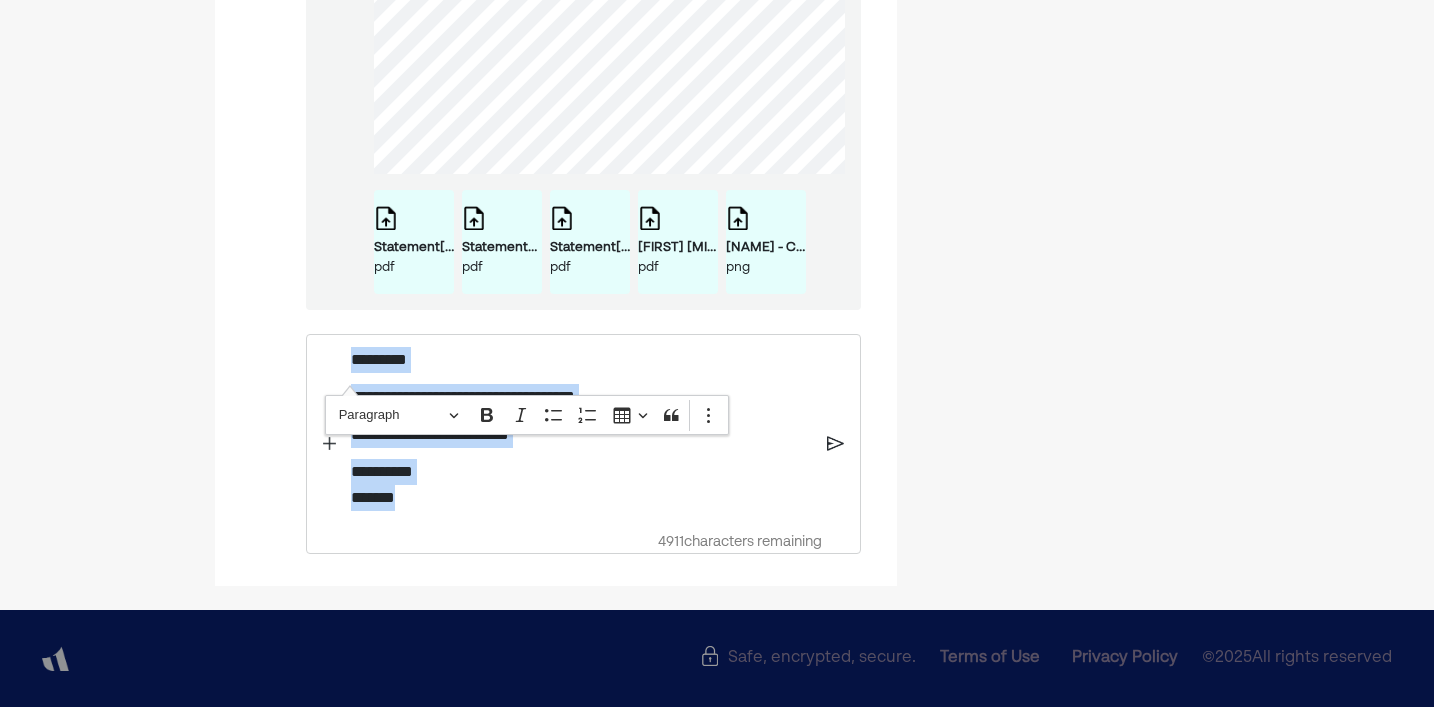 click on "**********" at bounding box center (581, 484) 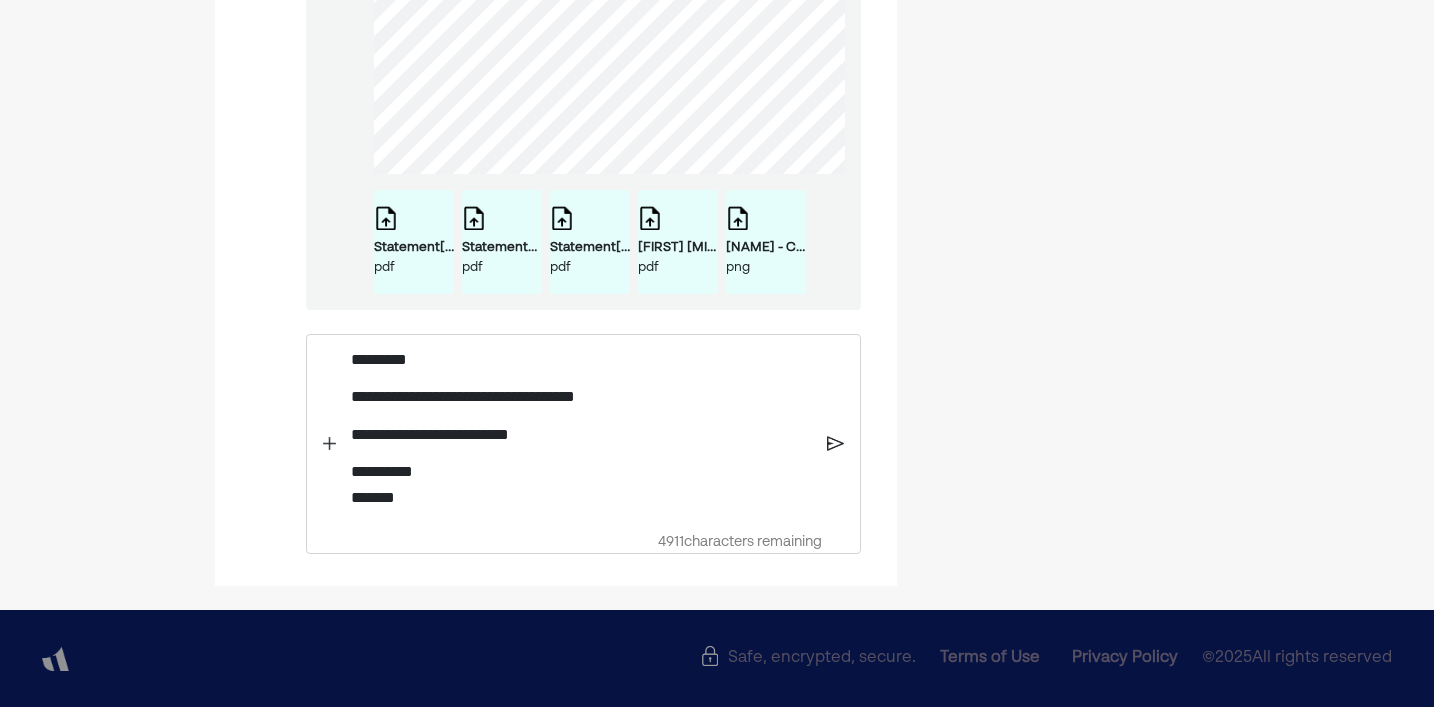 click at bounding box center (329, 444) 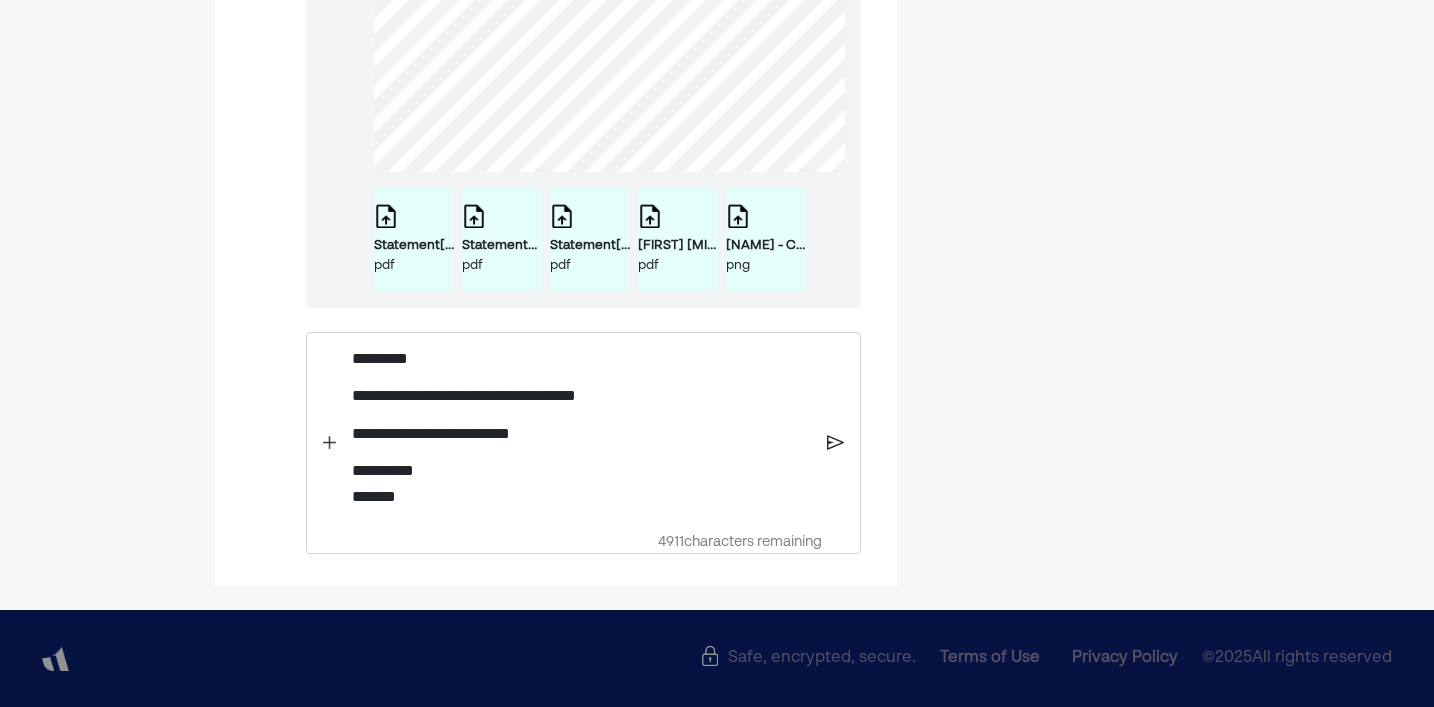 click at bounding box center [329, 443] 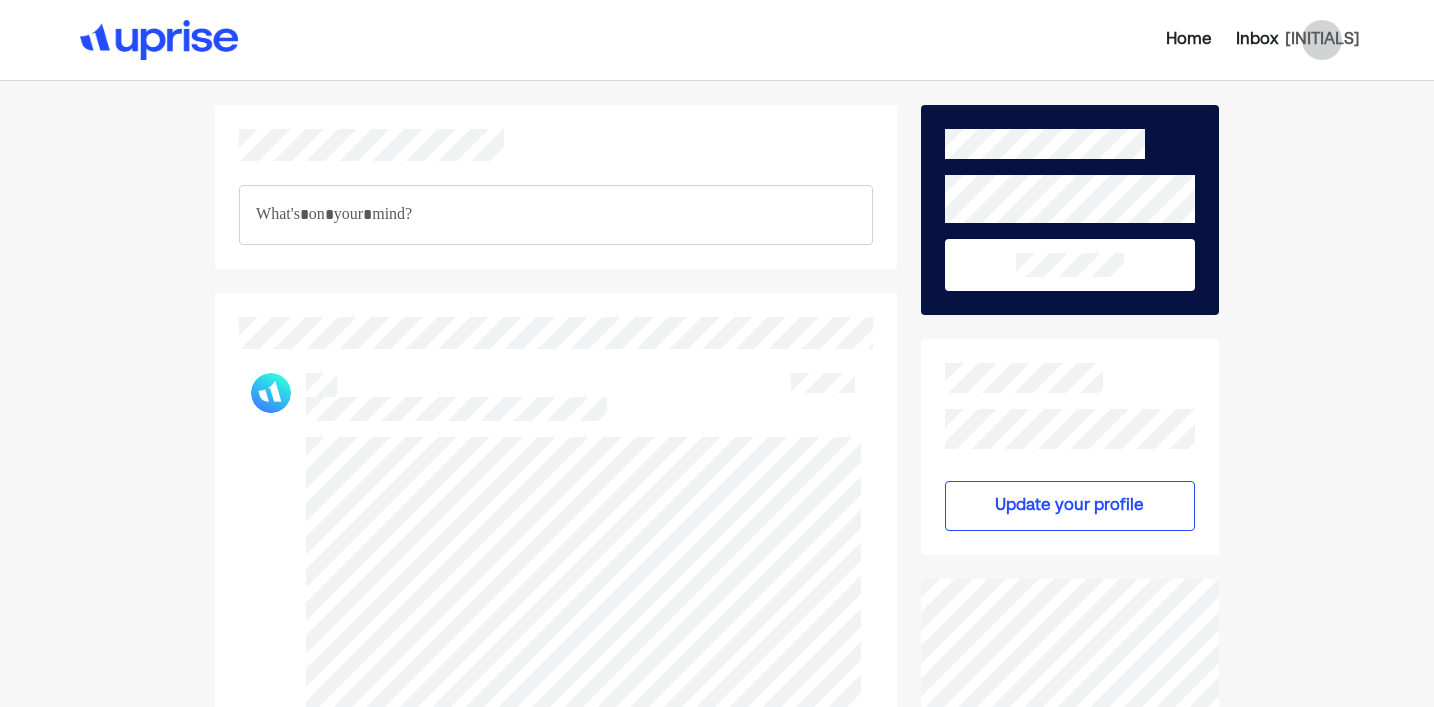 scroll, scrollTop: 706, scrollLeft: 0, axis: vertical 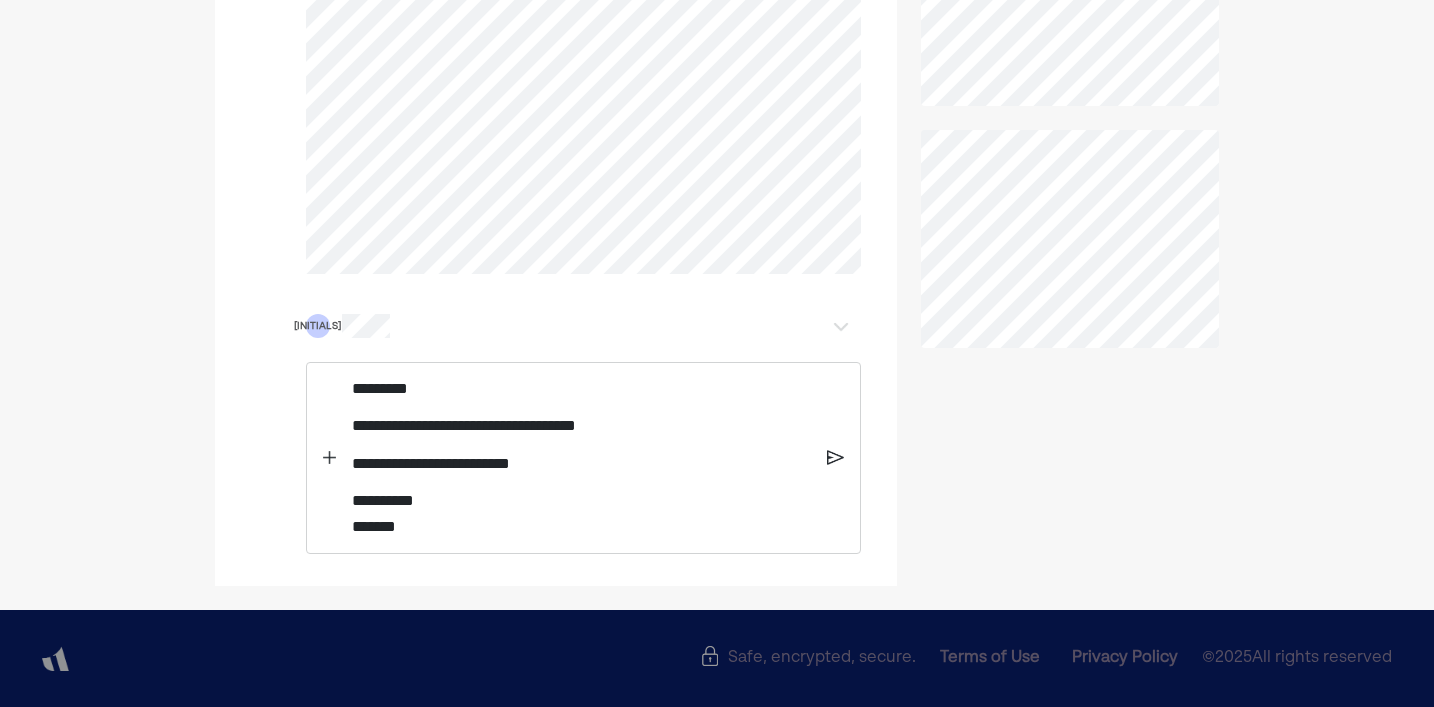 click at bounding box center [329, 458] 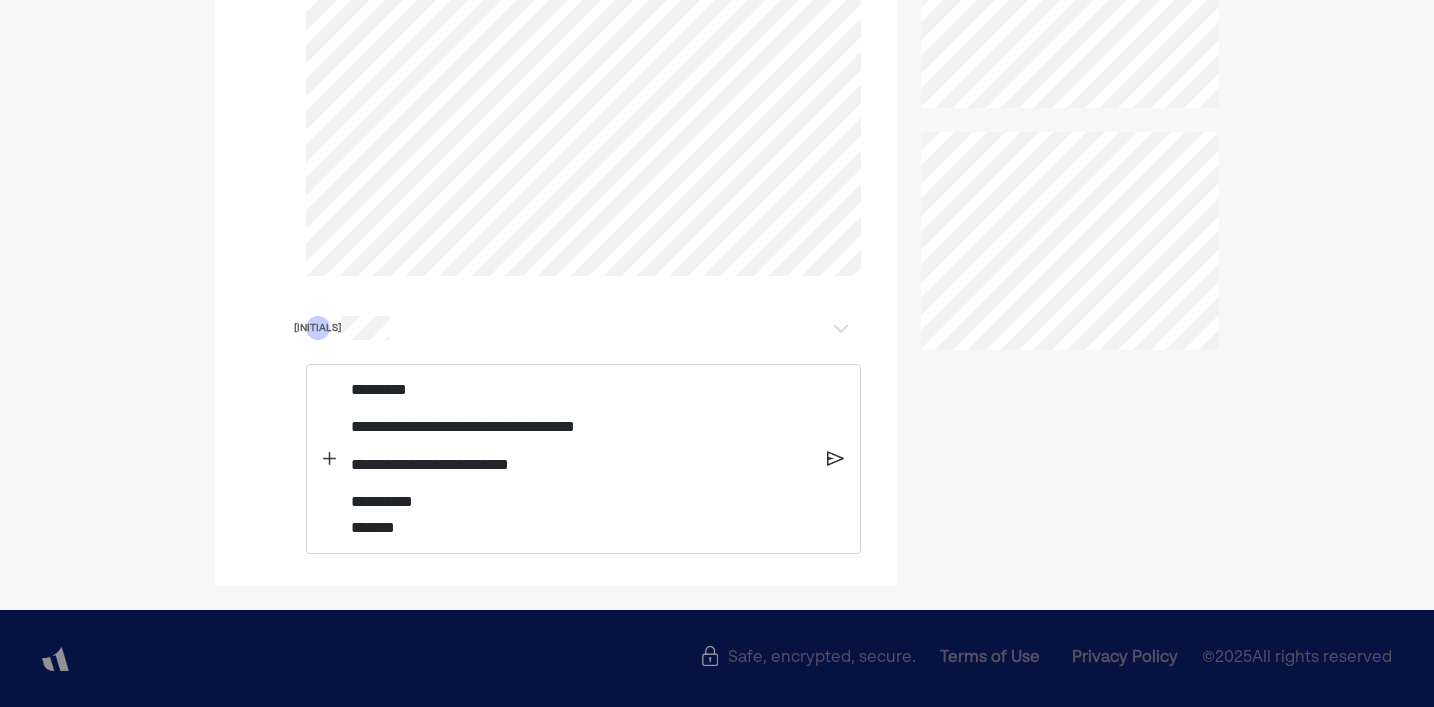 scroll, scrollTop: 704, scrollLeft: 0, axis: vertical 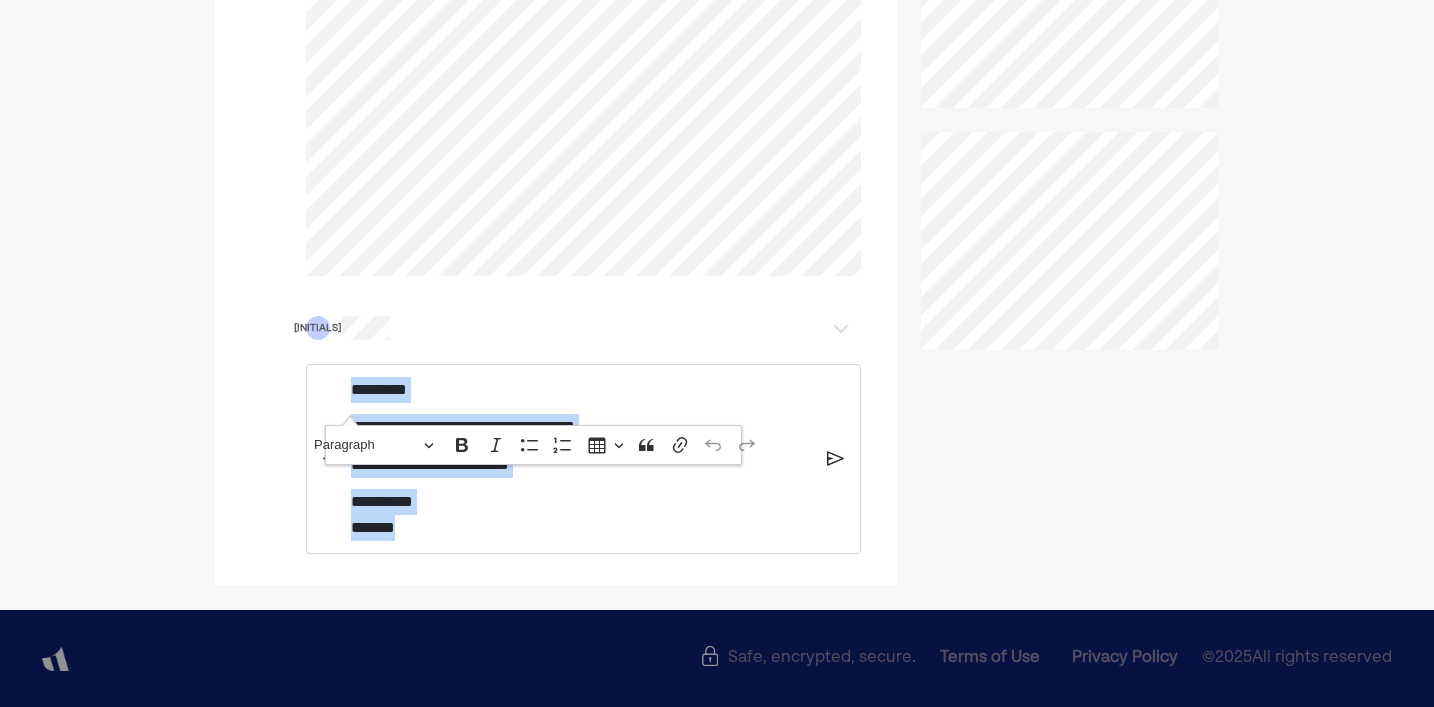 drag, startPoint x: 342, startPoint y: 396, endPoint x: 329, endPoint y: 360, distance: 38.27532 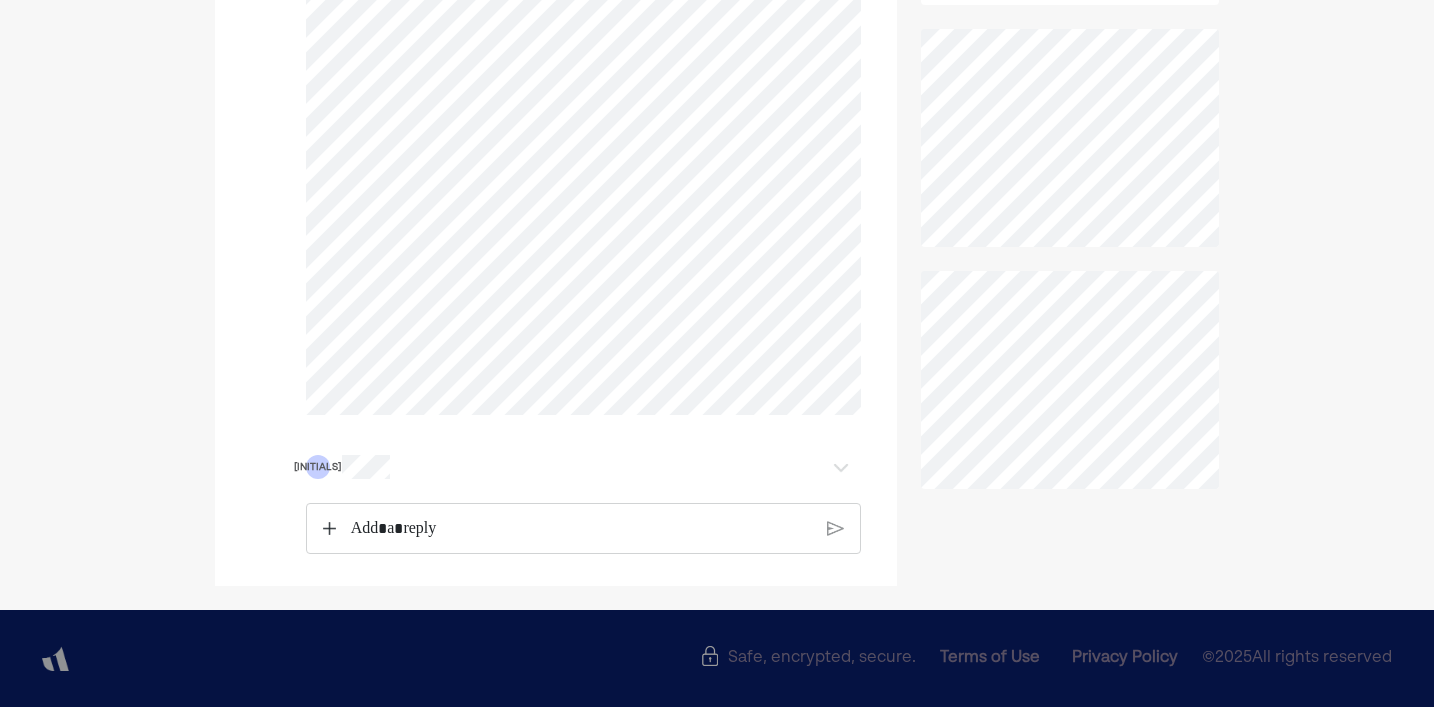 scroll, scrollTop: 0, scrollLeft: 0, axis: both 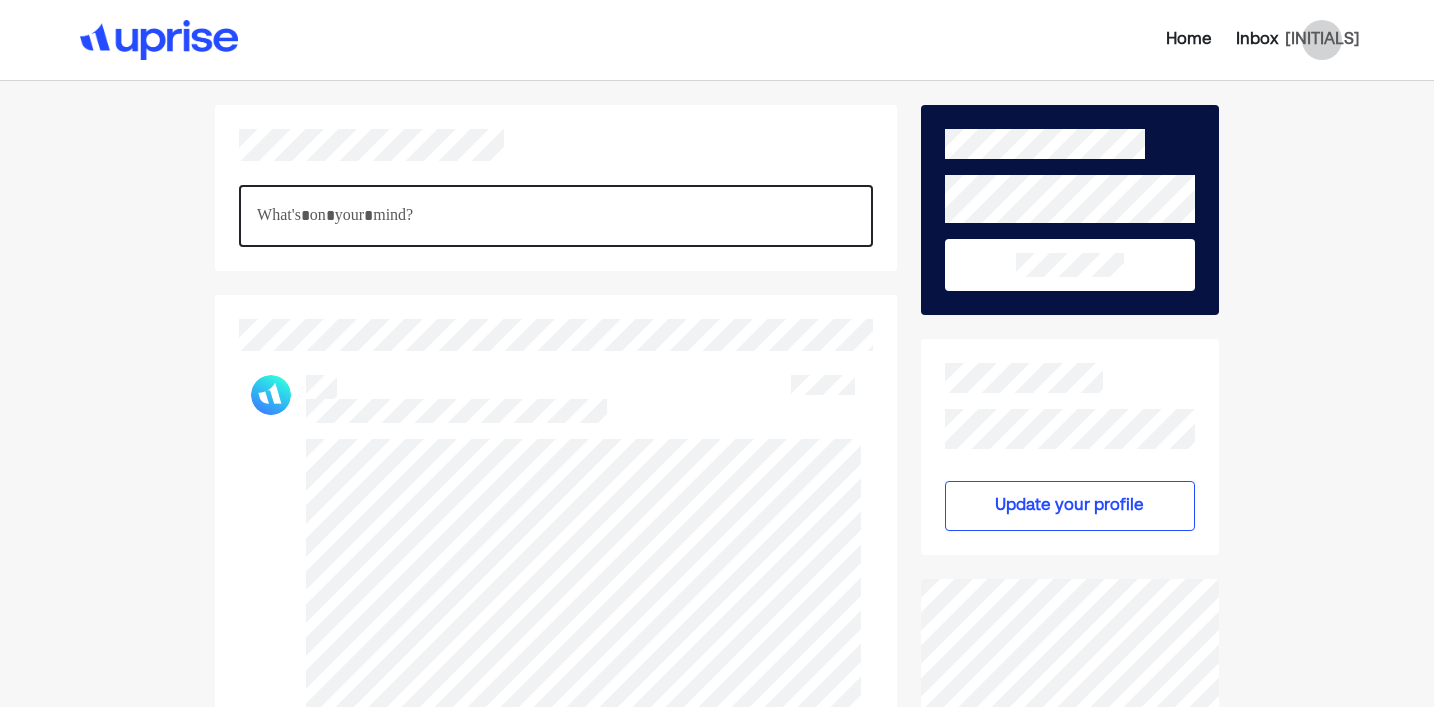 click at bounding box center (556, 216) 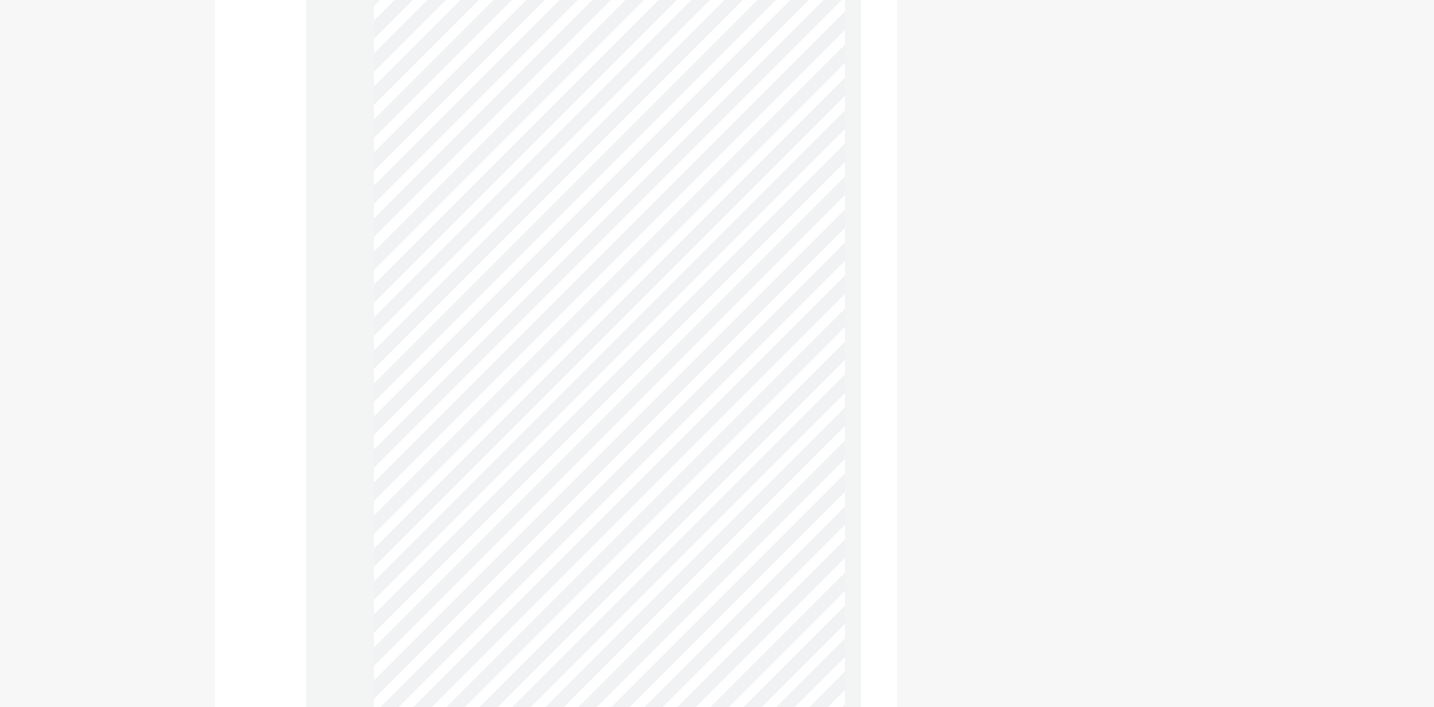 scroll, scrollTop: 2052, scrollLeft: 0, axis: vertical 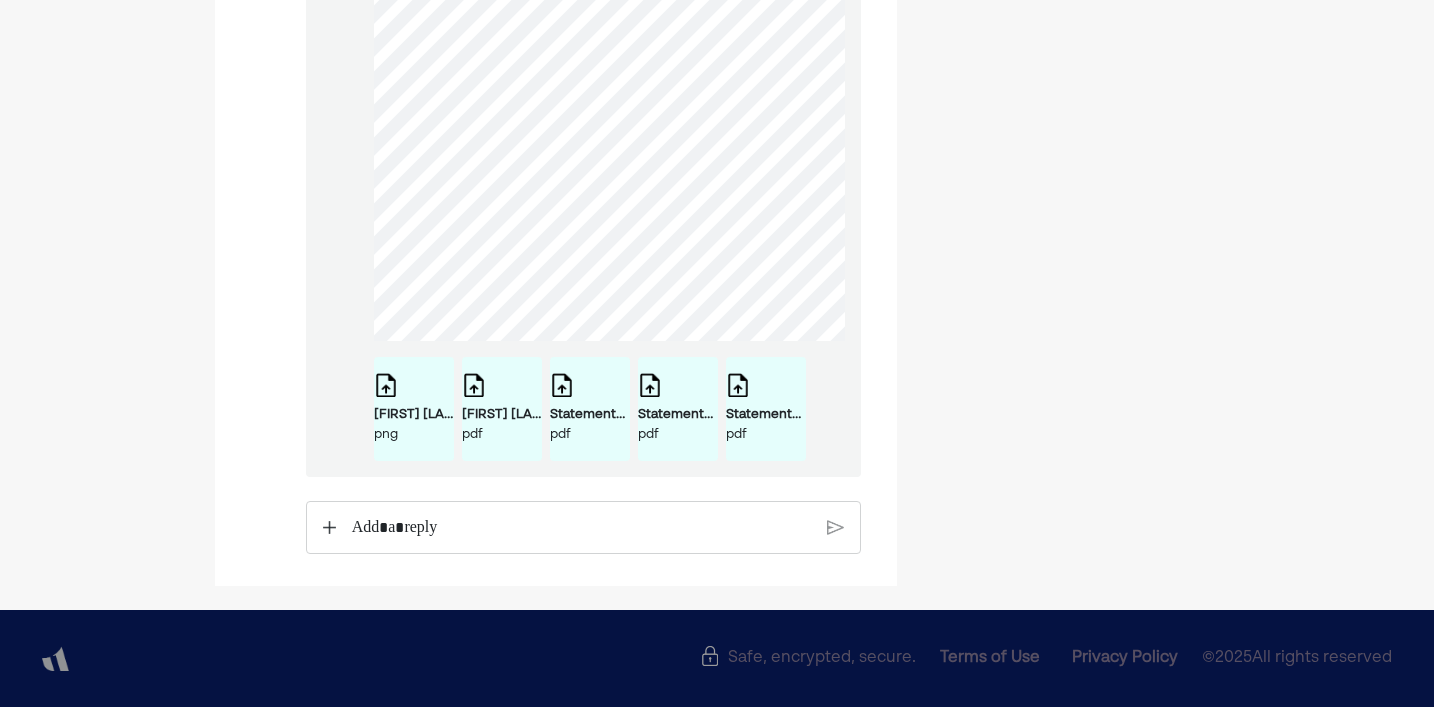 click at bounding box center [581, 528] 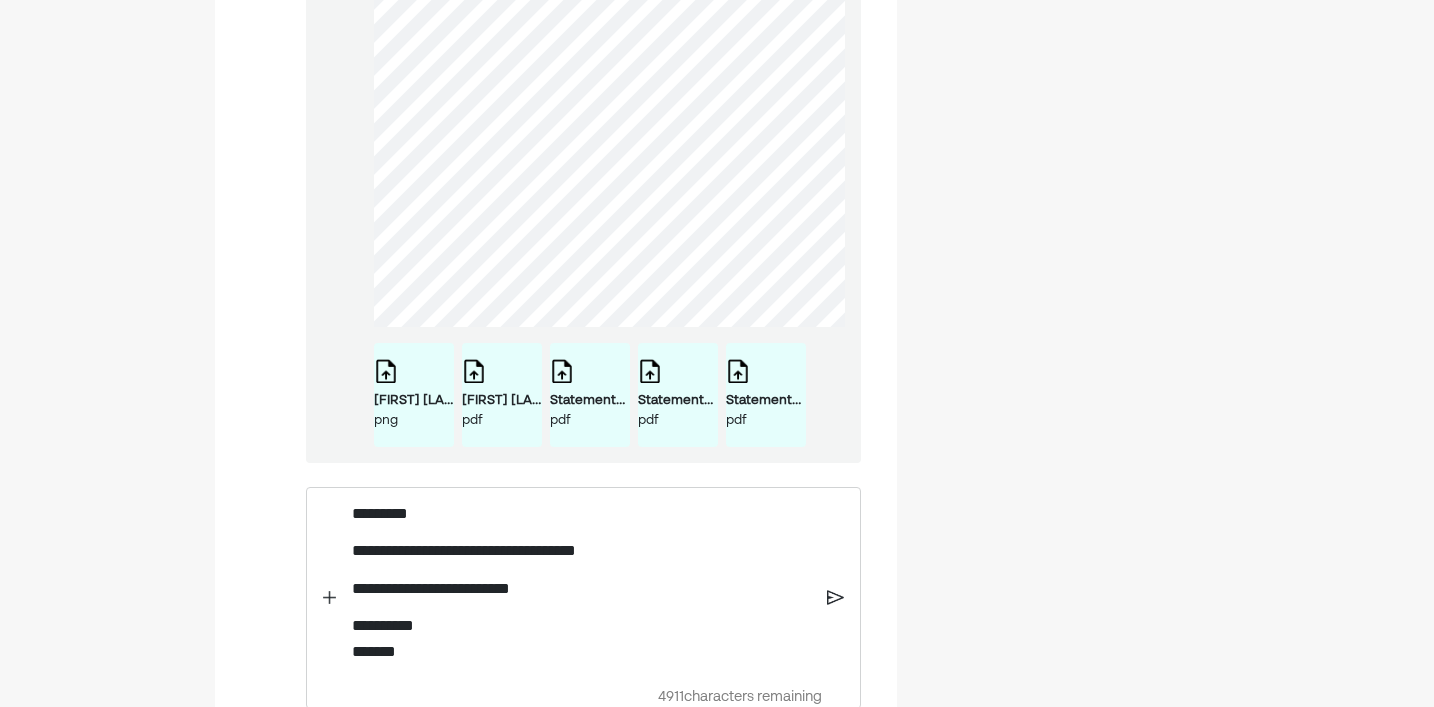 click at bounding box center (329, 598) 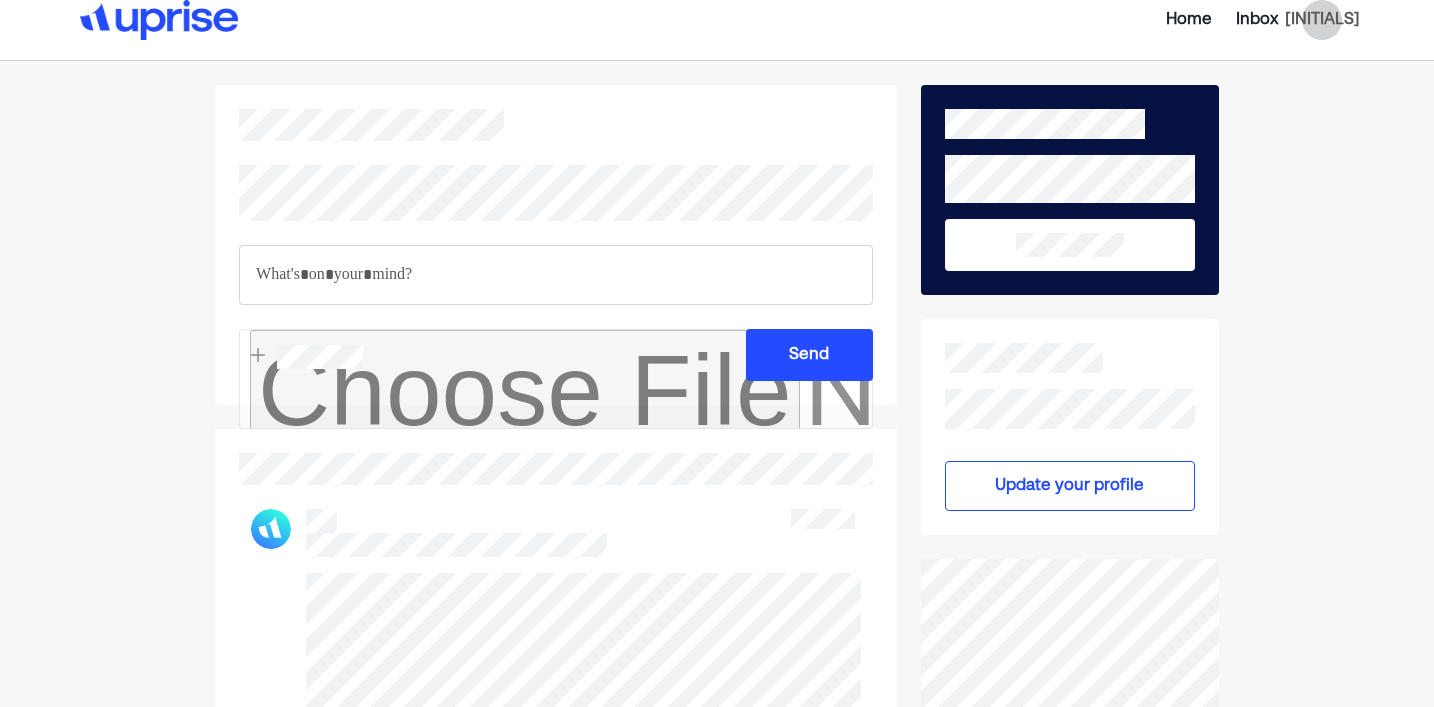 scroll, scrollTop: 0, scrollLeft: 0, axis: both 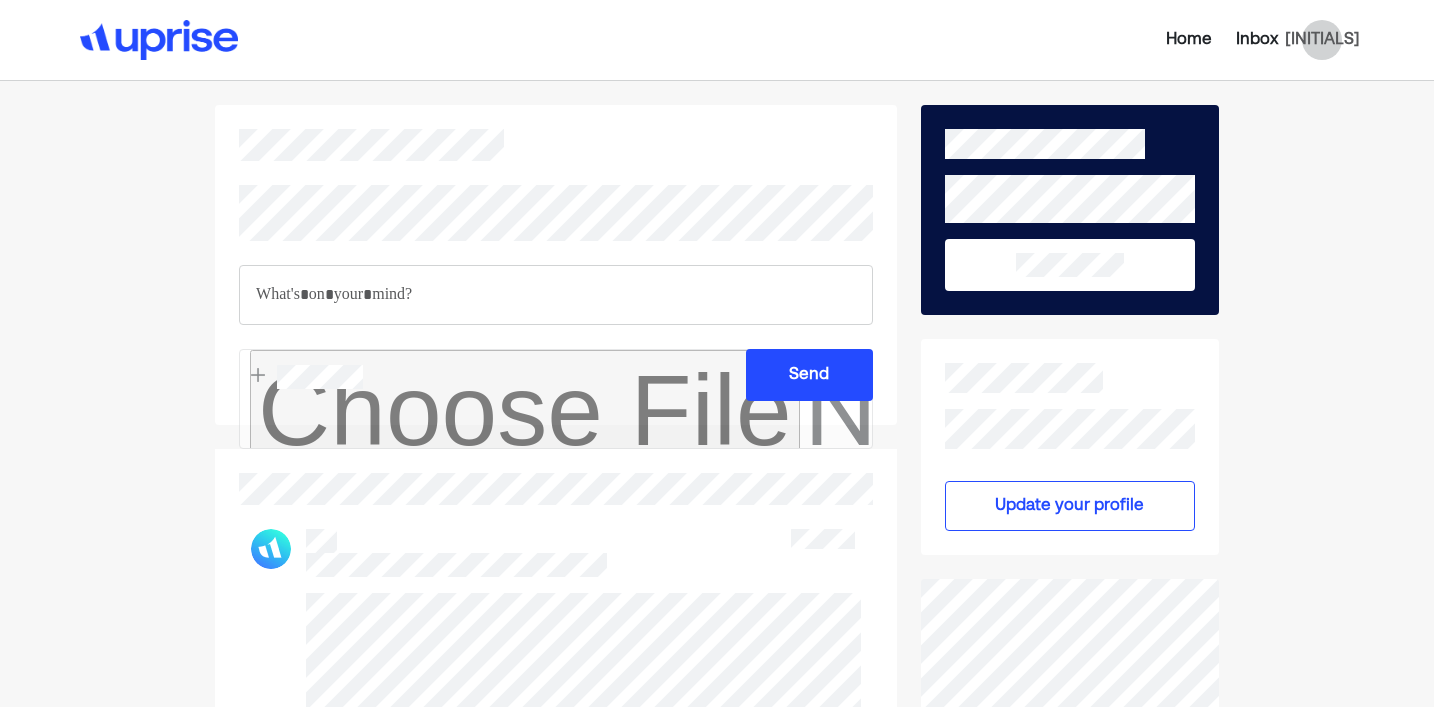 click on "Inbox" at bounding box center (1257, 40) 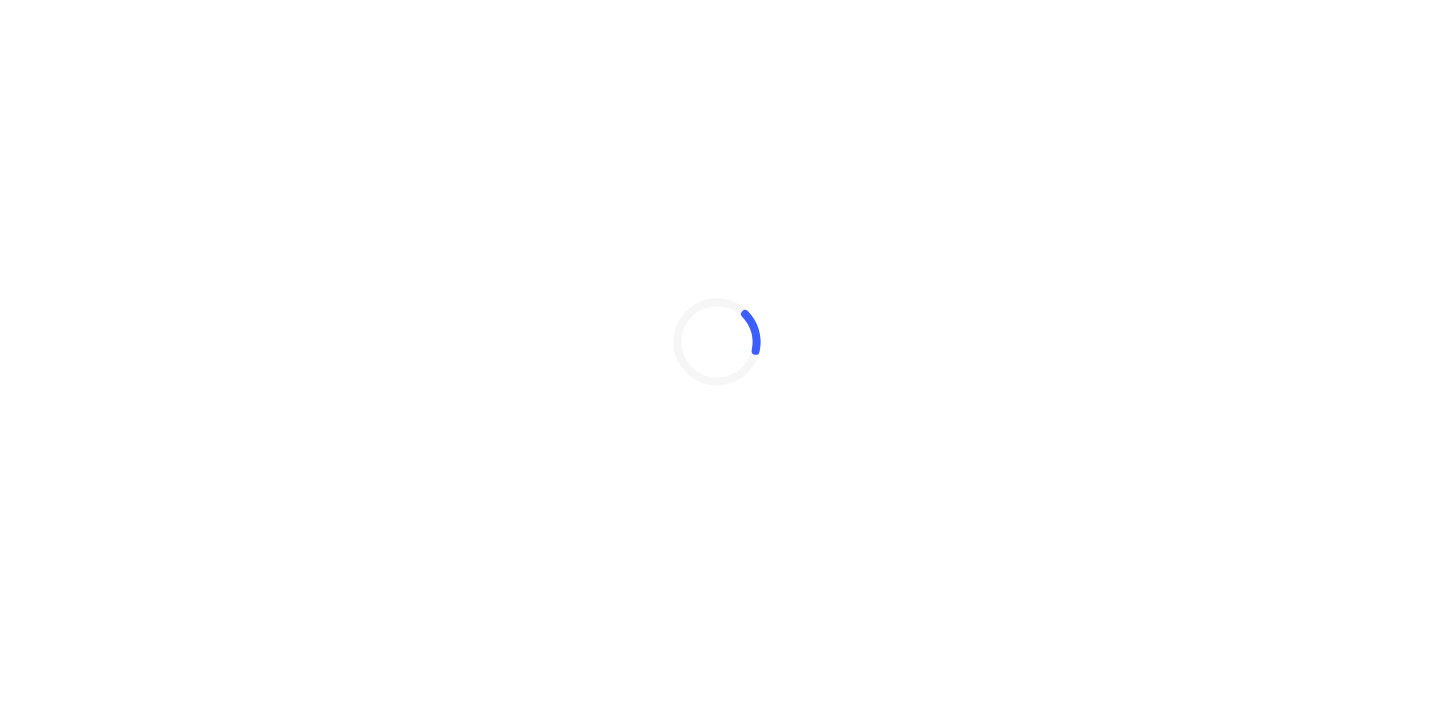 scroll, scrollTop: 0, scrollLeft: 0, axis: both 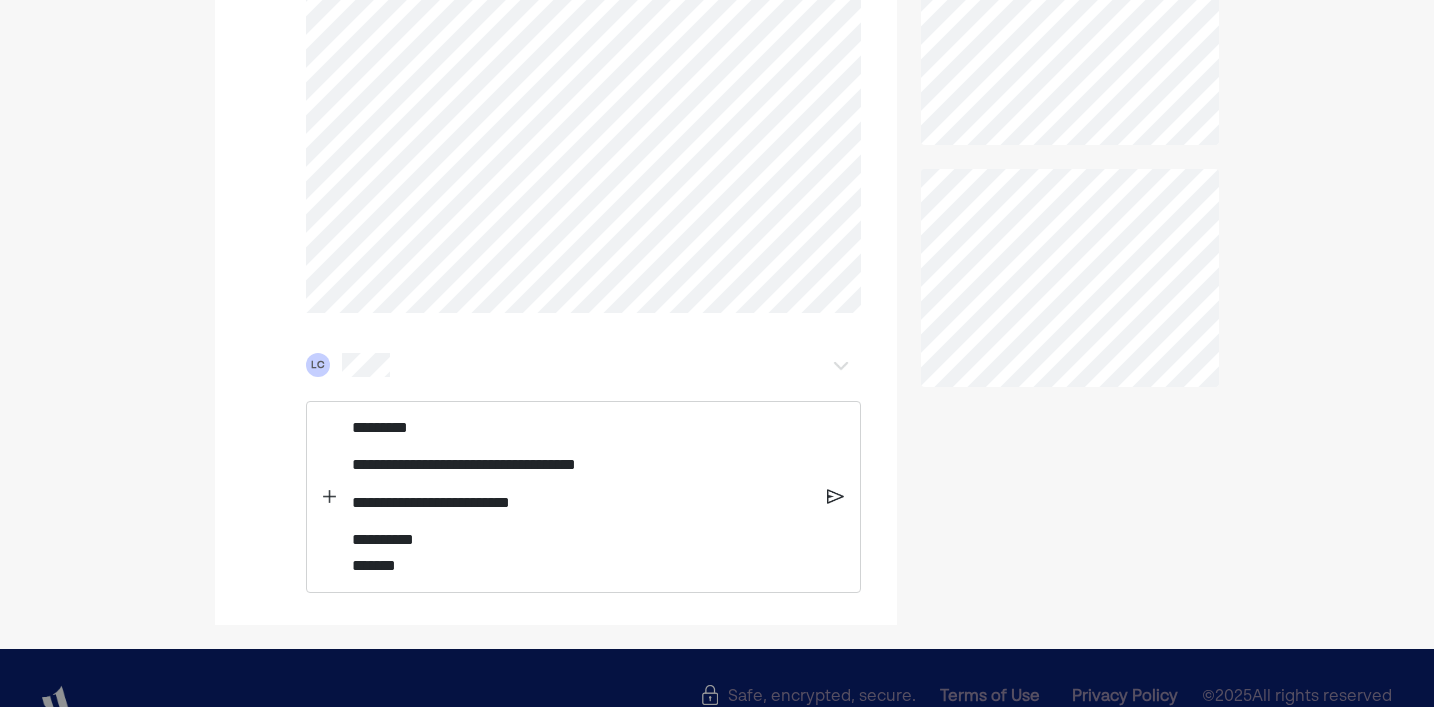 click on "**********" at bounding box center [556, 157] 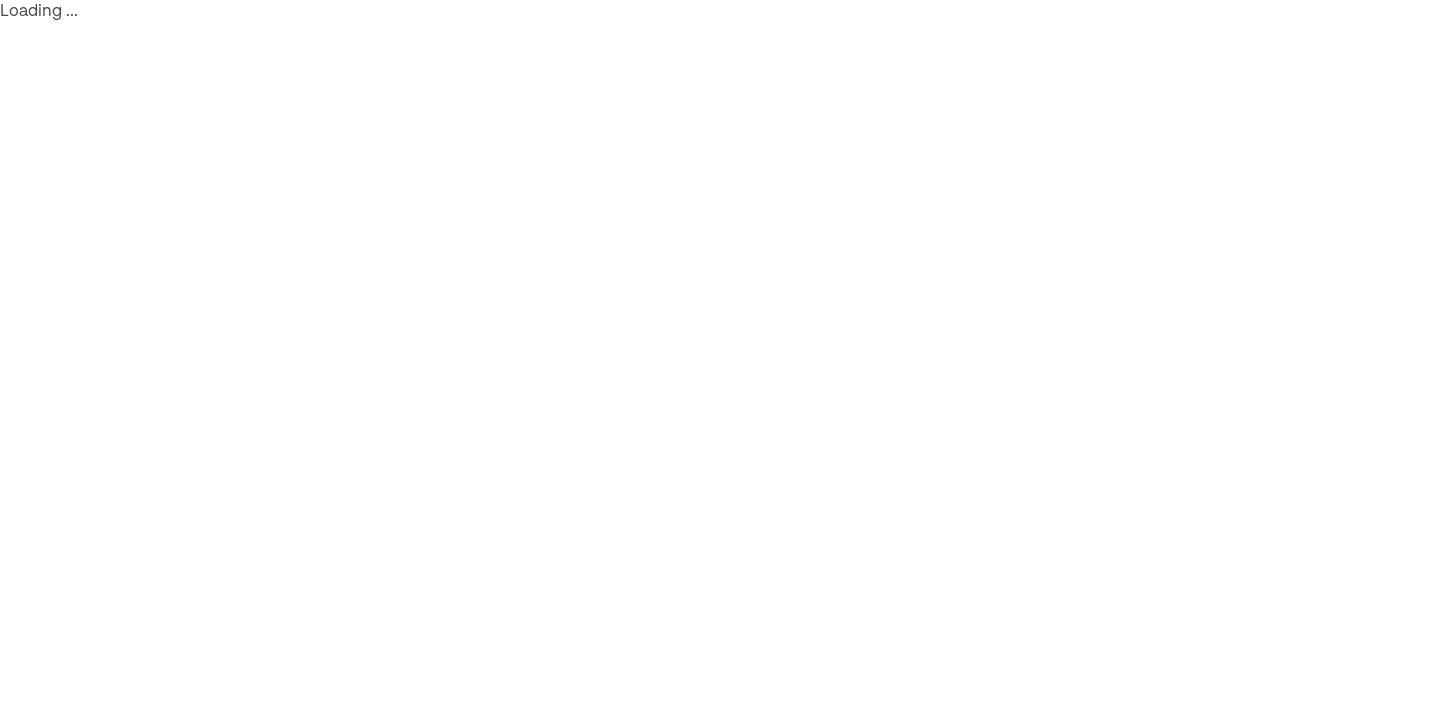 scroll, scrollTop: 0, scrollLeft: 0, axis: both 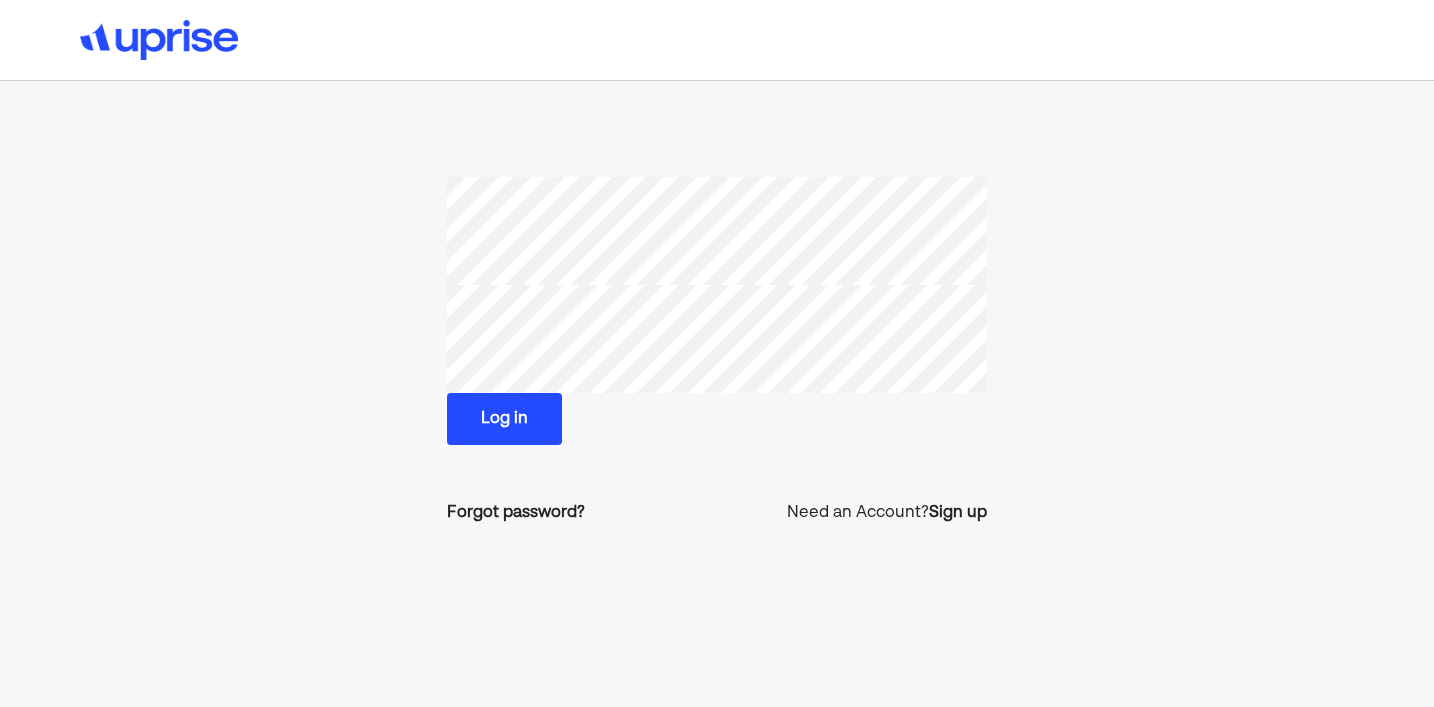 click on "Log in" at bounding box center (504, 419) 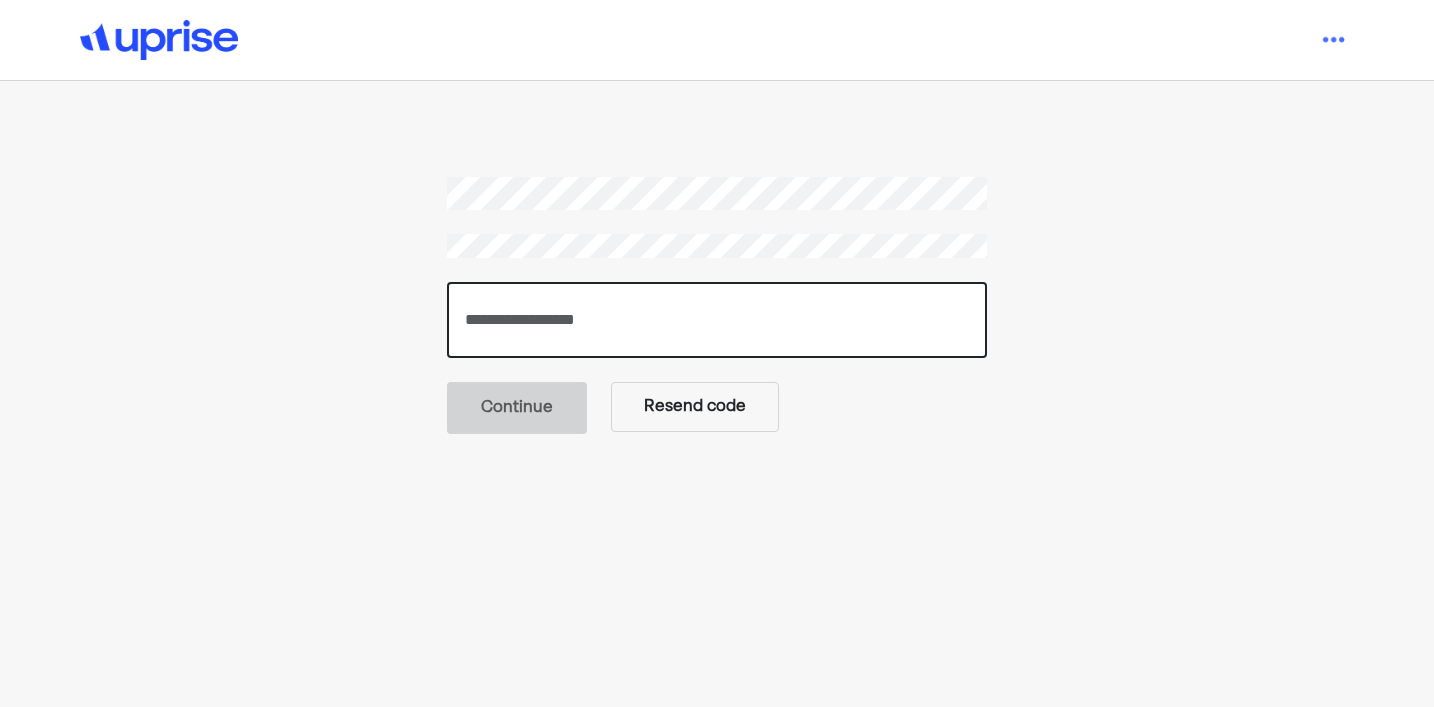 click at bounding box center (717, 320) 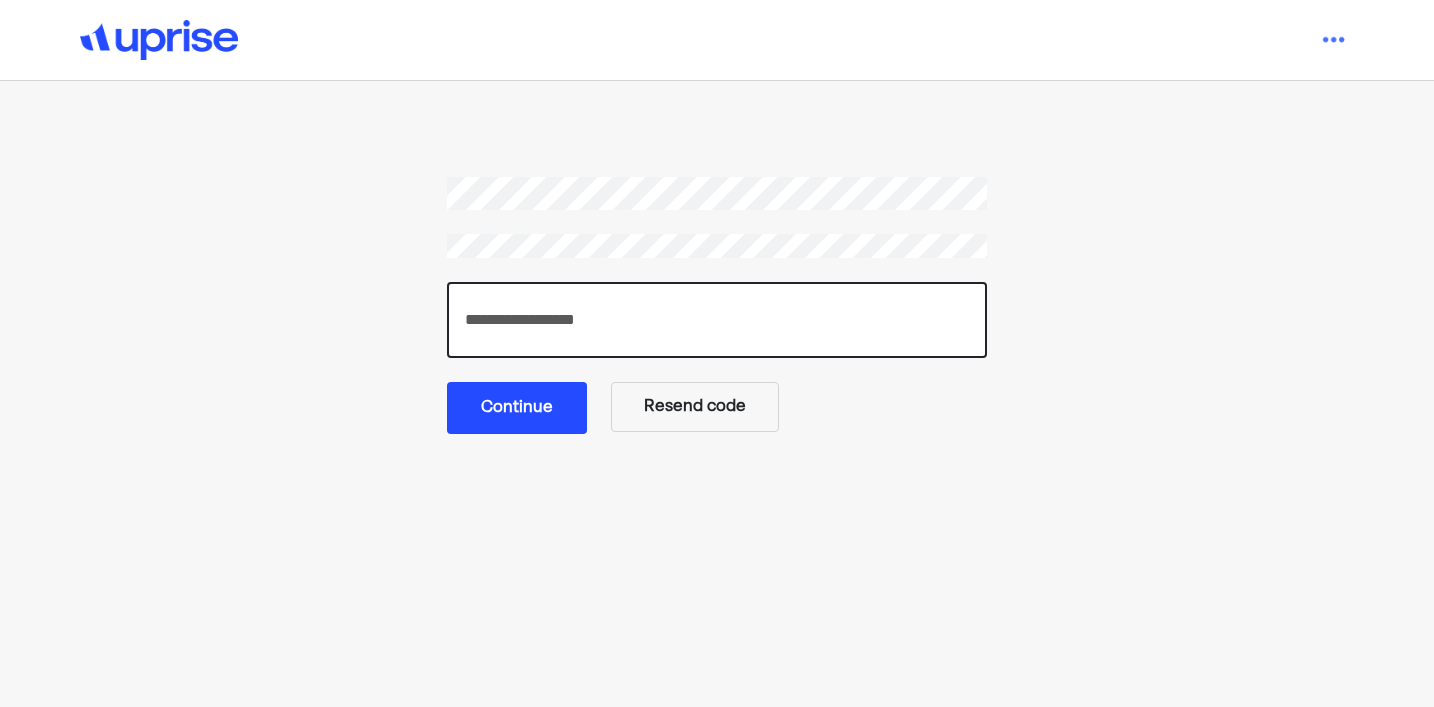 type on "******" 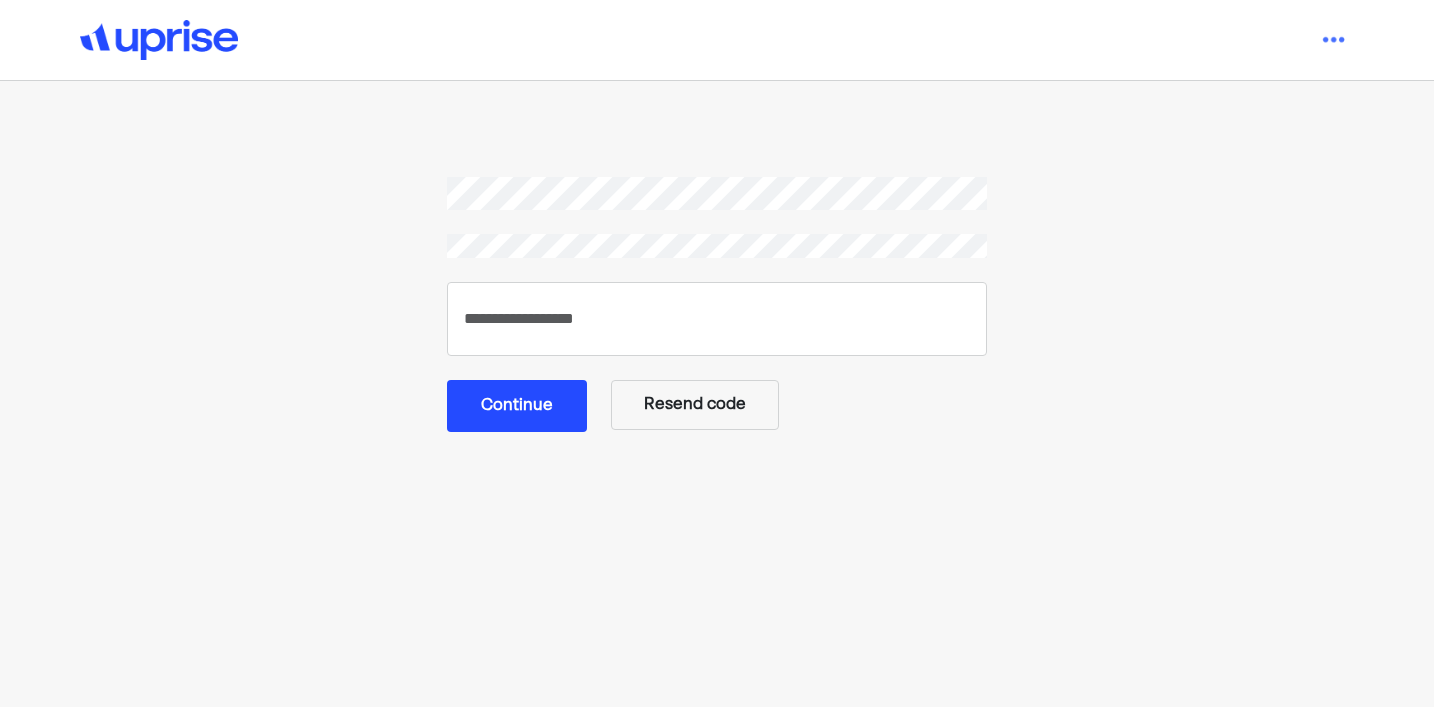click on "Continue" at bounding box center (517, 406) 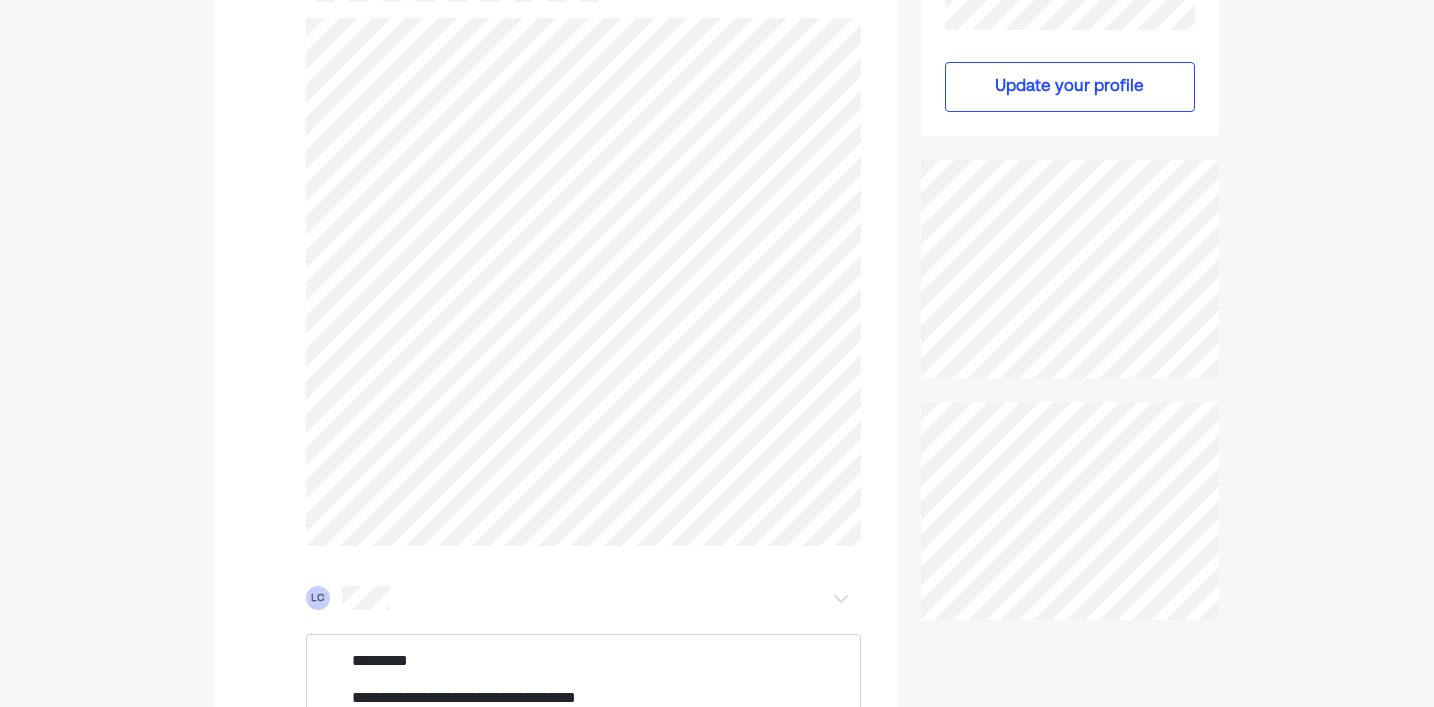 scroll, scrollTop: 706, scrollLeft: 0, axis: vertical 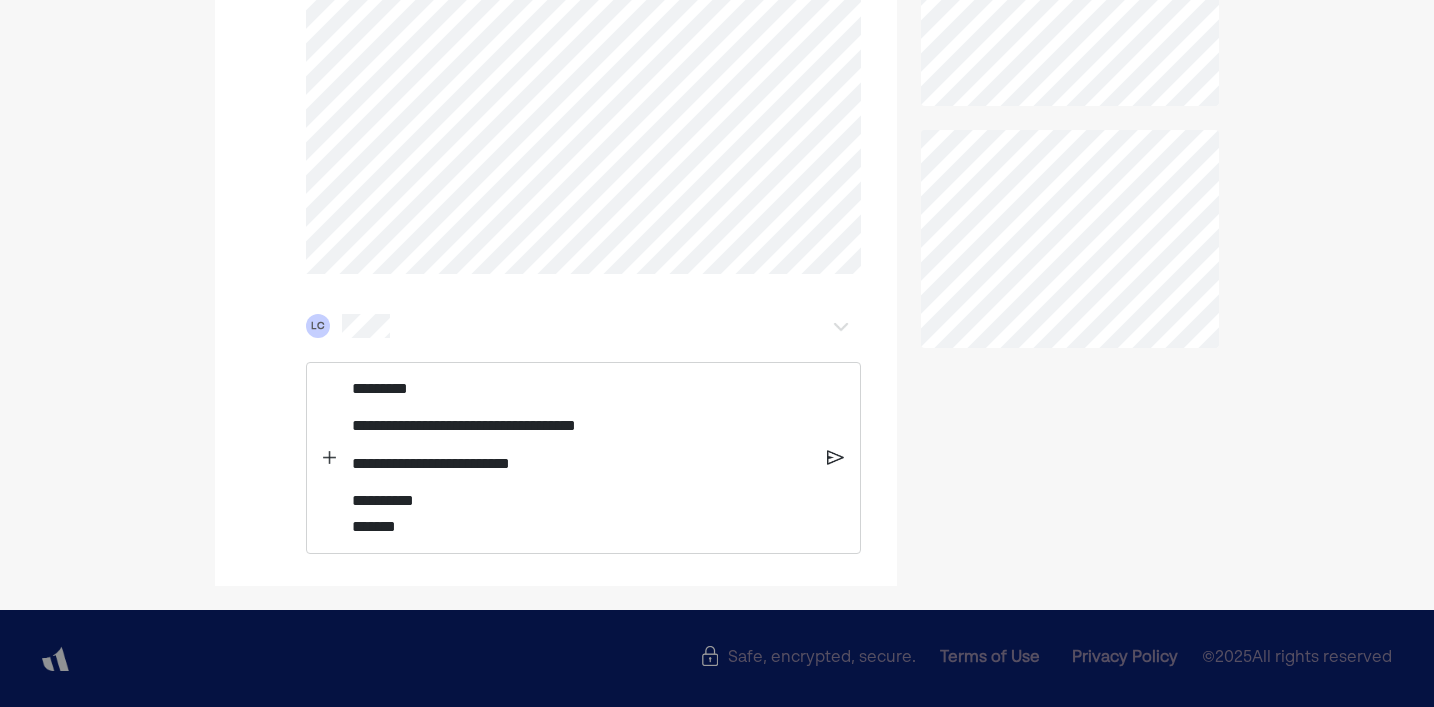 click on "**********" at bounding box center [581, 464] 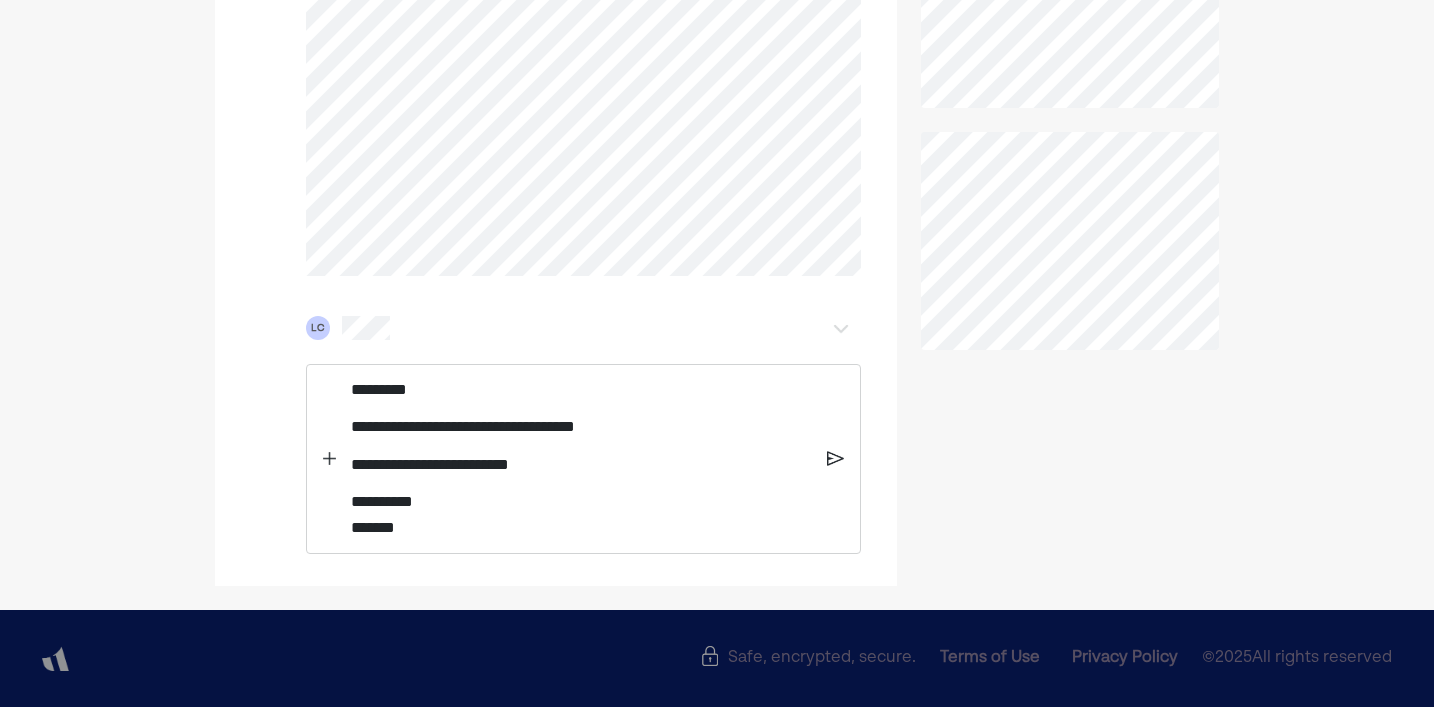 scroll, scrollTop: 704, scrollLeft: 0, axis: vertical 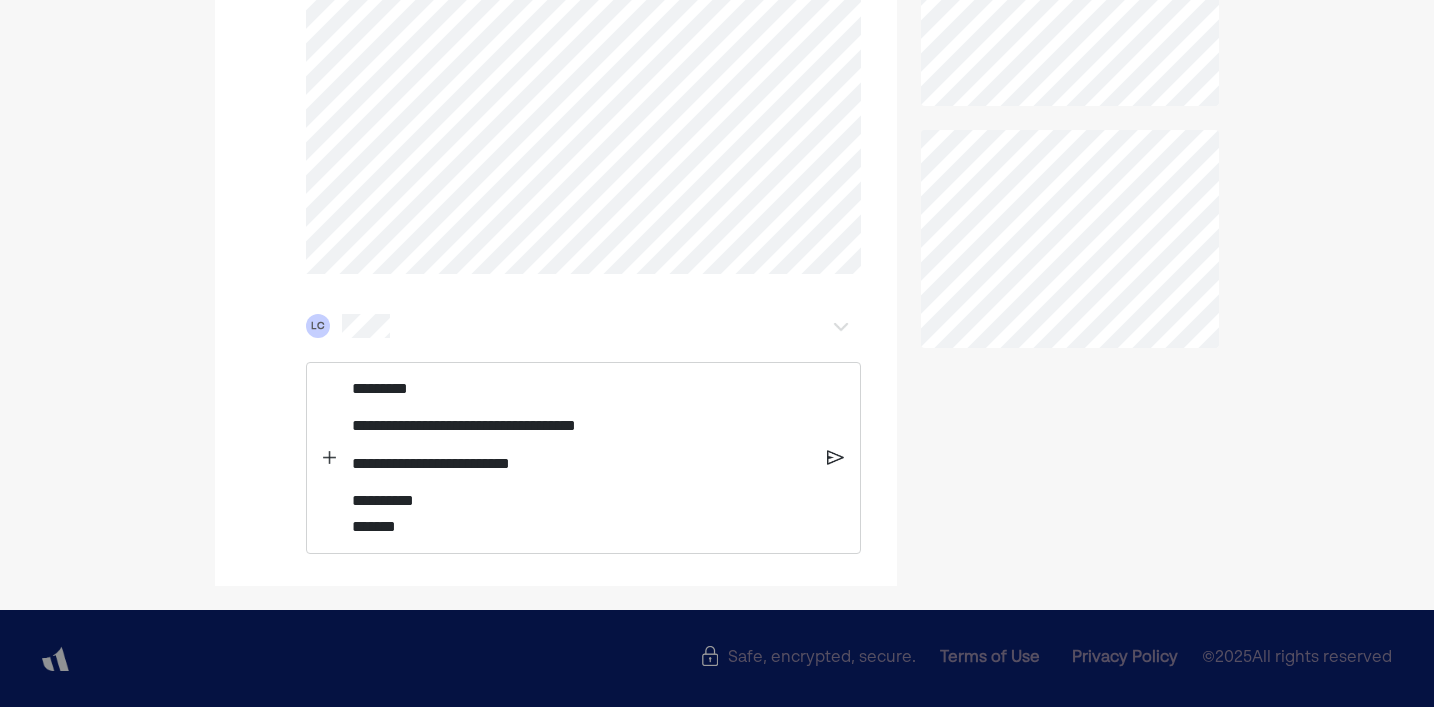 click at bounding box center (329, 458) 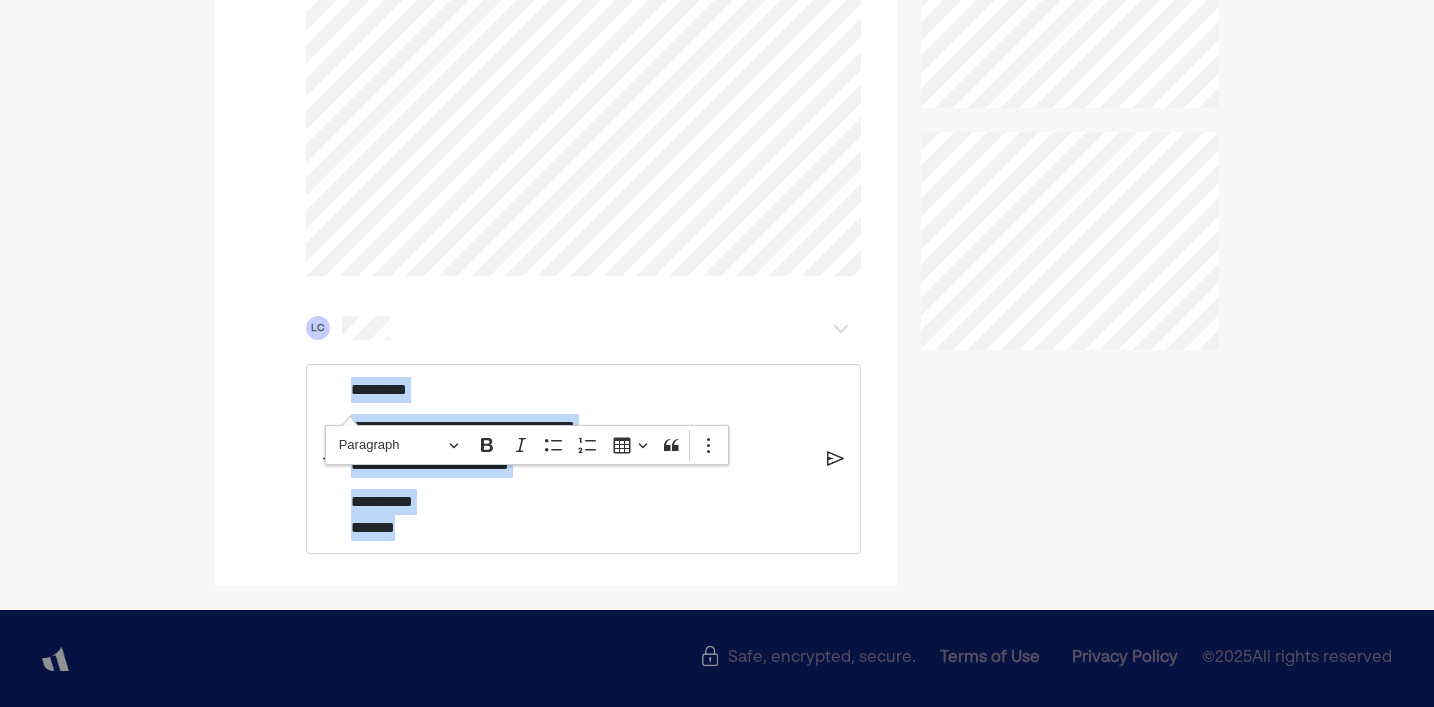 drag, startPoint x: 416, startPoint y: 527, endPoint x: 348, endPoint y: 386, distance: 156.54073 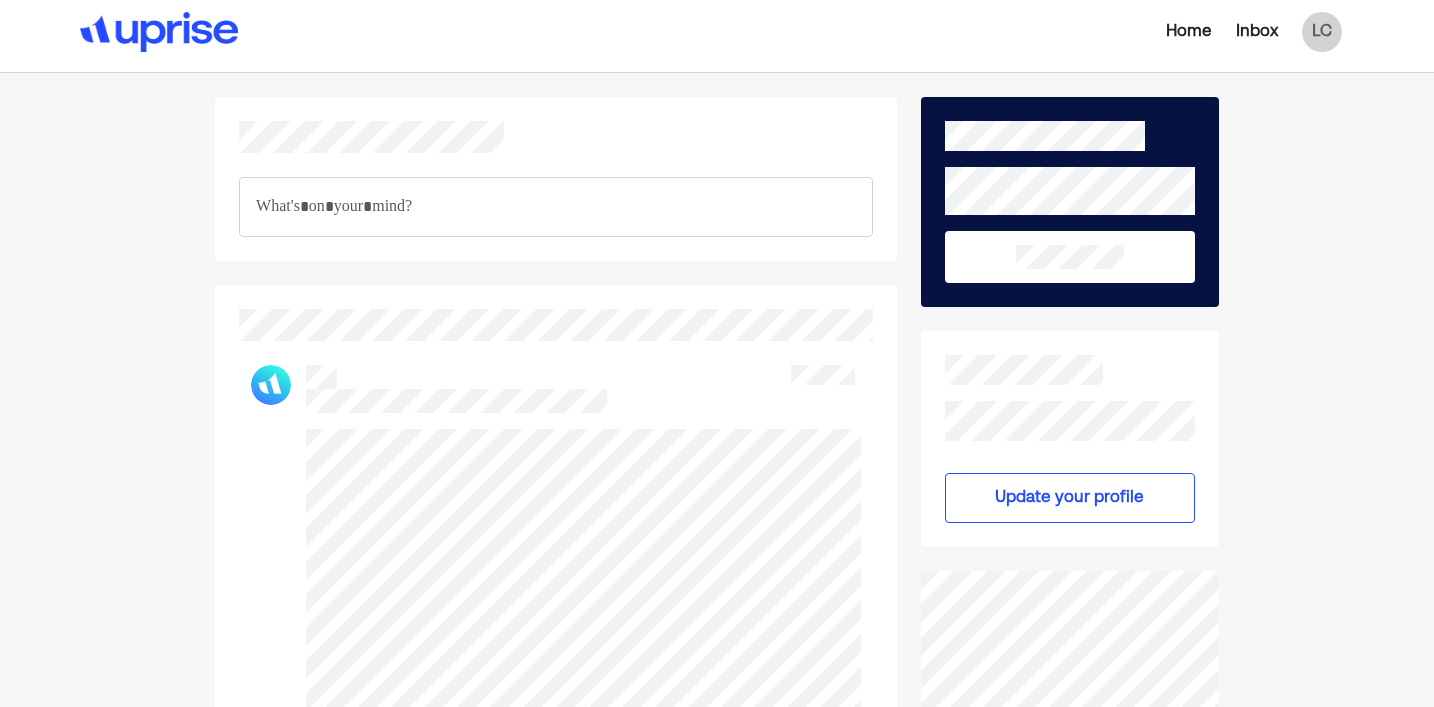 scroll, scrollTop: 0, scrollLeft: 0, axis: both 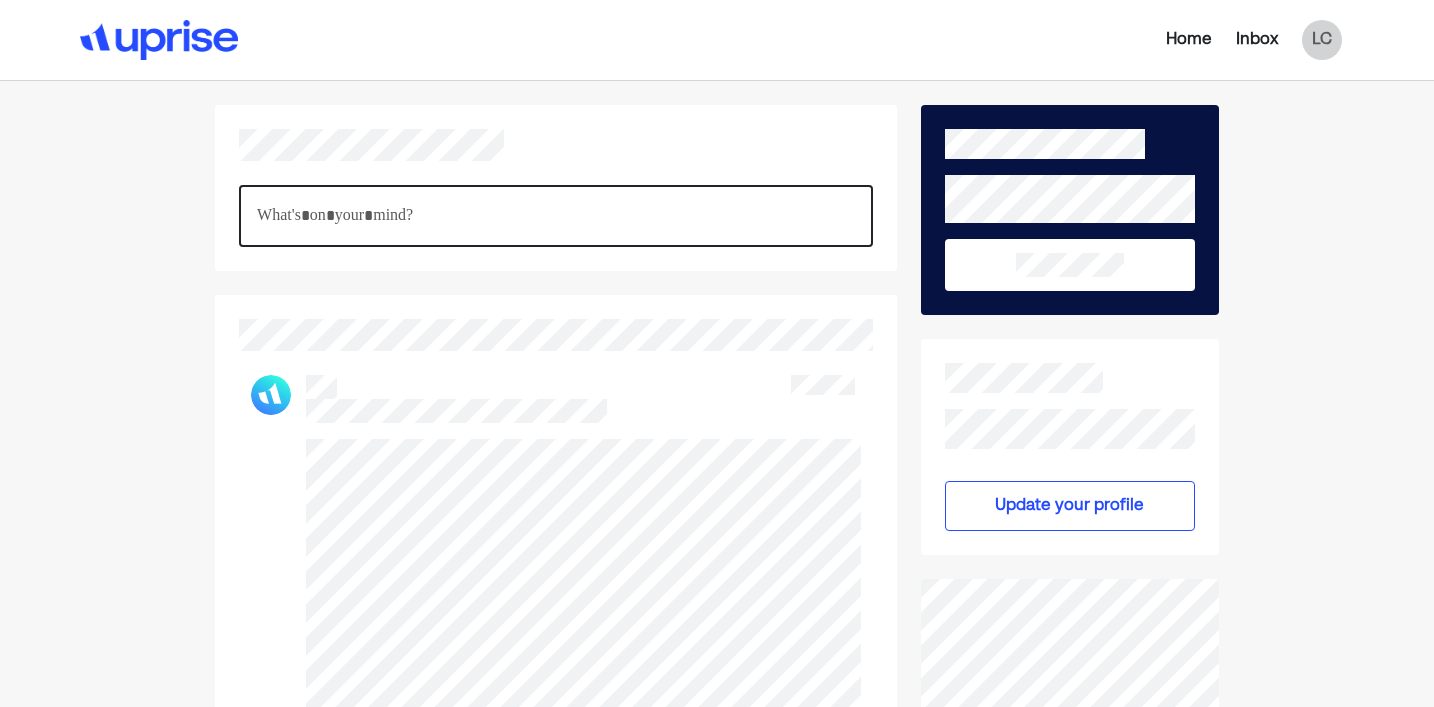 click at bounding box center [556, 216] 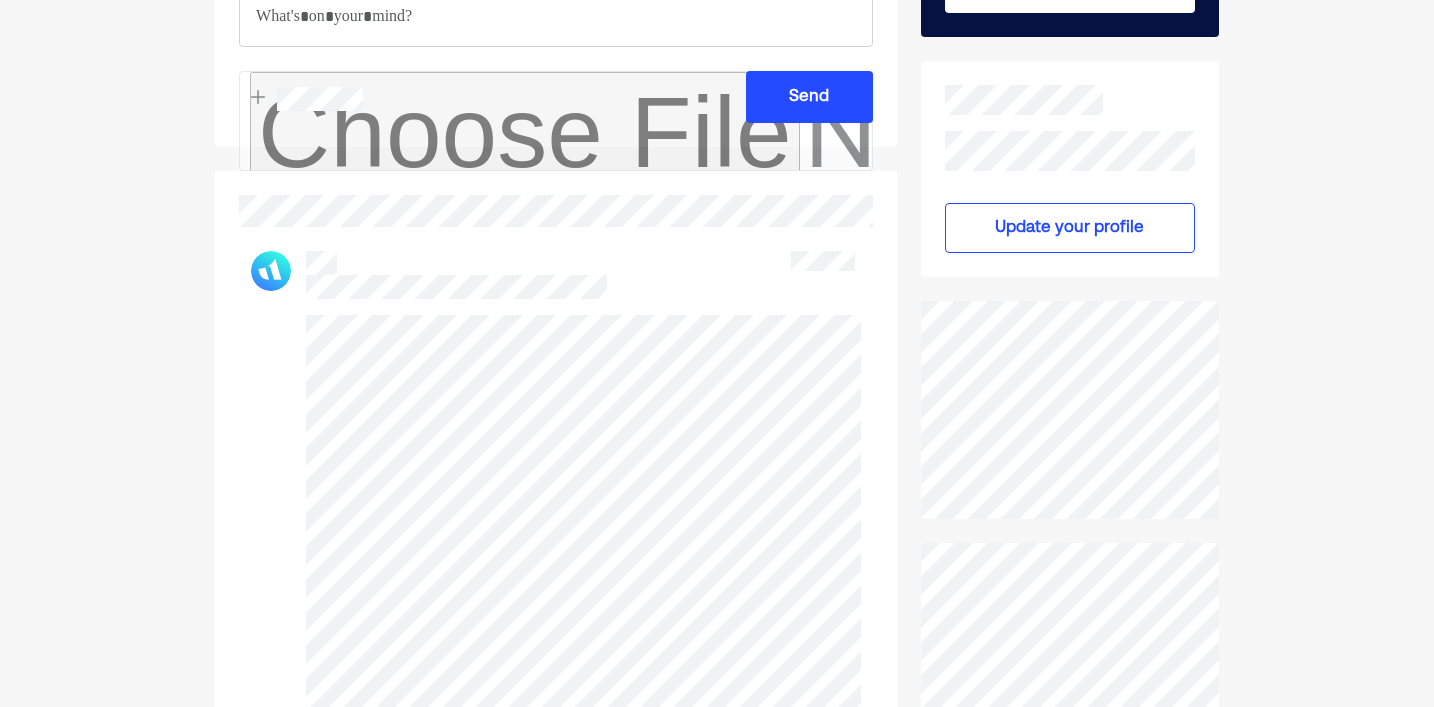 scroll, scrollTop: 233, scrollLeft: 0, axis: vertical 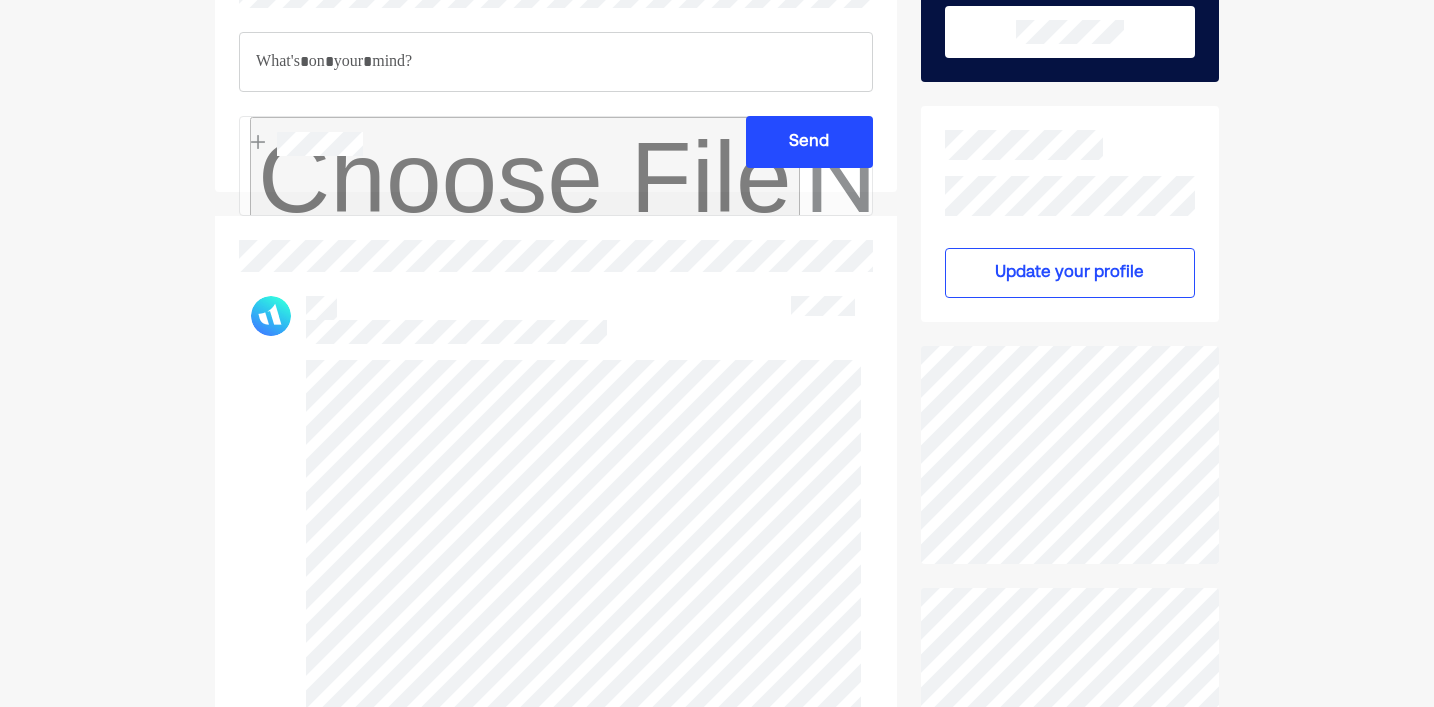 click on "Update your profile" at bounding box center [1070, 273] 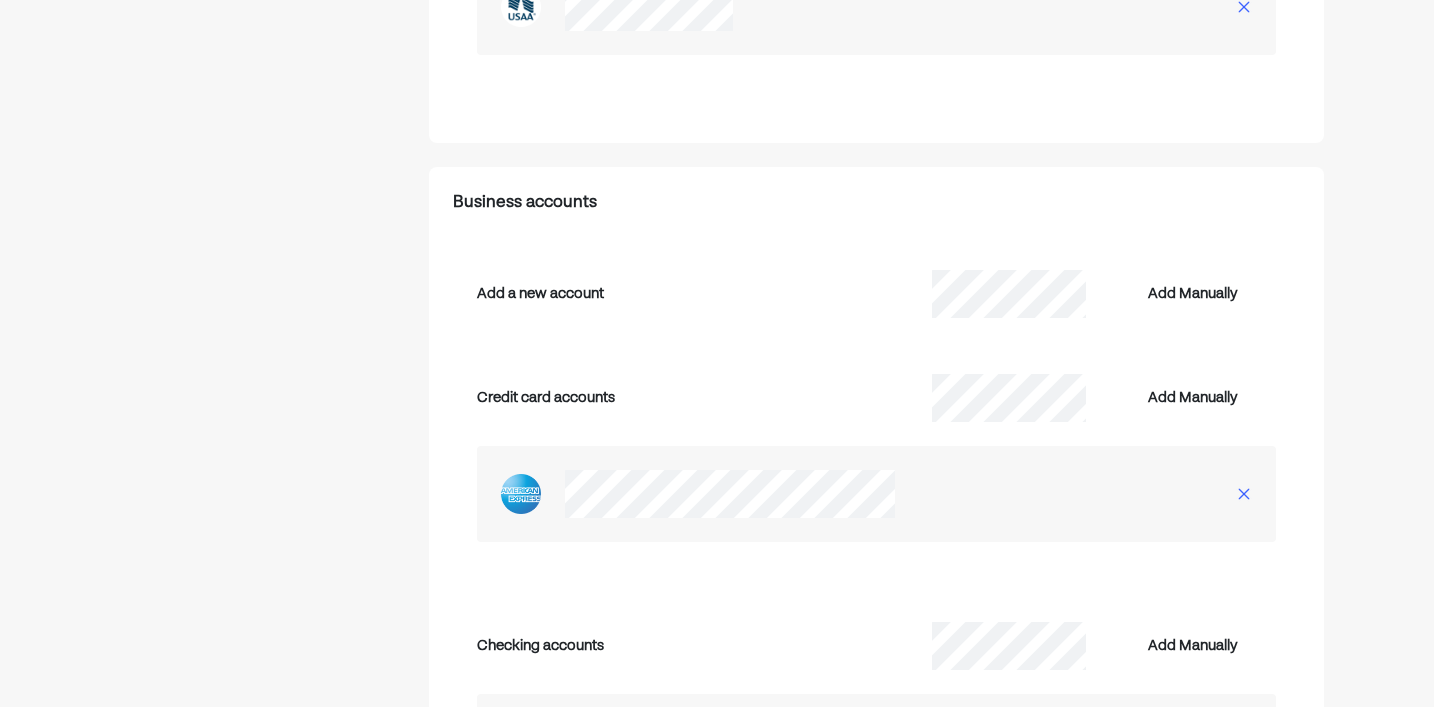 scroll, scrollTop: 5994, scrollLeft: 0, axis: vertical 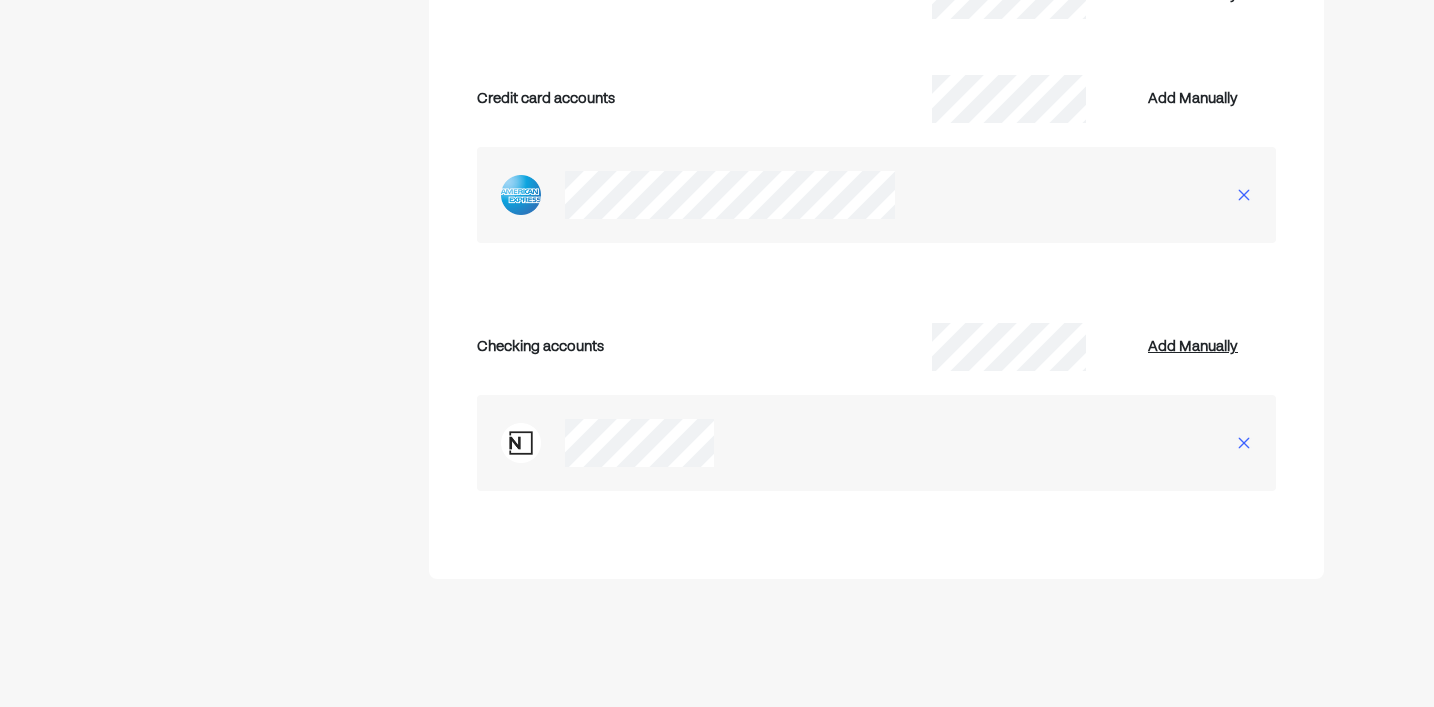 click on "Add Manually" at bounding box center [1193, 347] 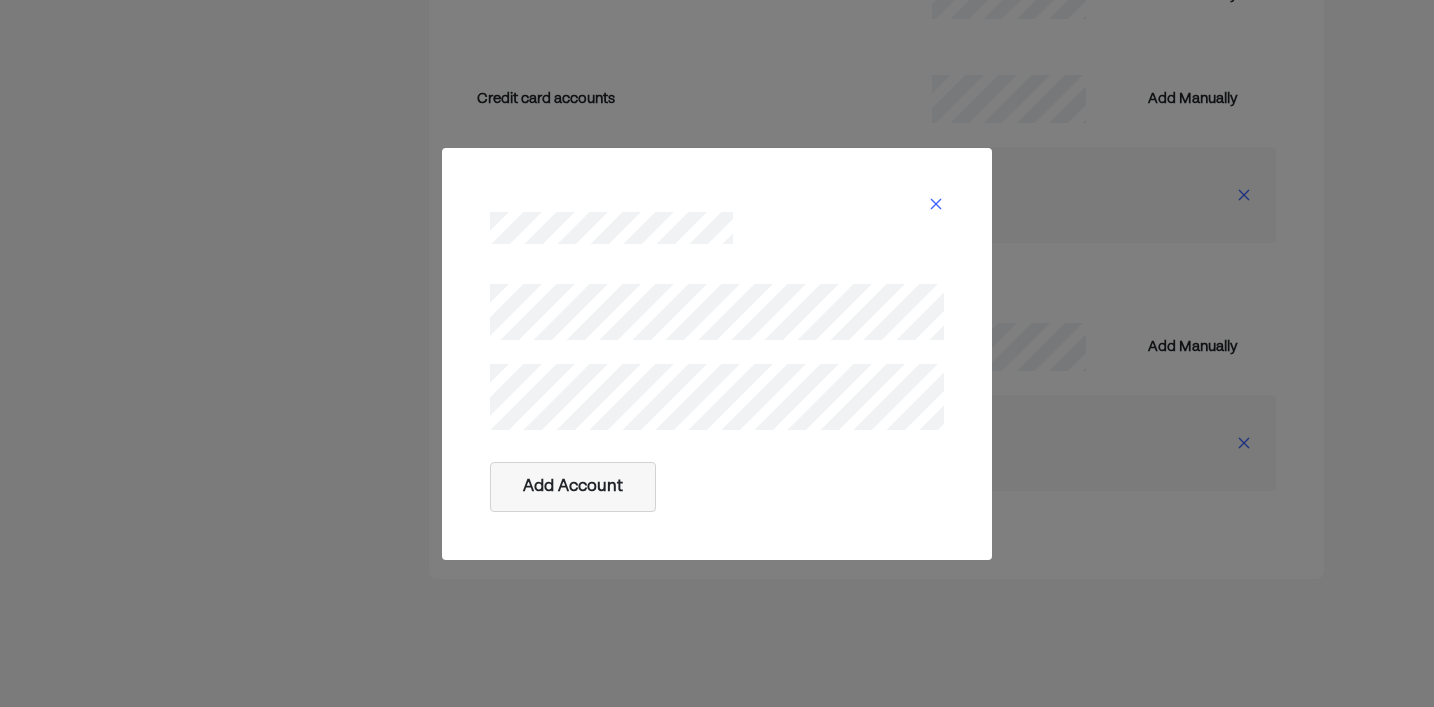 click at bounding box center (936, 204) 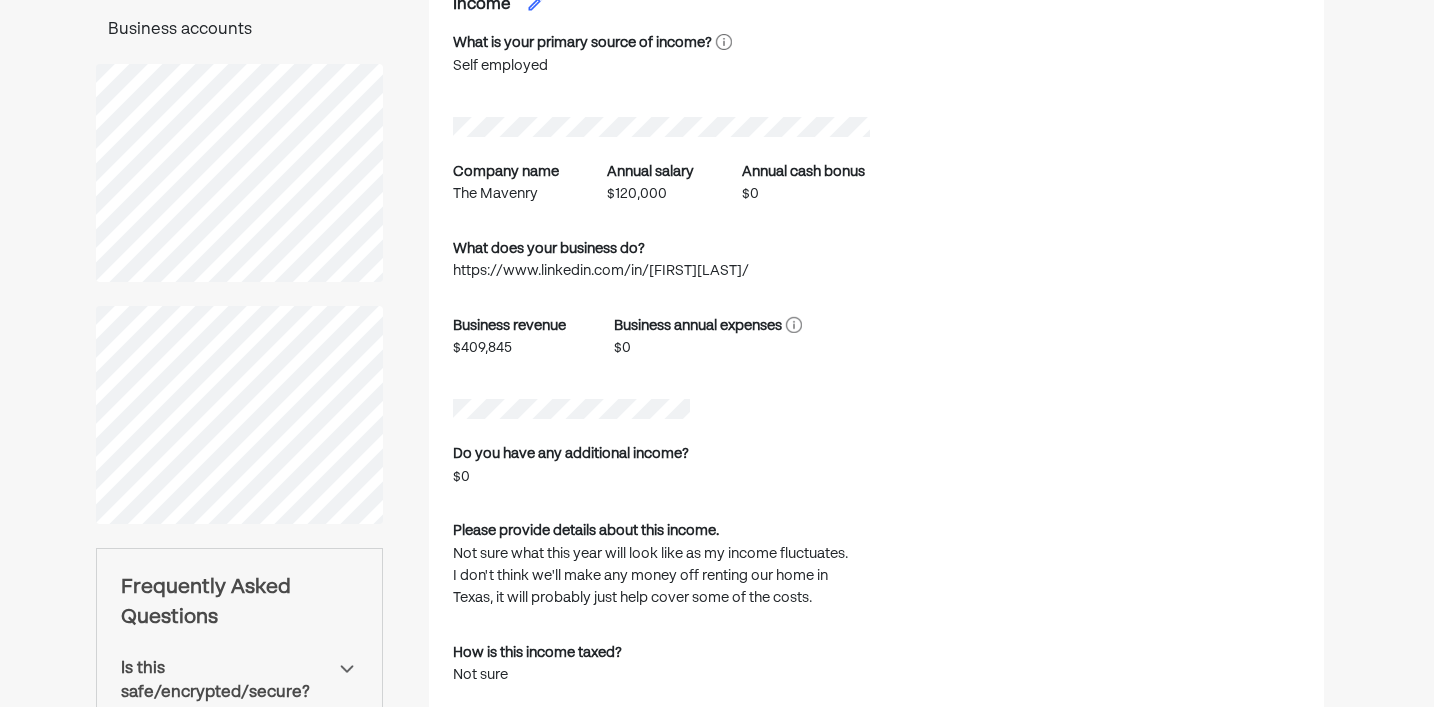 scroll, scrollTop: 0, scrollLeft: 0, axis: both 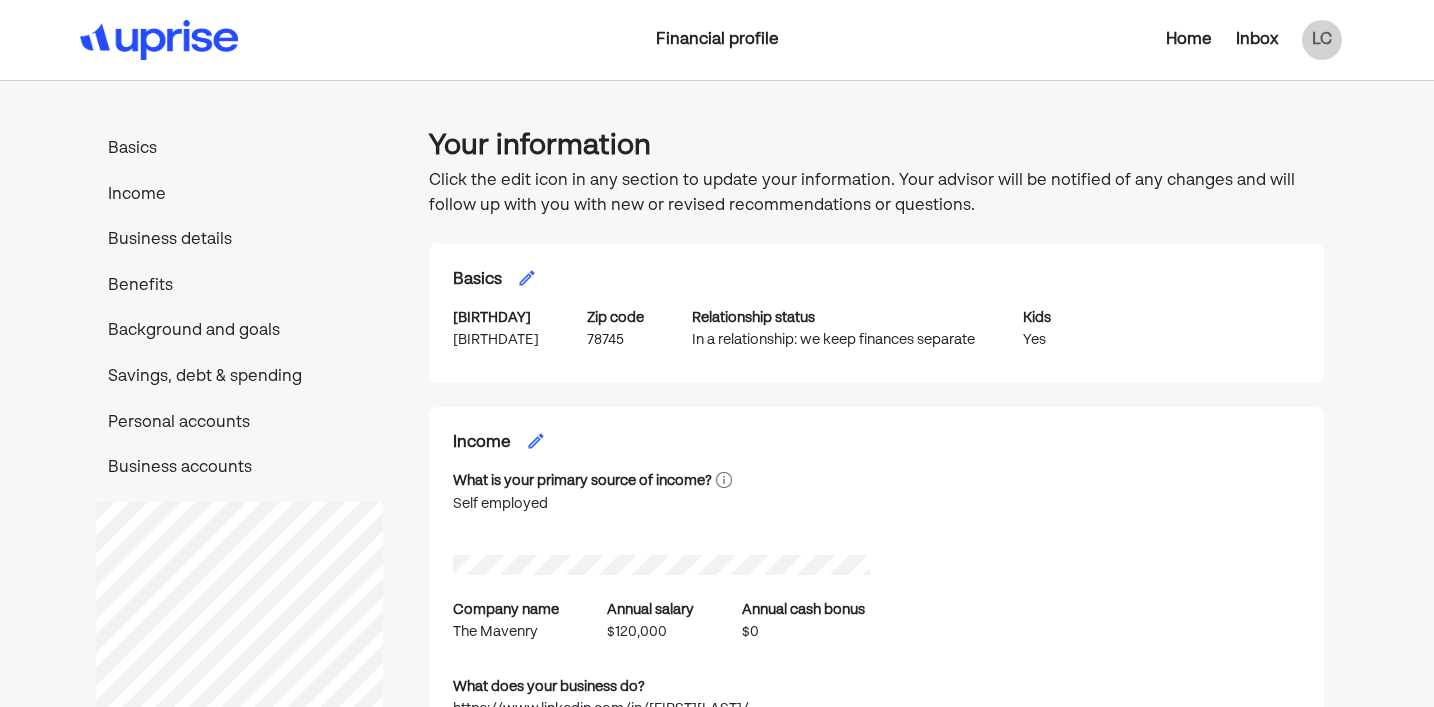 click on "Home Inbox LC" at bounding box center [1144, 40] 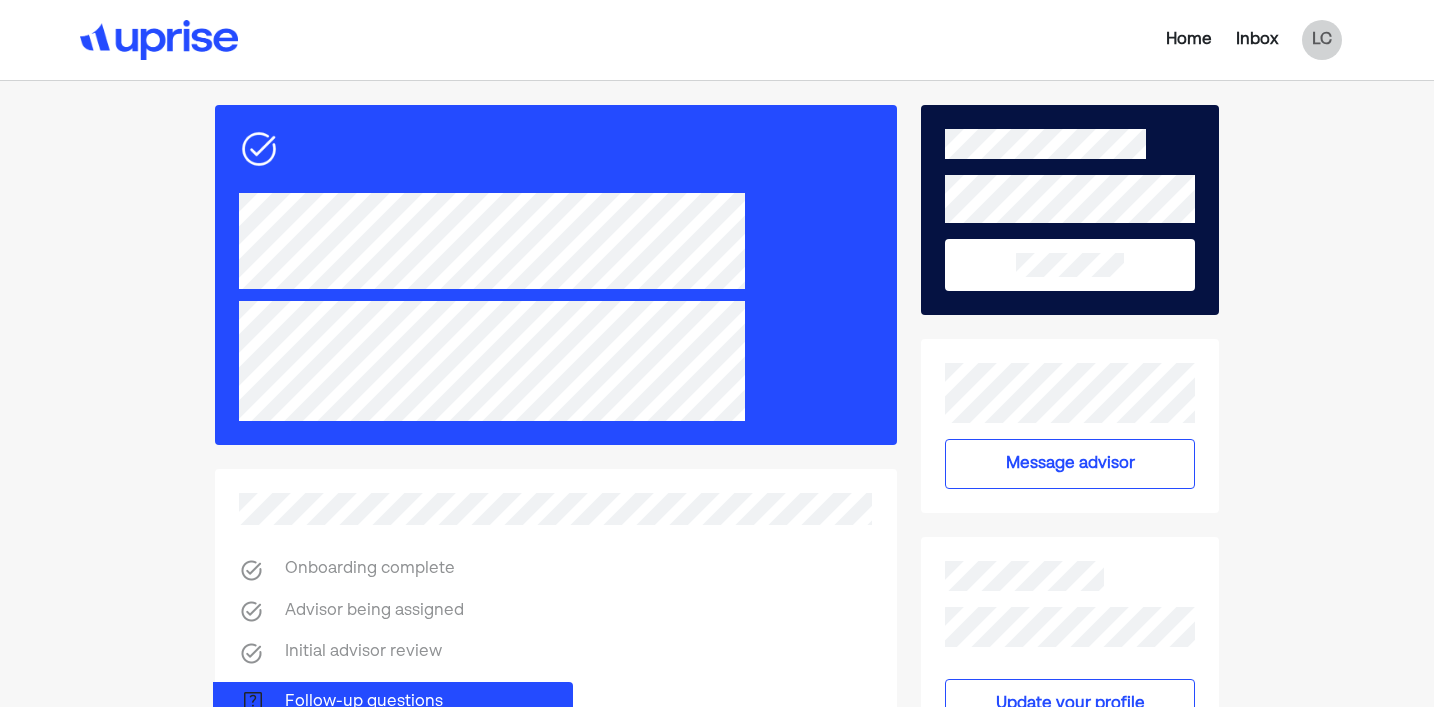 scroll, scrollTop: 294, scrollLeft: 0, axis: vertical 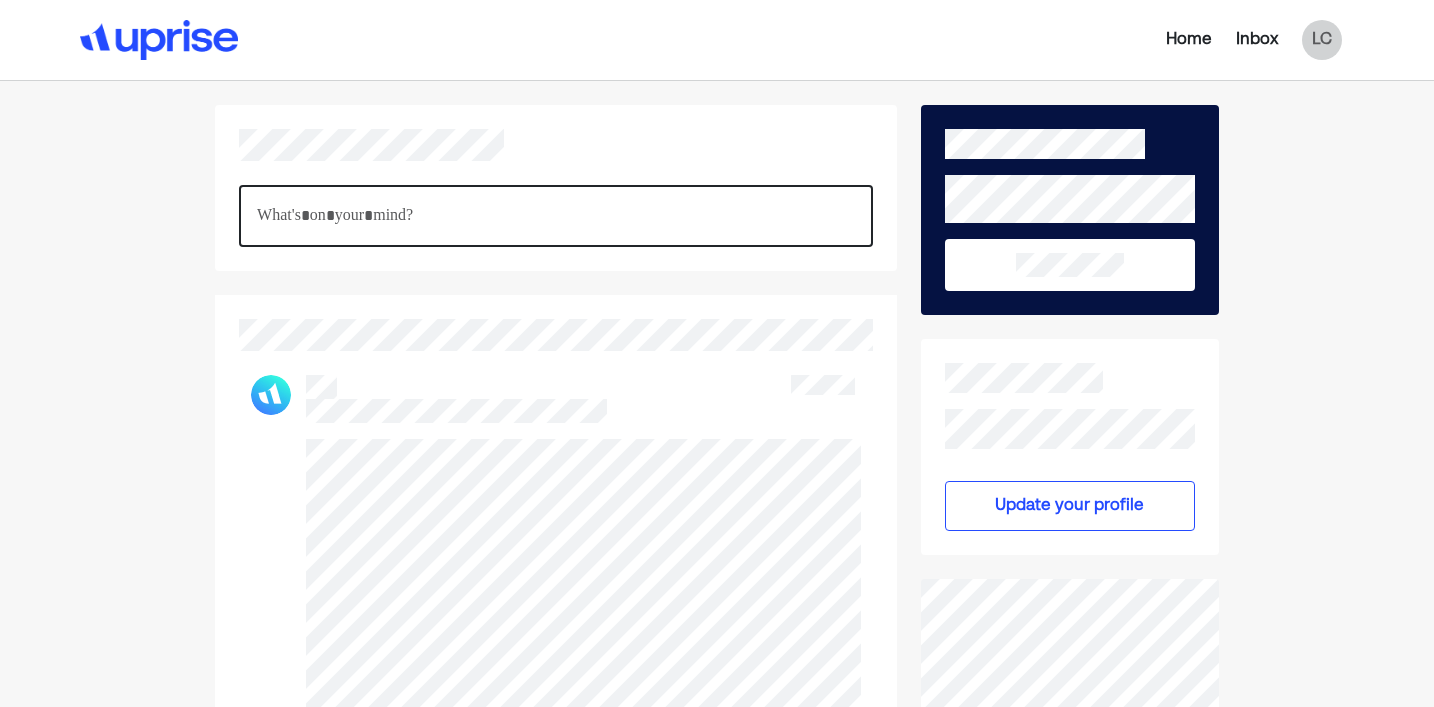 click at bounding box center [556, 216] 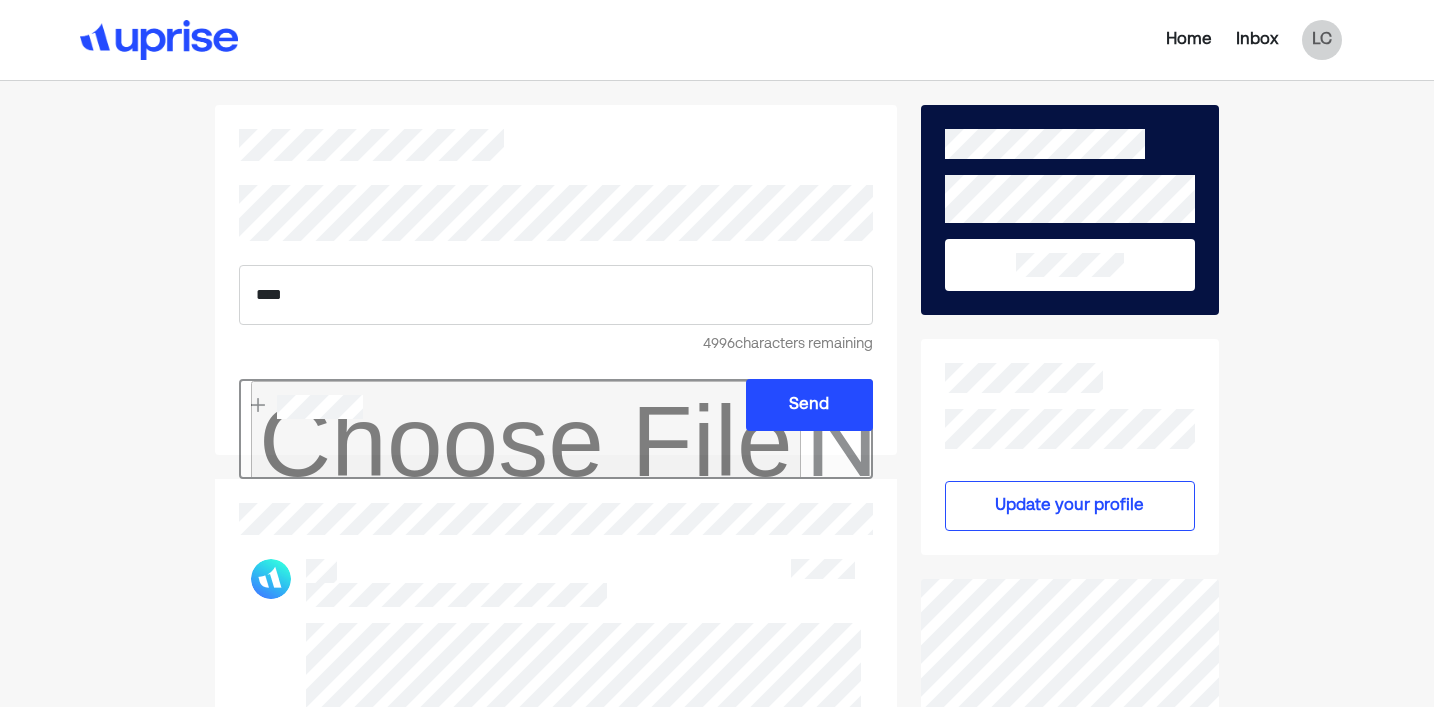 click at bounding box center [556, 429] 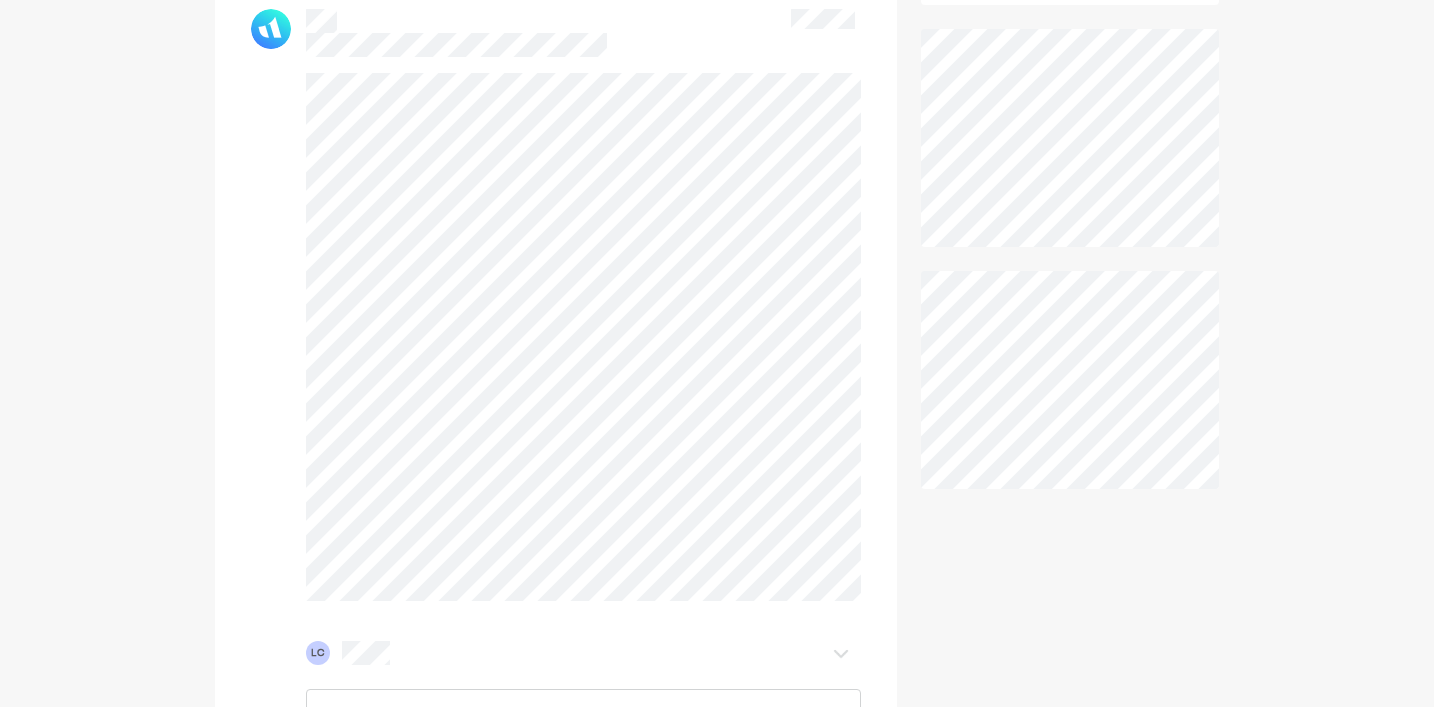 scroll, scrollTop: 754, scrollLeft: 0, axis: vertical 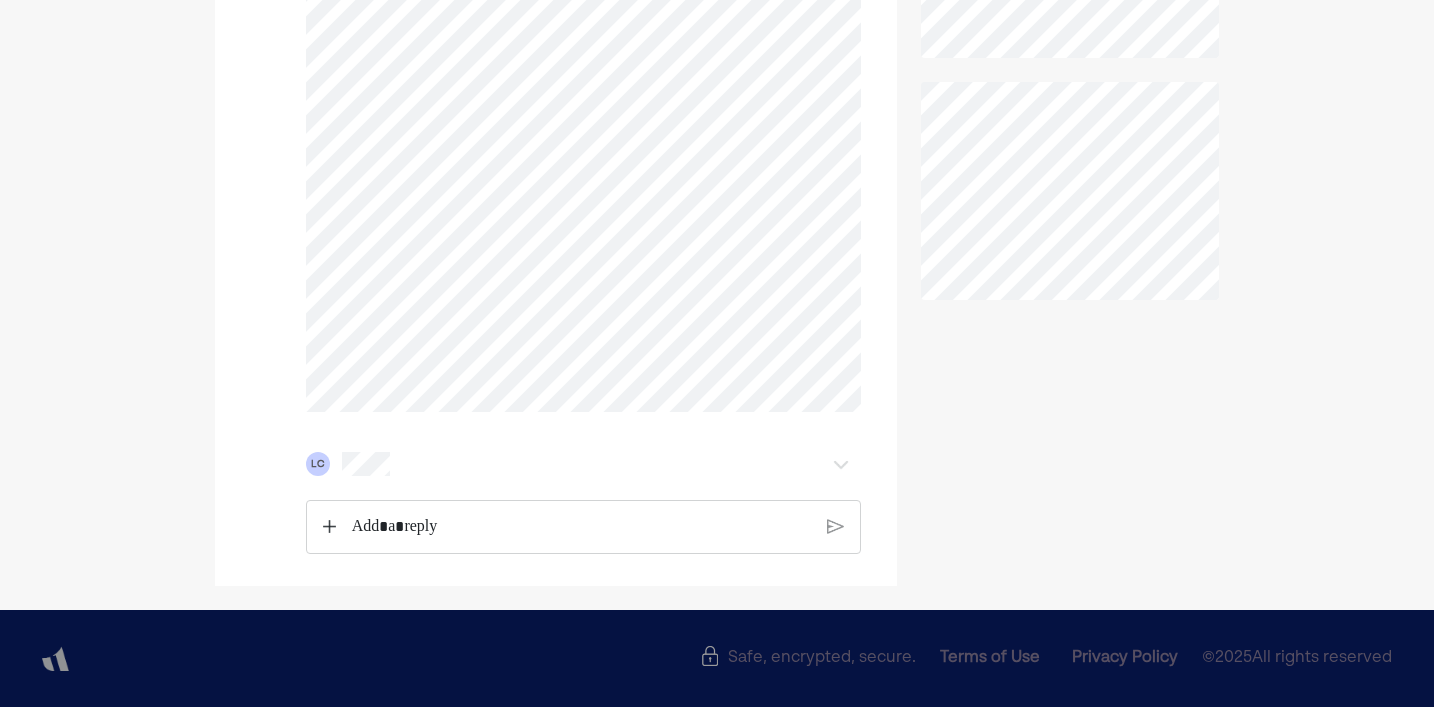 click at bounding box center [581, 527] 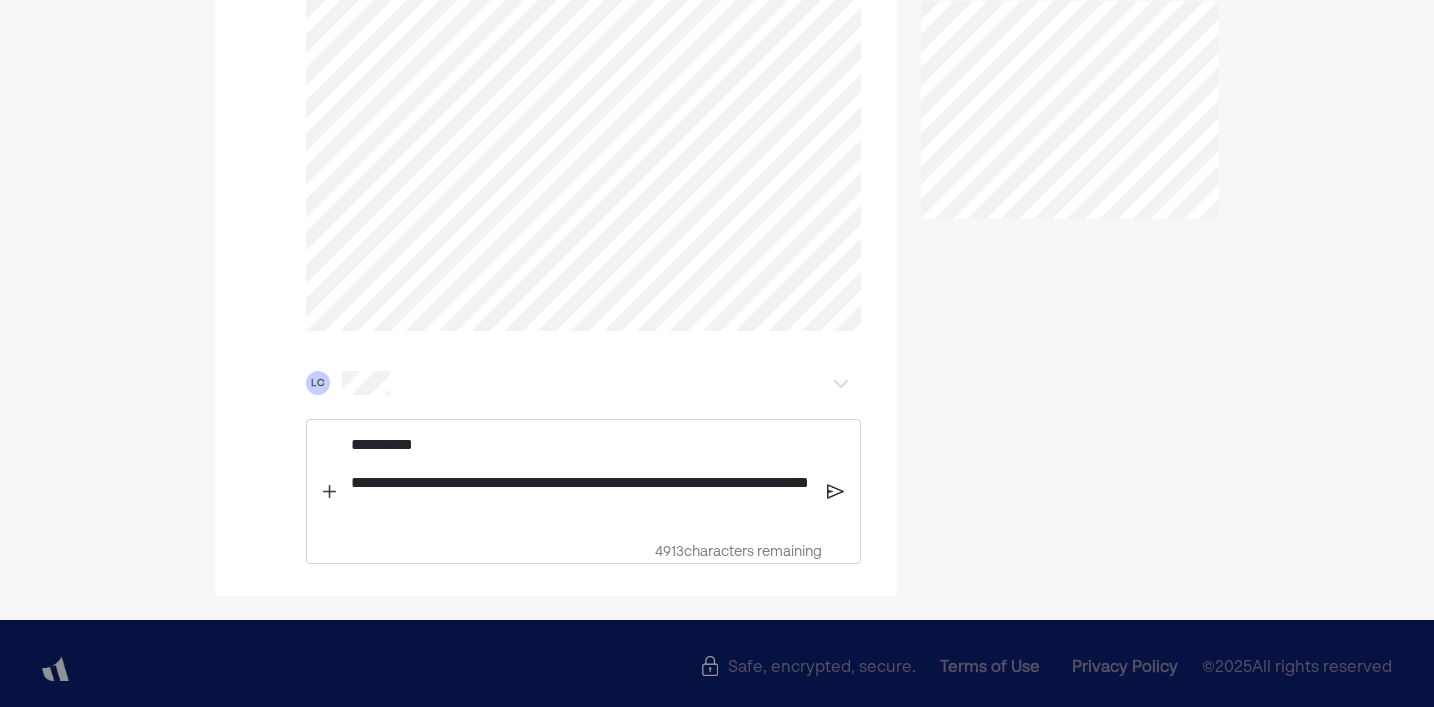 scroll, scrollTop: 818, scrollLeft: 0, axis: vertical 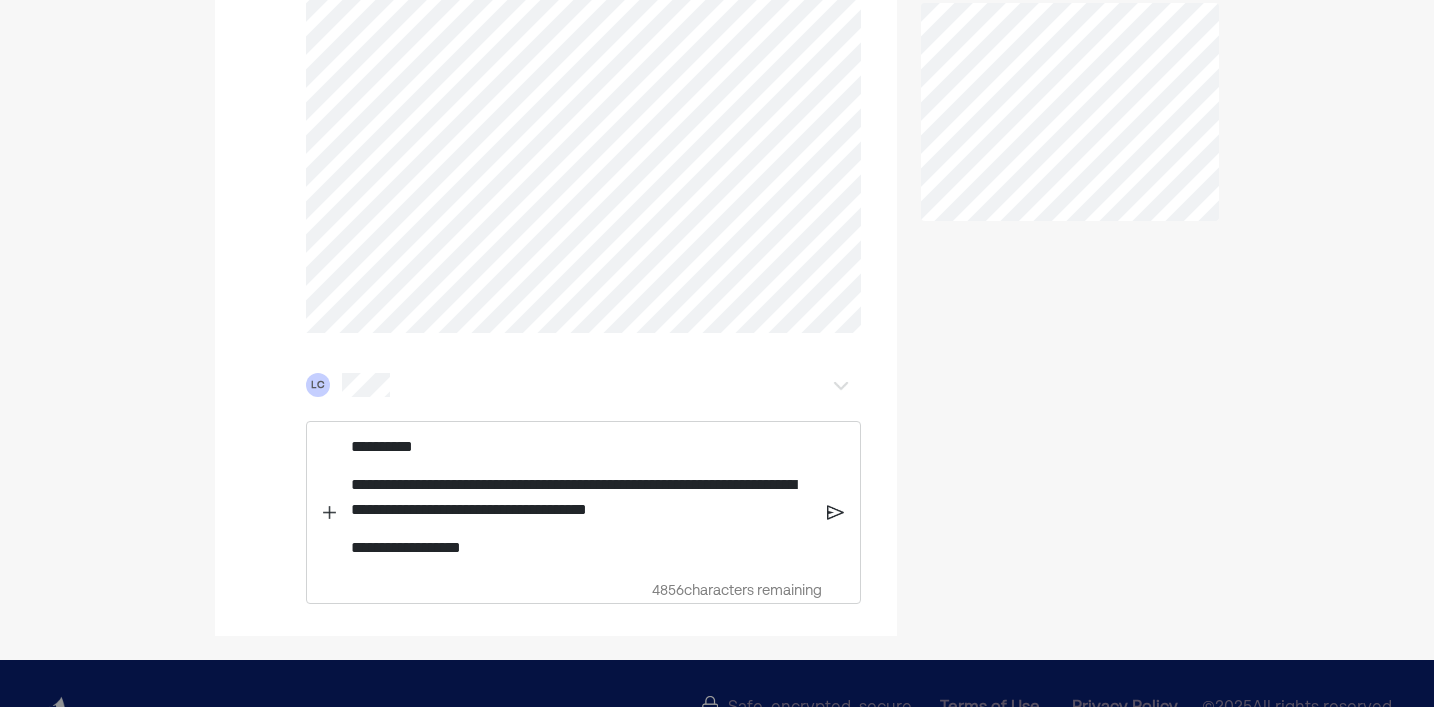 click on "**********" at bounding box center [581, 548] 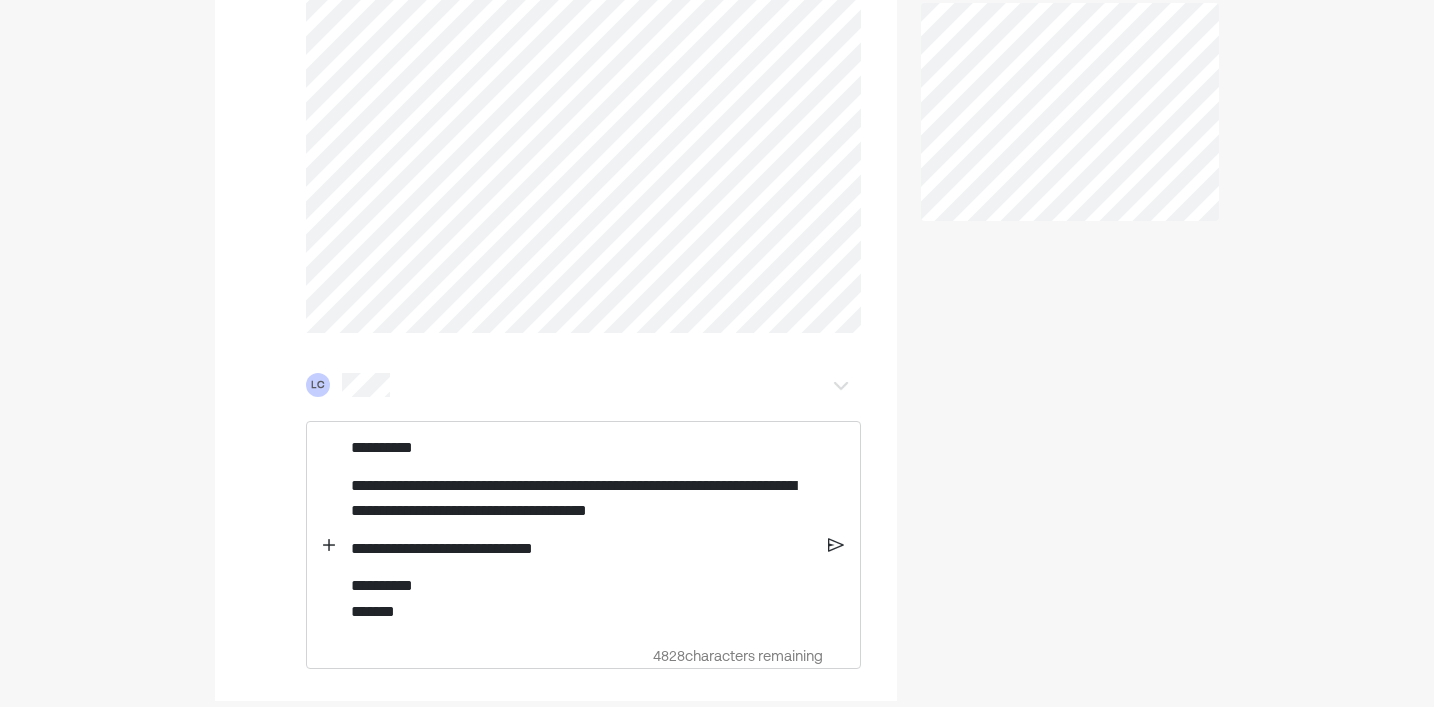 click at bounding box center [836, 545] 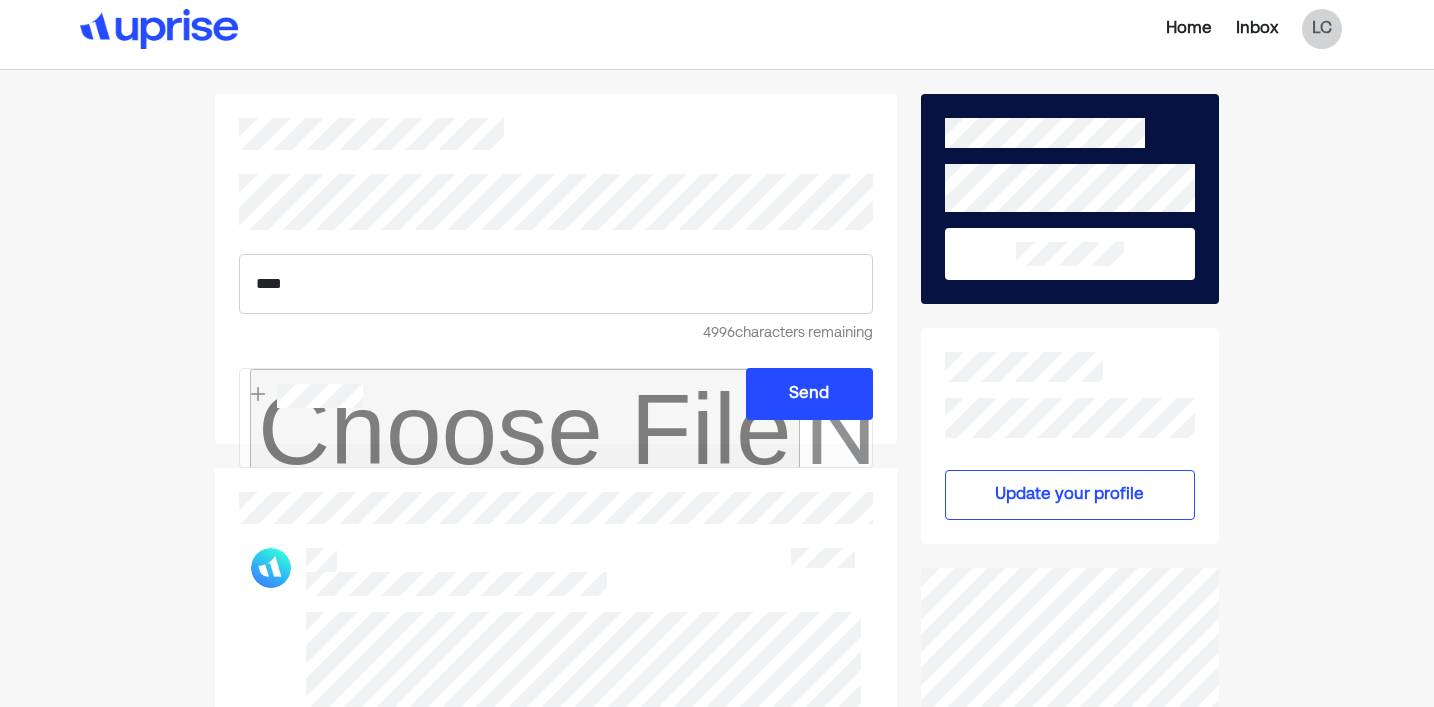 scroll, scrollTop: 0, scrollLeft: 0, axis: both 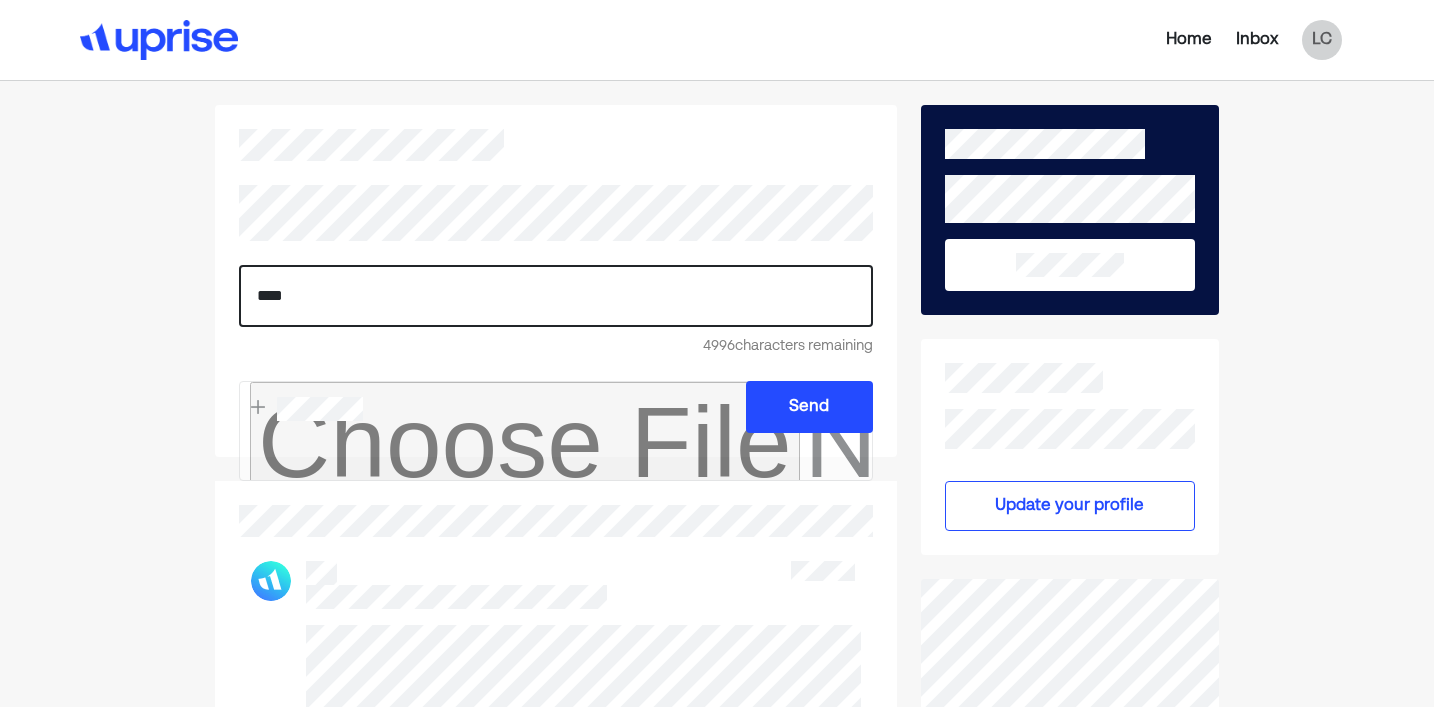 click on "****" at bounding box center [556, 296] 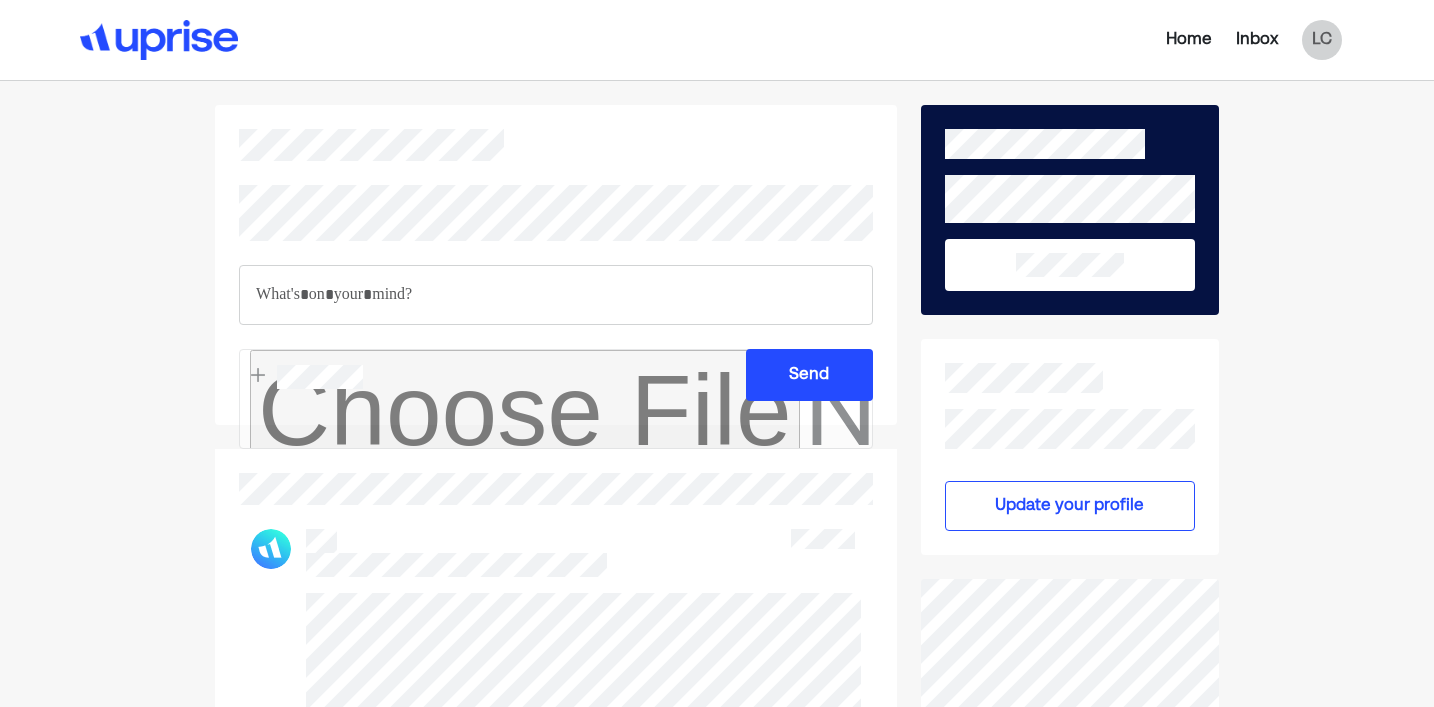 click at bounding box center [556, 295] 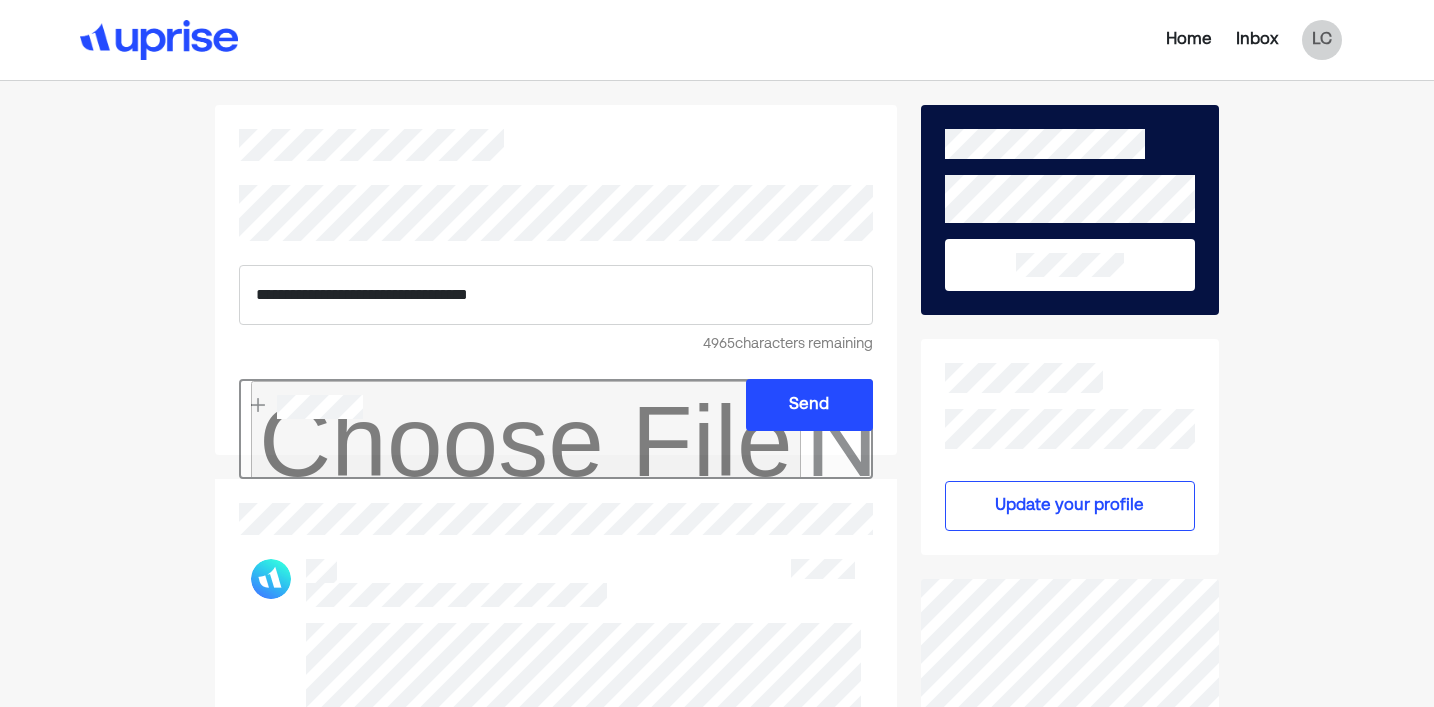 click at bounding box center (556, 429) 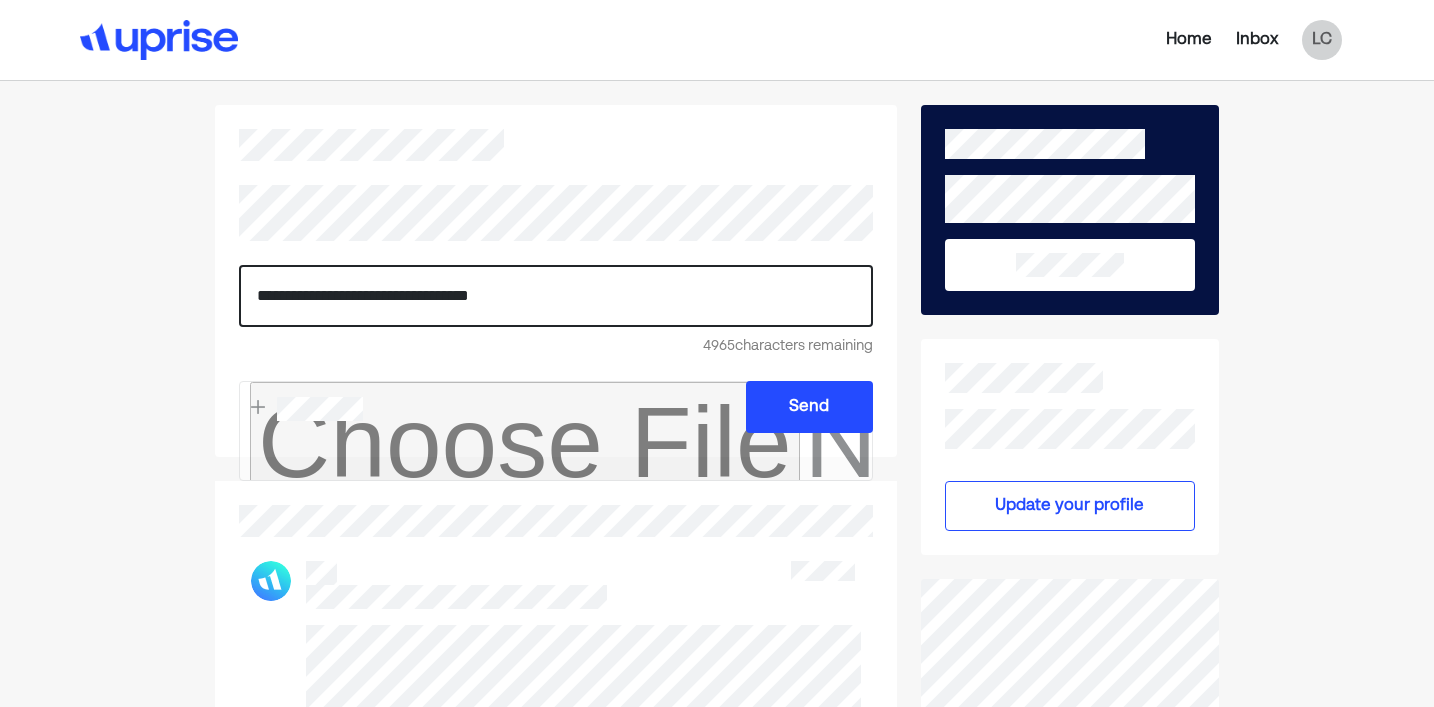 click on "**********" at bounding box center (556, 296) 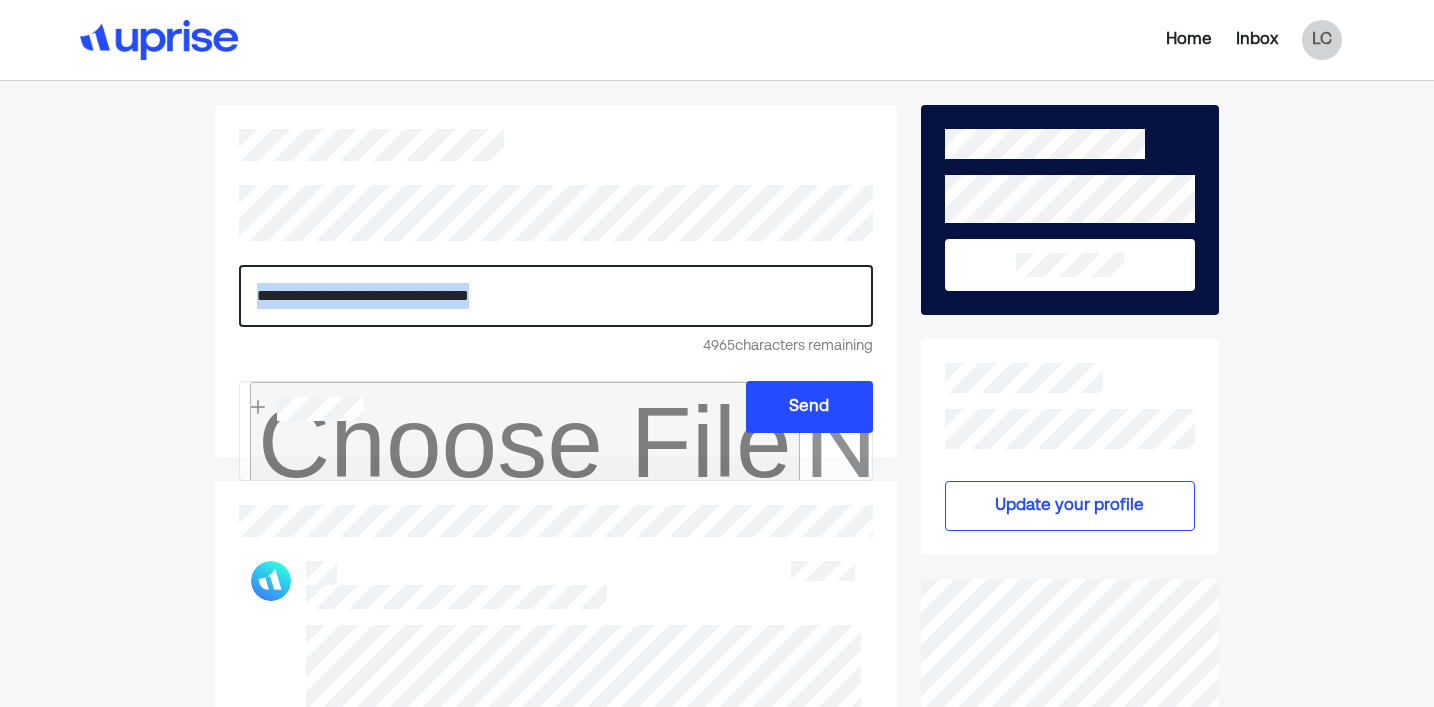 drag, startPoint x: 501, startPoint y: 296, endPoint x: 173, endPoint y: 214, distance: 338.09467 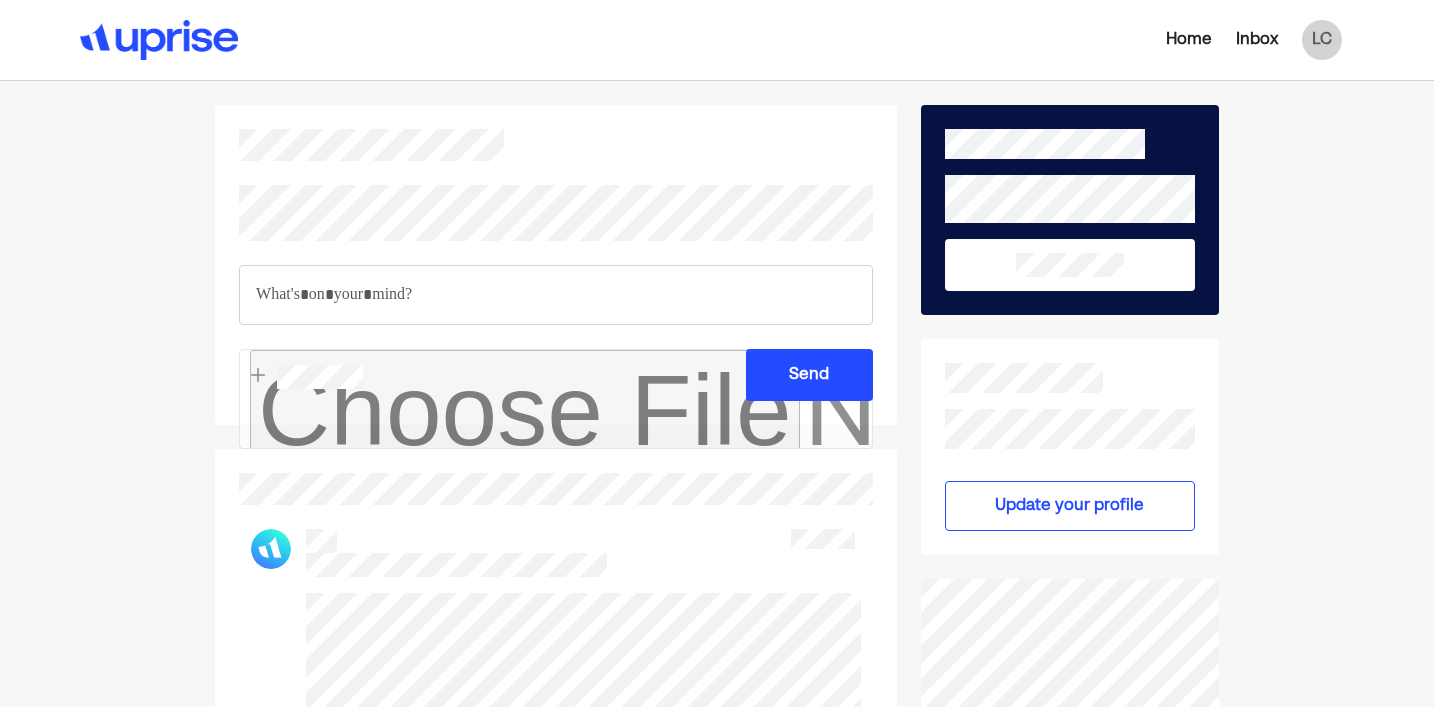 click on "Home Inbox LC [FIRST] [LAST] - COINBASE 8:1.png png [FIRST] [LAST] - Servicing Home - My Loan.pdf pdf Statement4302025.pdf pdf Statement5312025.pdf pdf Statement6302025.pdf pdf LC Update your profile Safe, encrypted, secure. Terms of Use Privacy Policy © 2025 All rights reserved" at bounding box center [717, 1515] 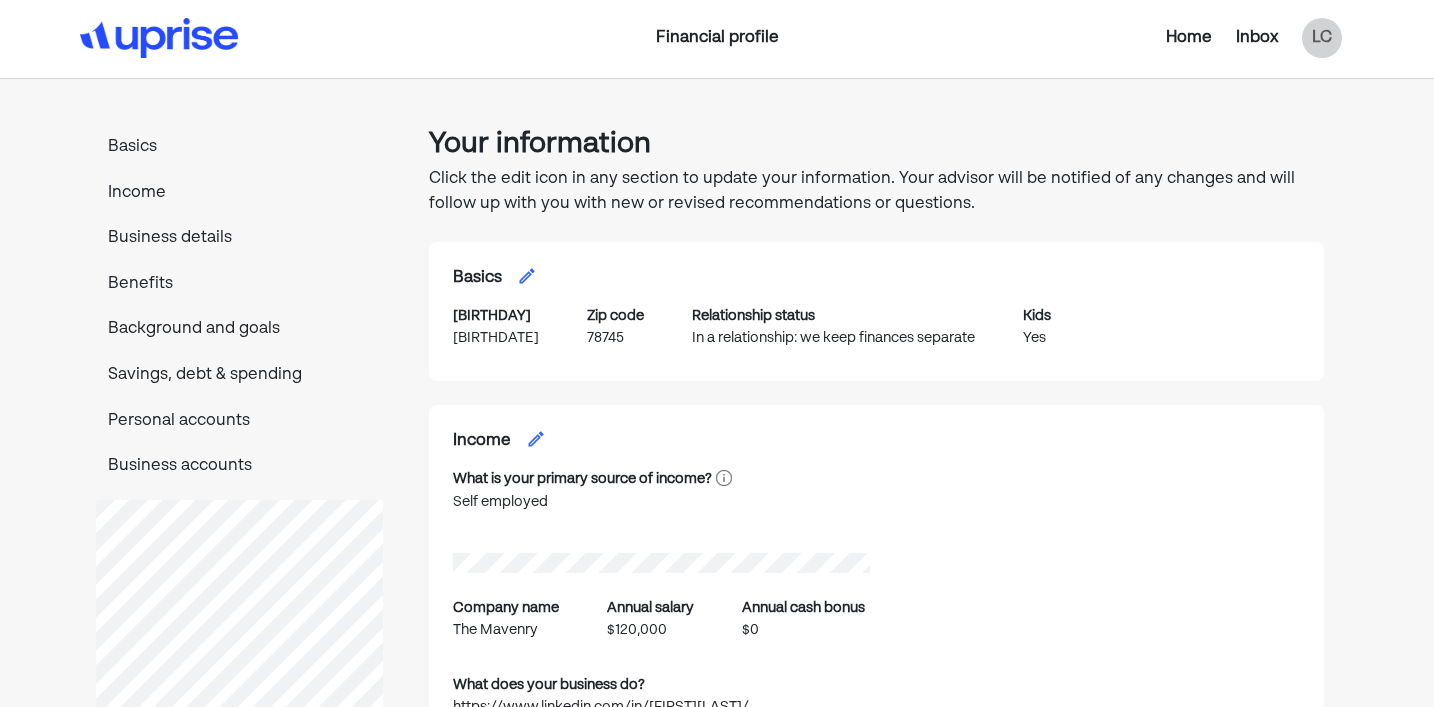 scroll, scrollTop: 115, scrollLeft: 0, axis: vertical 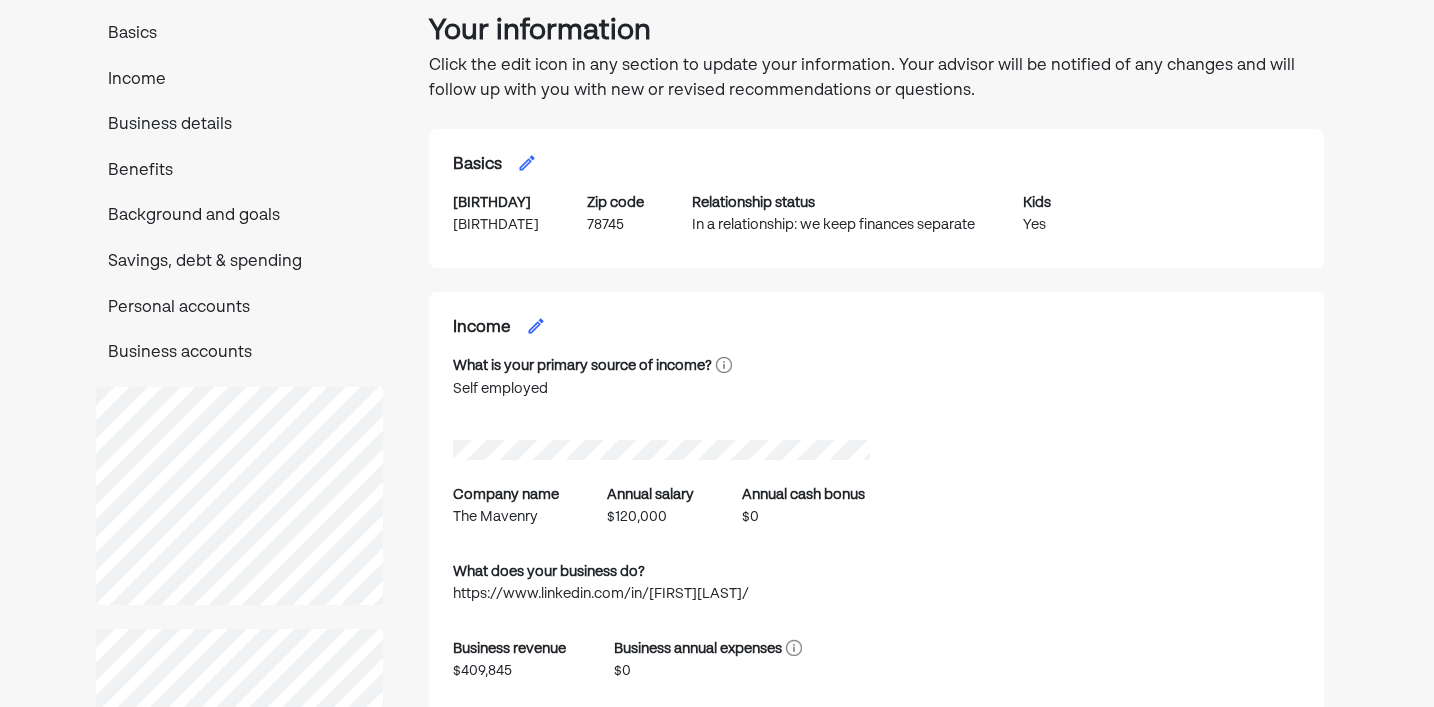click on "Income" at bounding box center [239, 81] 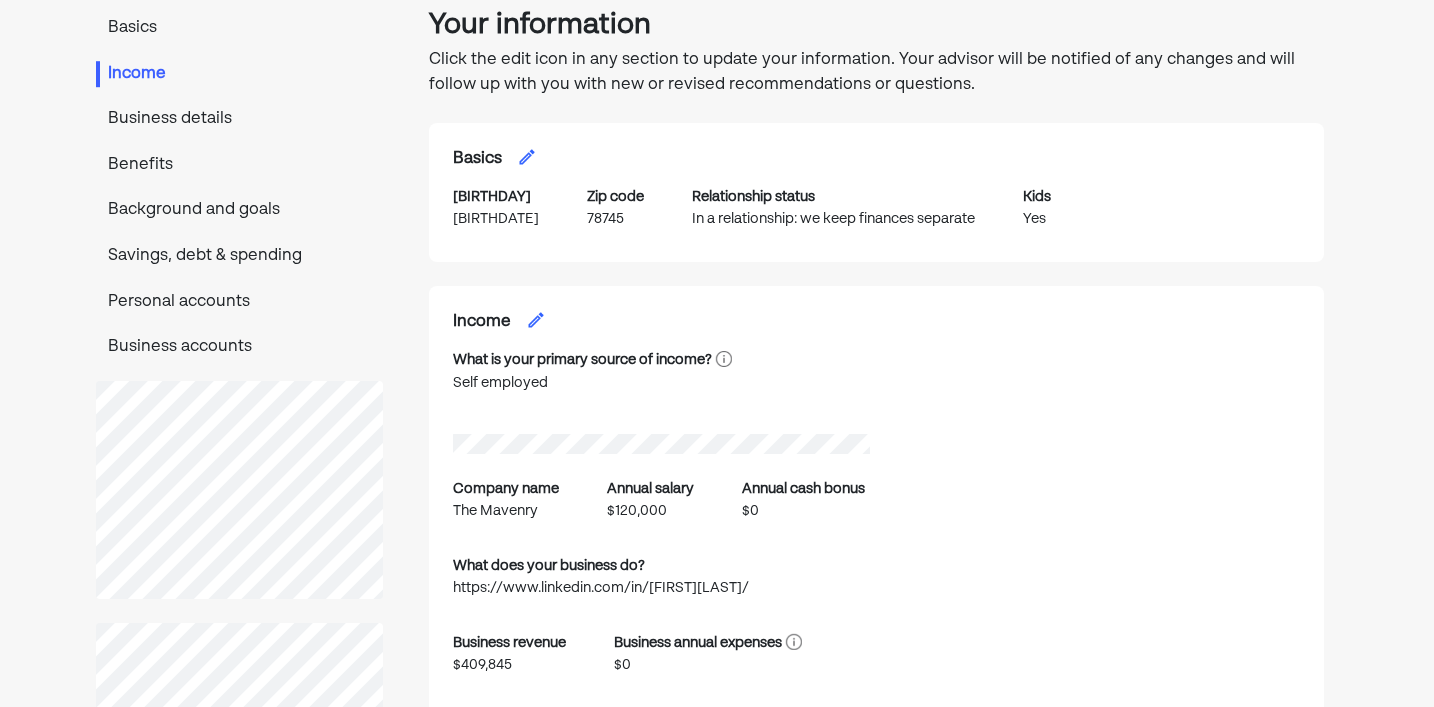 scroll, scrollTop: 0, scrollLeft: 0, axis: both 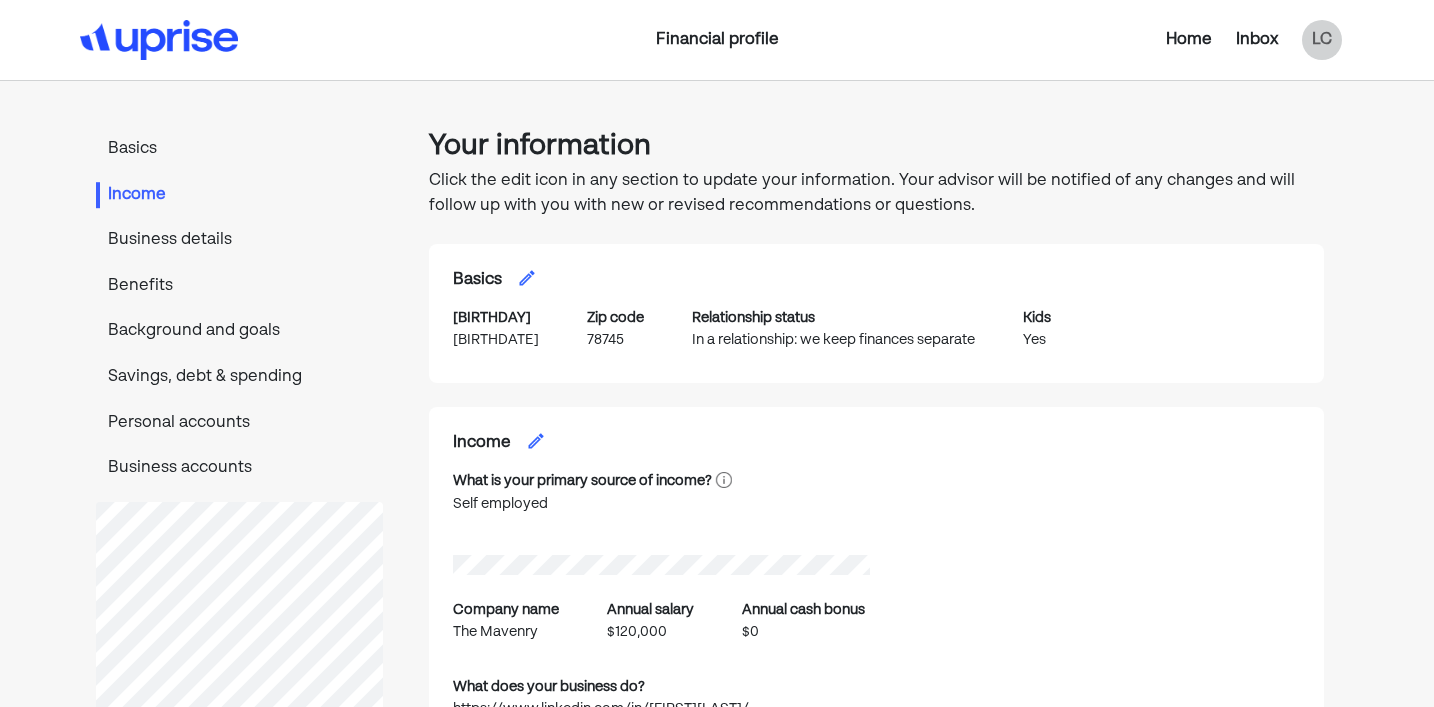 click at bounding box center (159, 40) 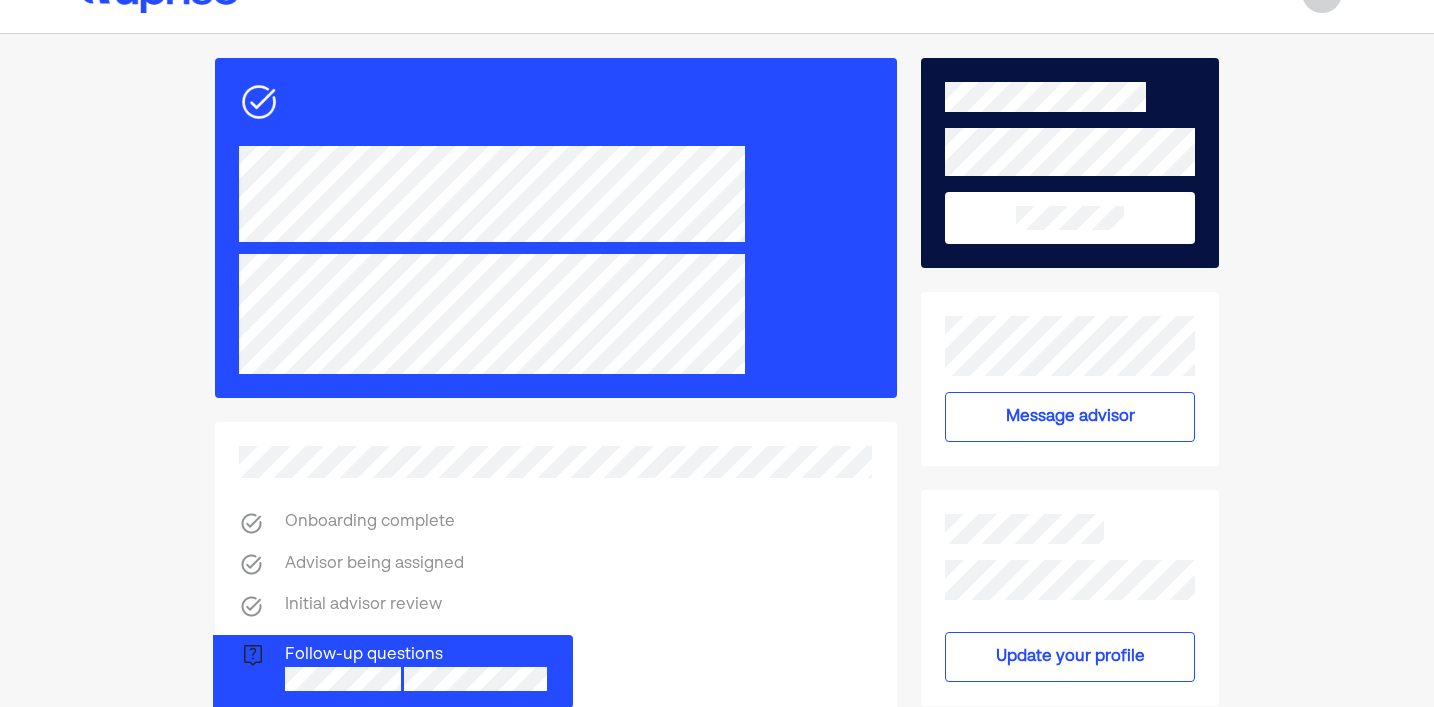 scroll, scrollTop: 0, scrollLeft: 0, axis: both 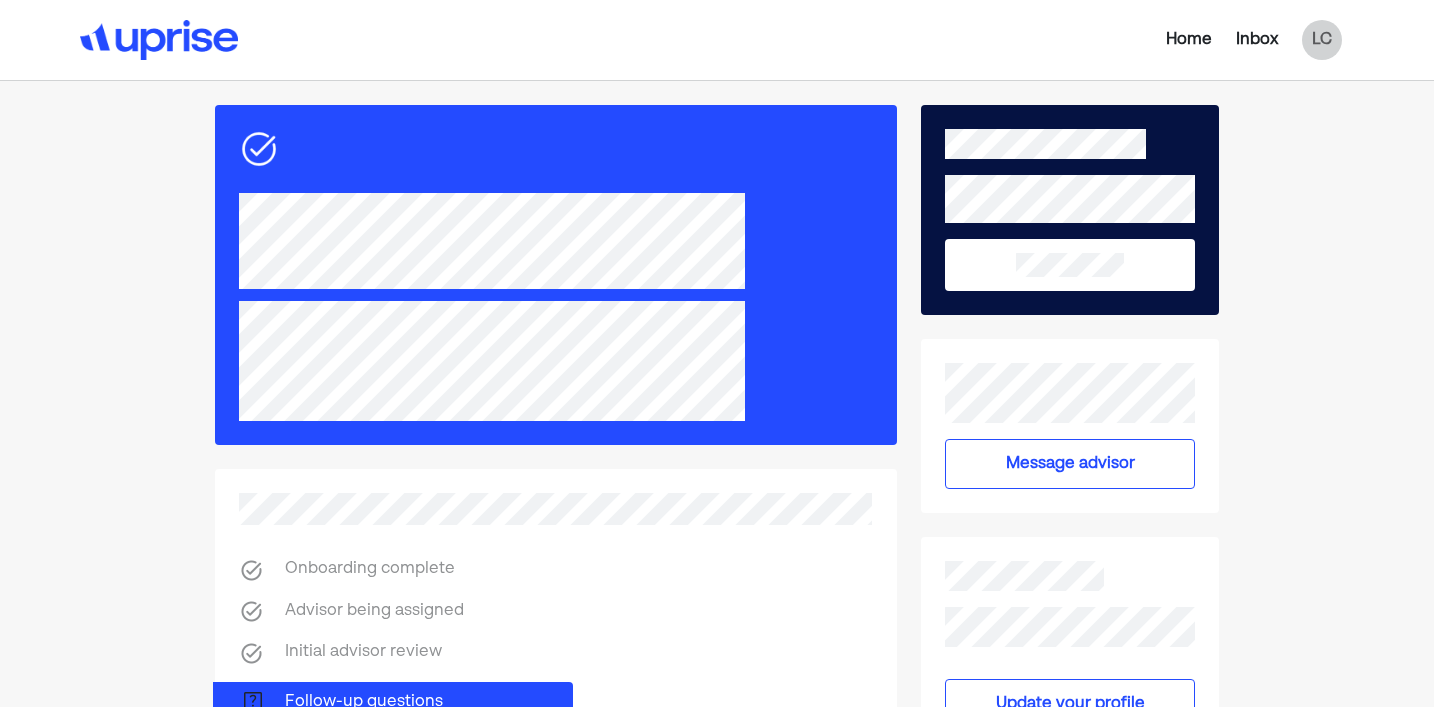 click at bounding box center [159, 40] 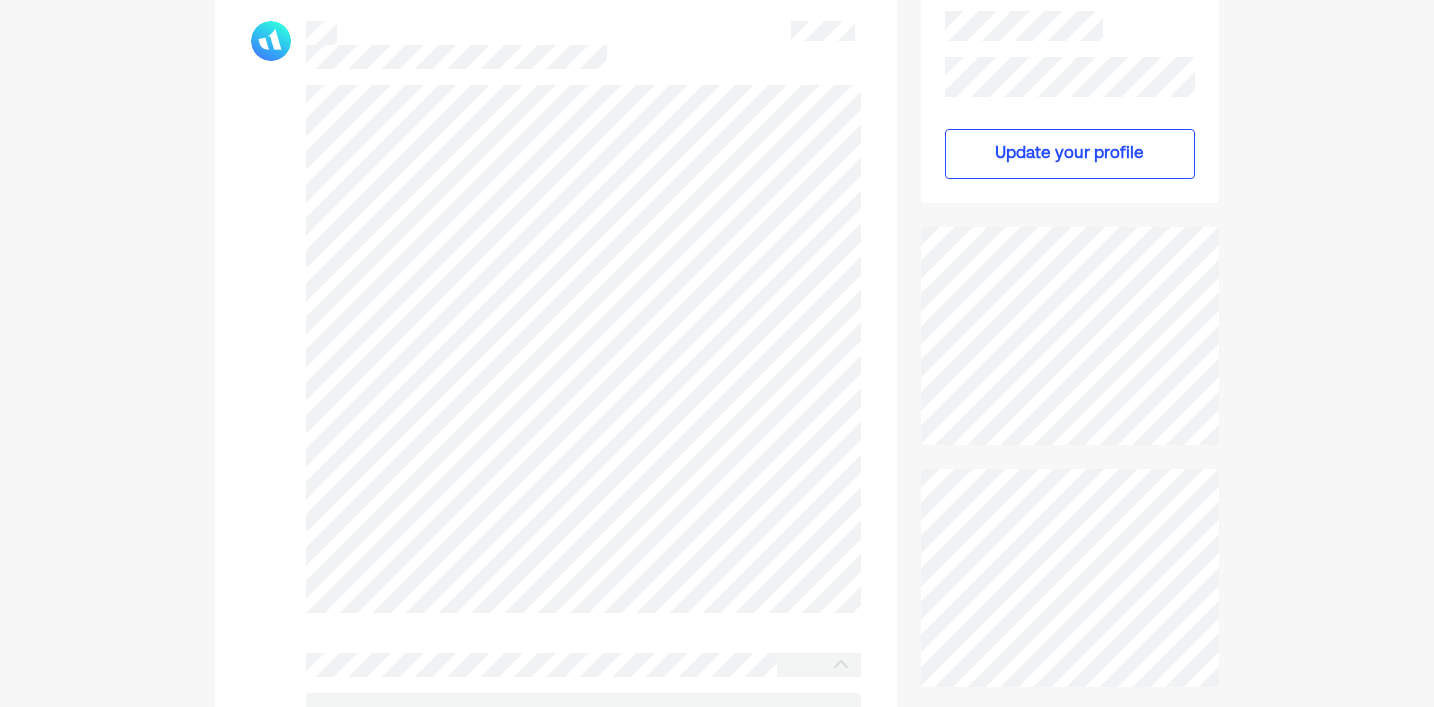 scroll, scrollTop: 381, scrollLeft: 0, axis: vertical 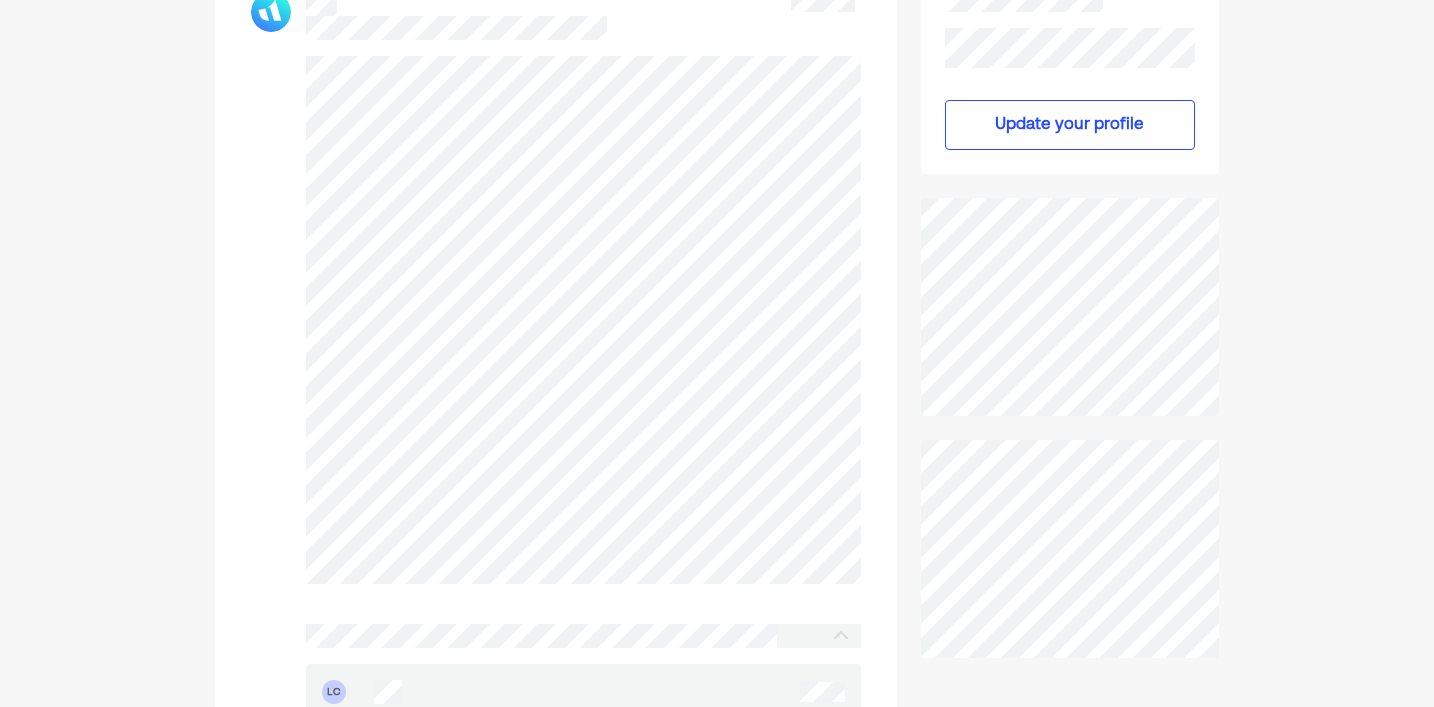 click on "Update your profile" at bounding box center (1070, 125) 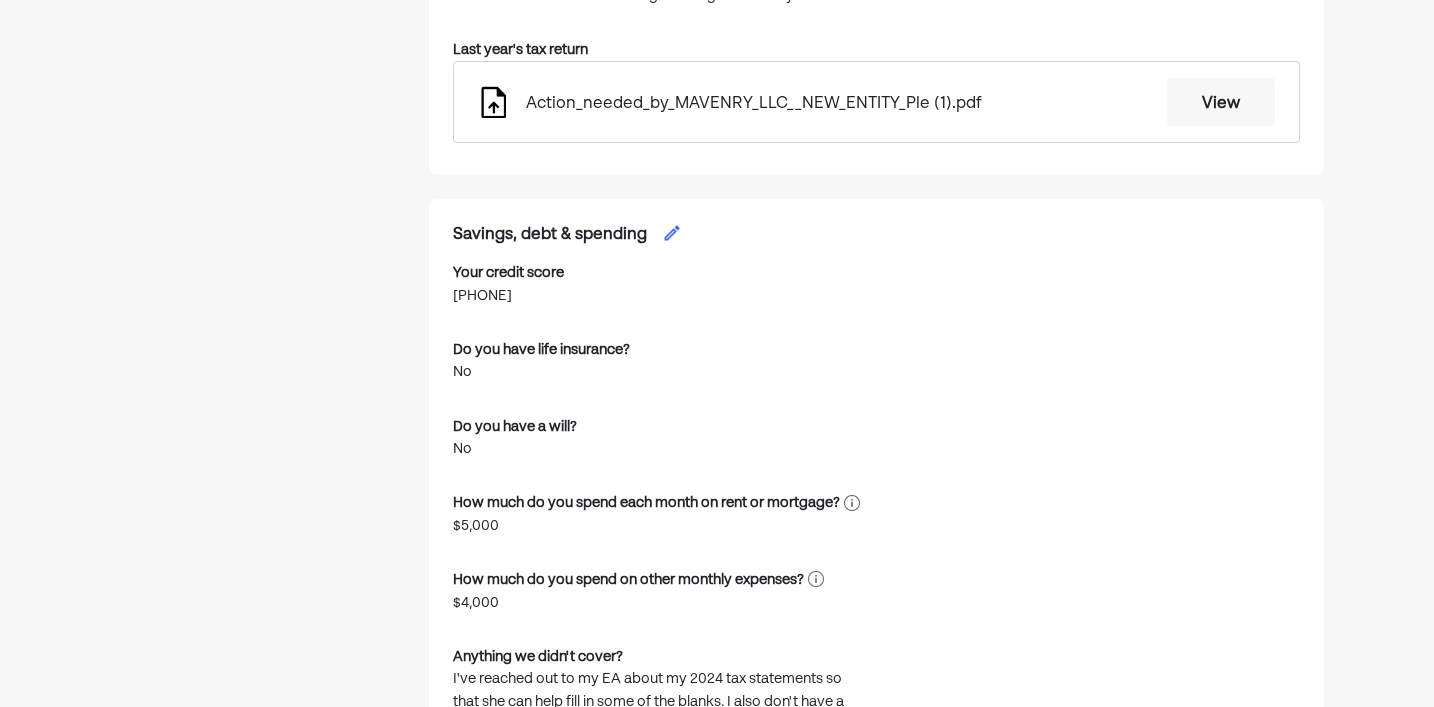 scroll, scrollTop: 3438, scrollLeft: 0, axis: vertical 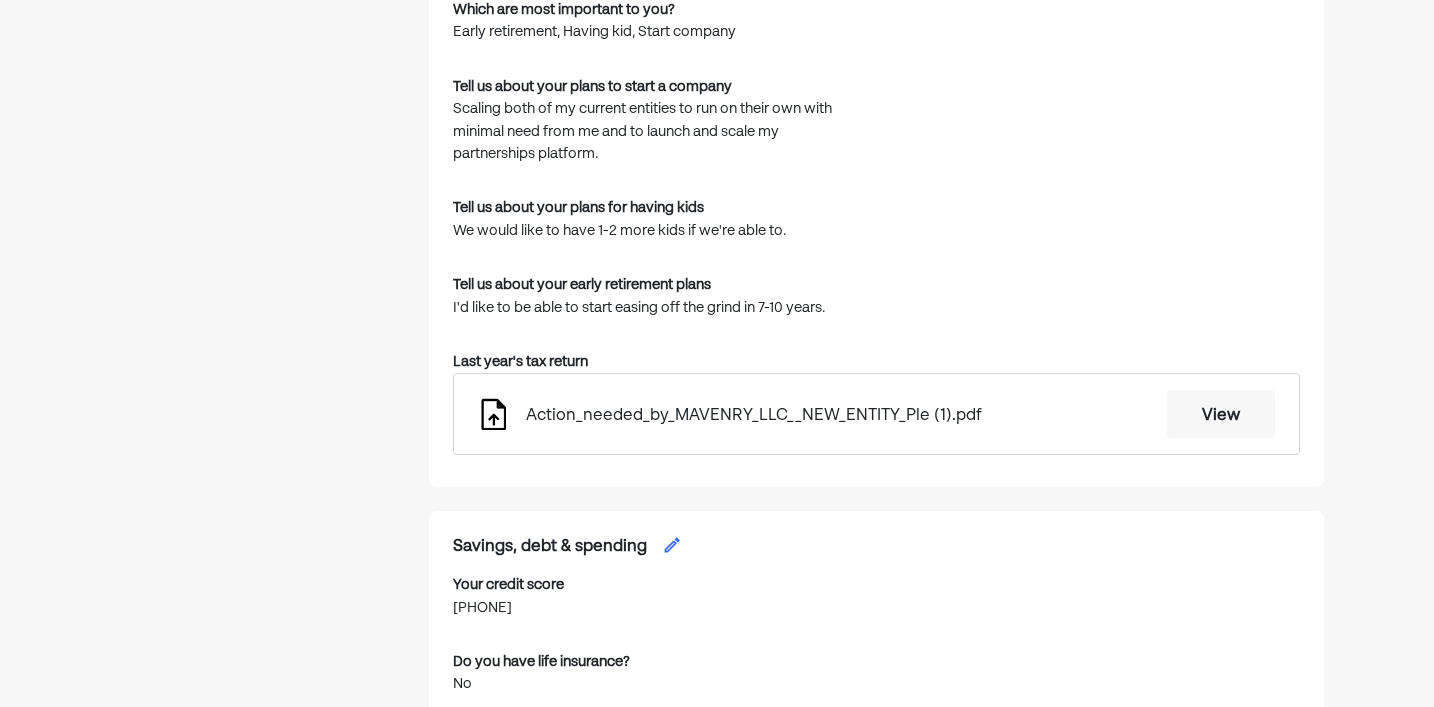 click on "View" at bounding box center (1221, 414) 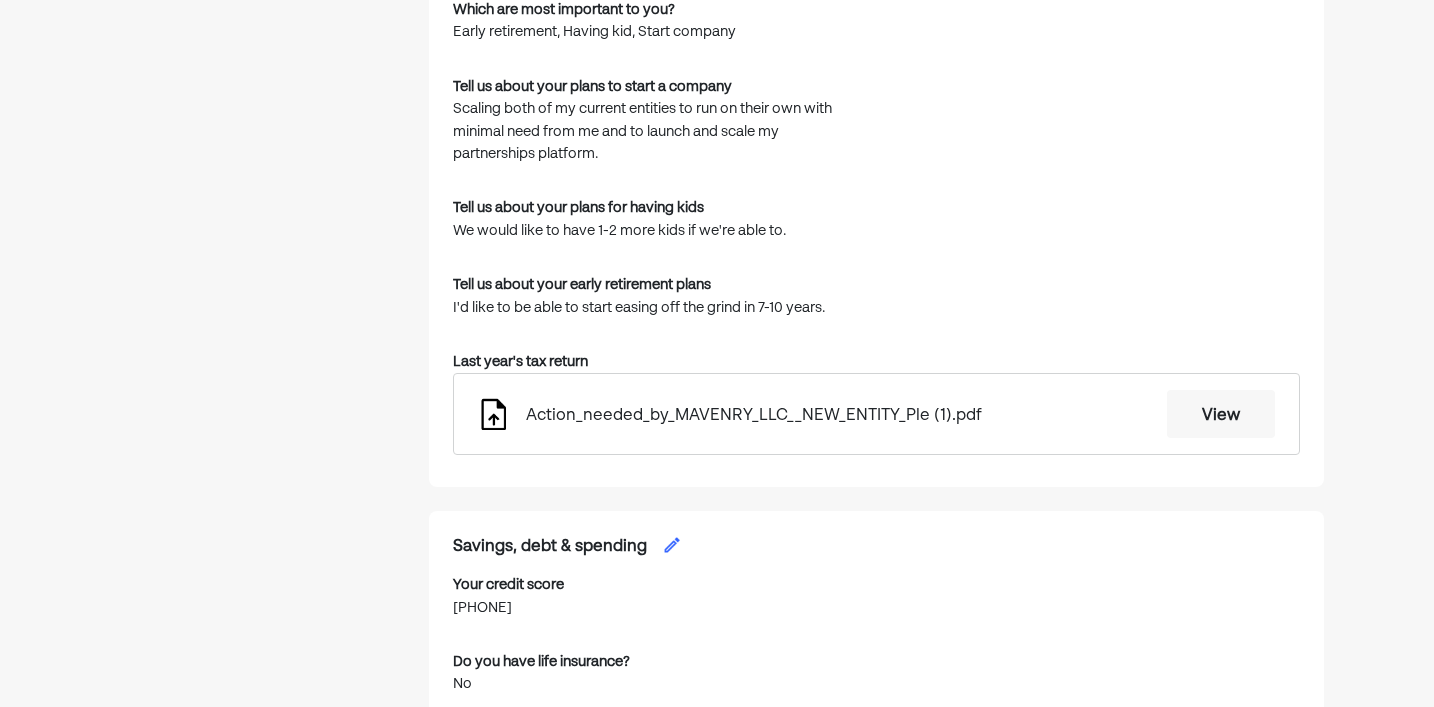 click on "View" at bounding box center (1221, 414) 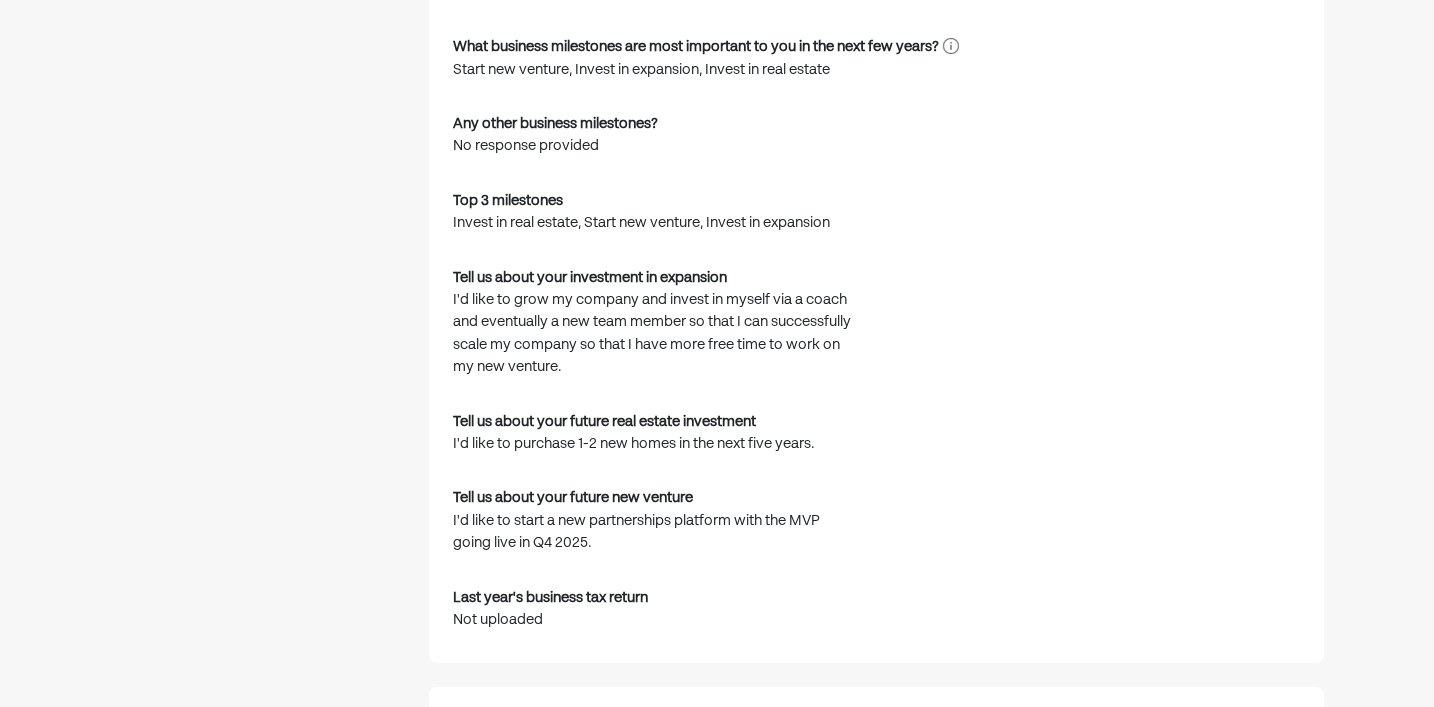 scroll, scrollTop: 1209, scrollLeft: 0, axis: vertical 